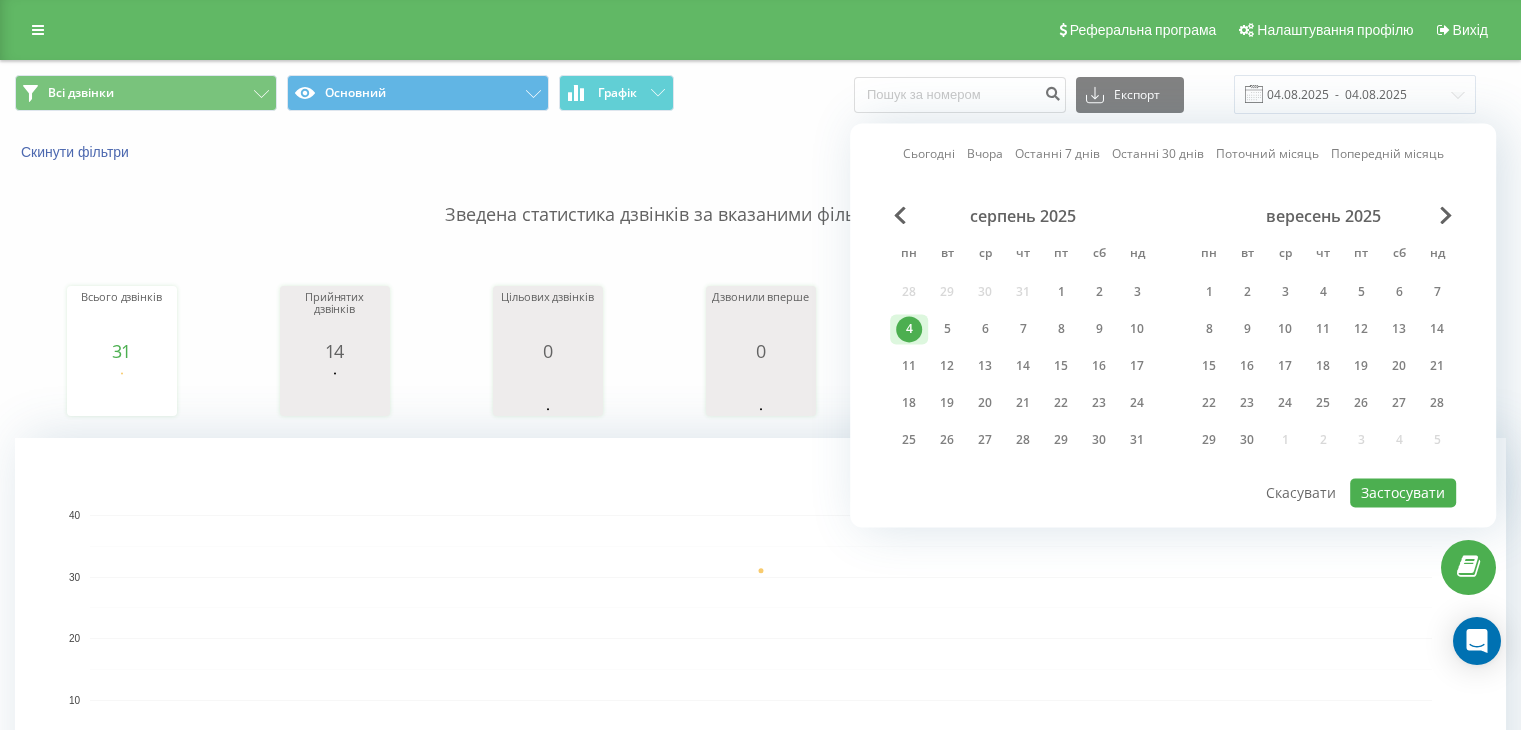 scroll, scrollTop: 0, scrollLeft: 0, axis: both 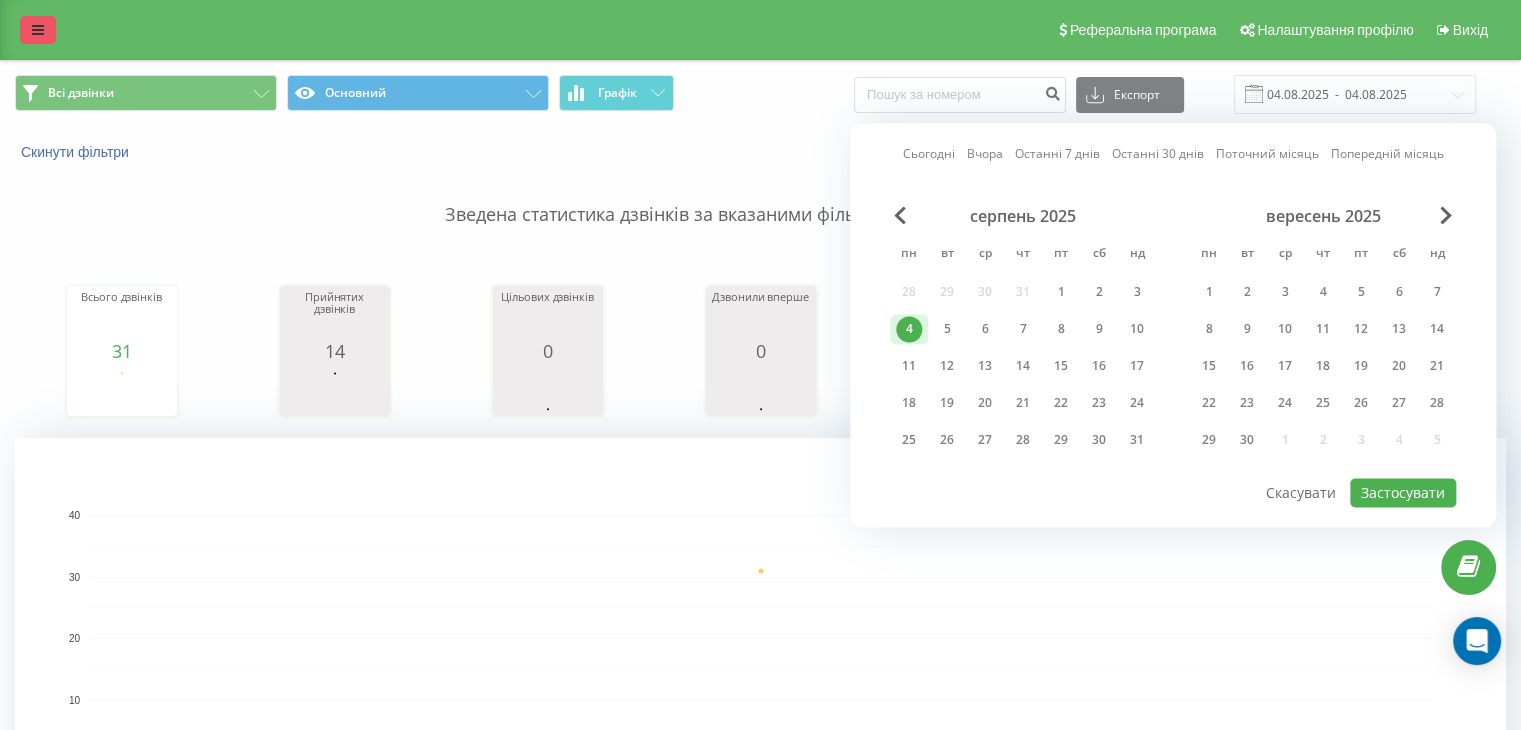 click at bounding box center [38, 30] 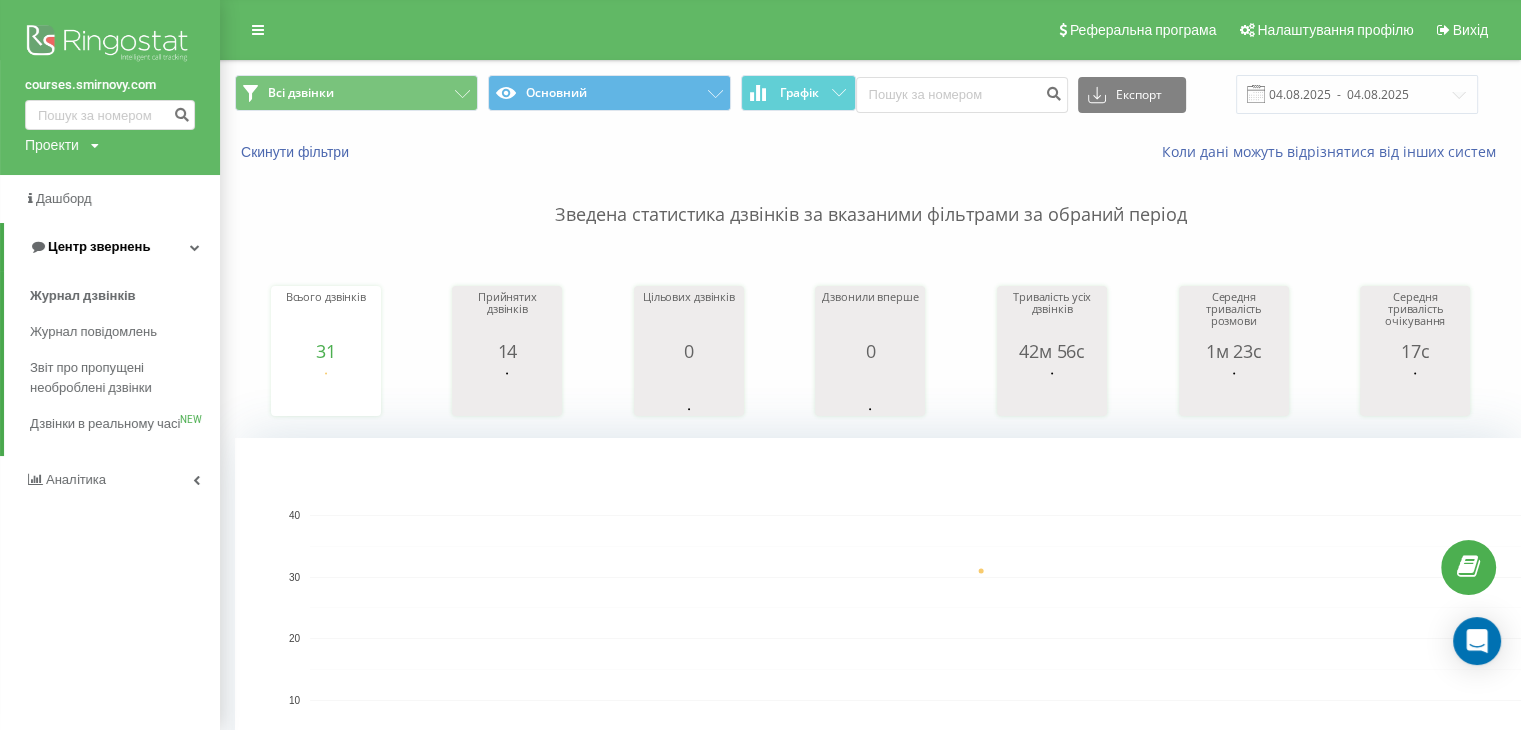click on "Центр звернень" at bounding box center (99, 246) 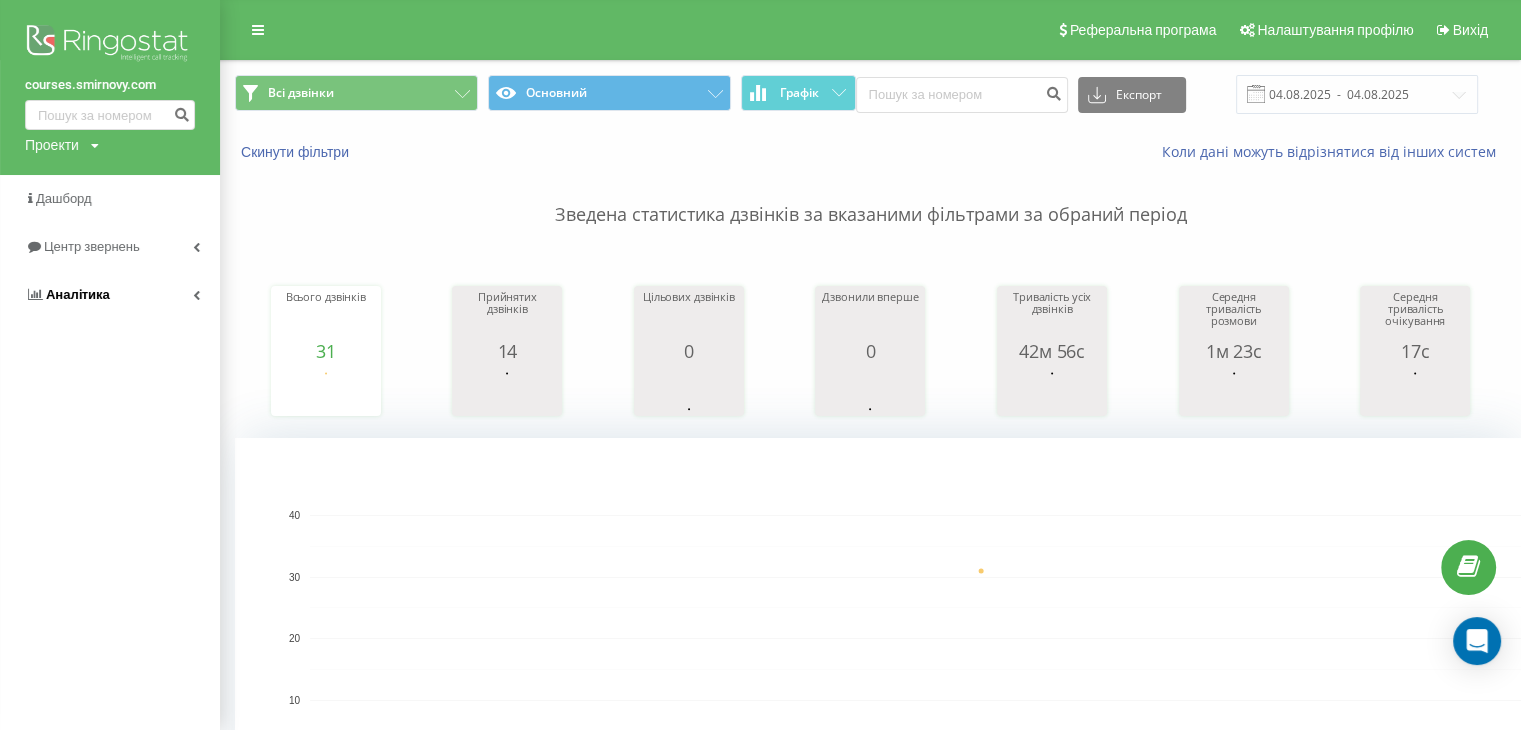 click on "Аналiтика" at bounding box center [78, 294] 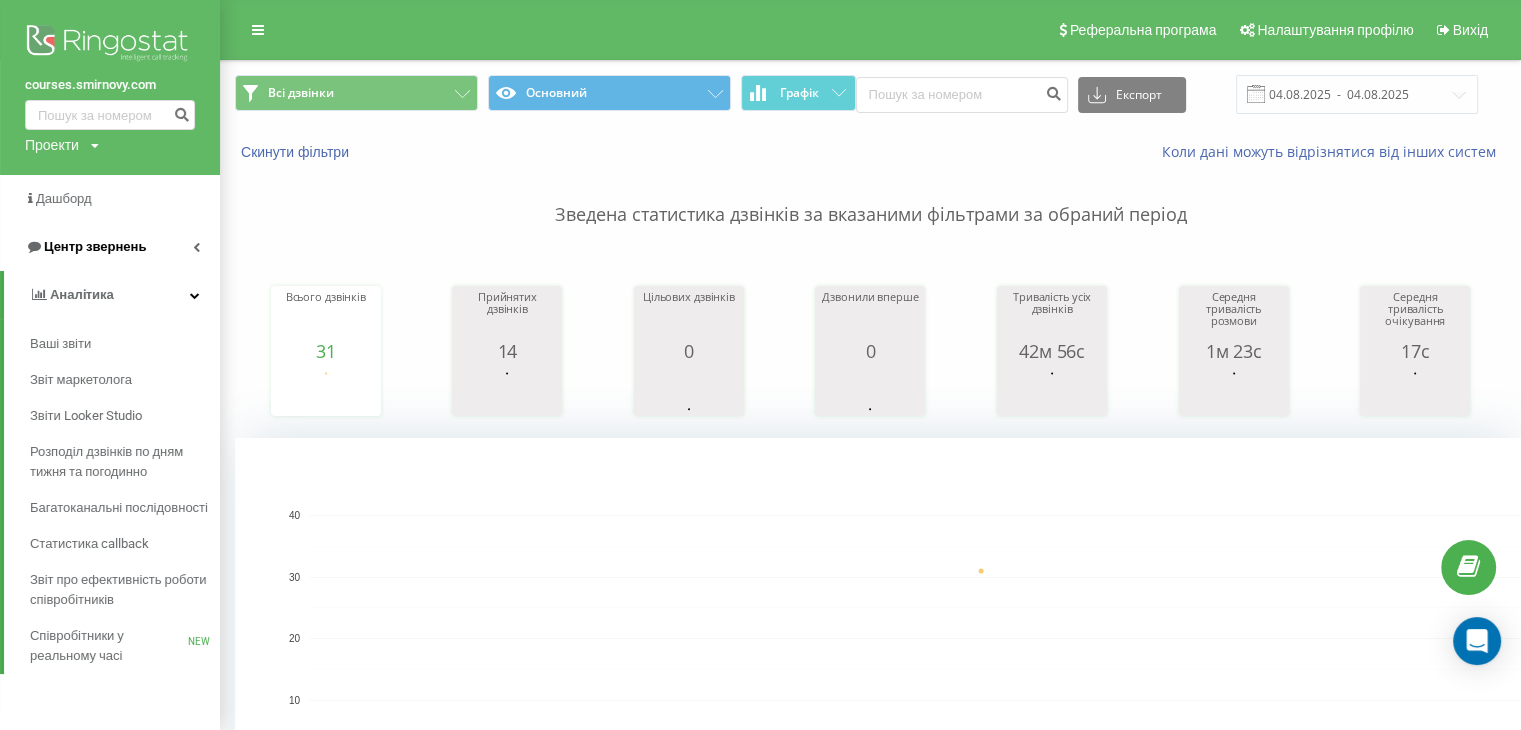 click on "Центр звернень" at bounding box center (95, 246) 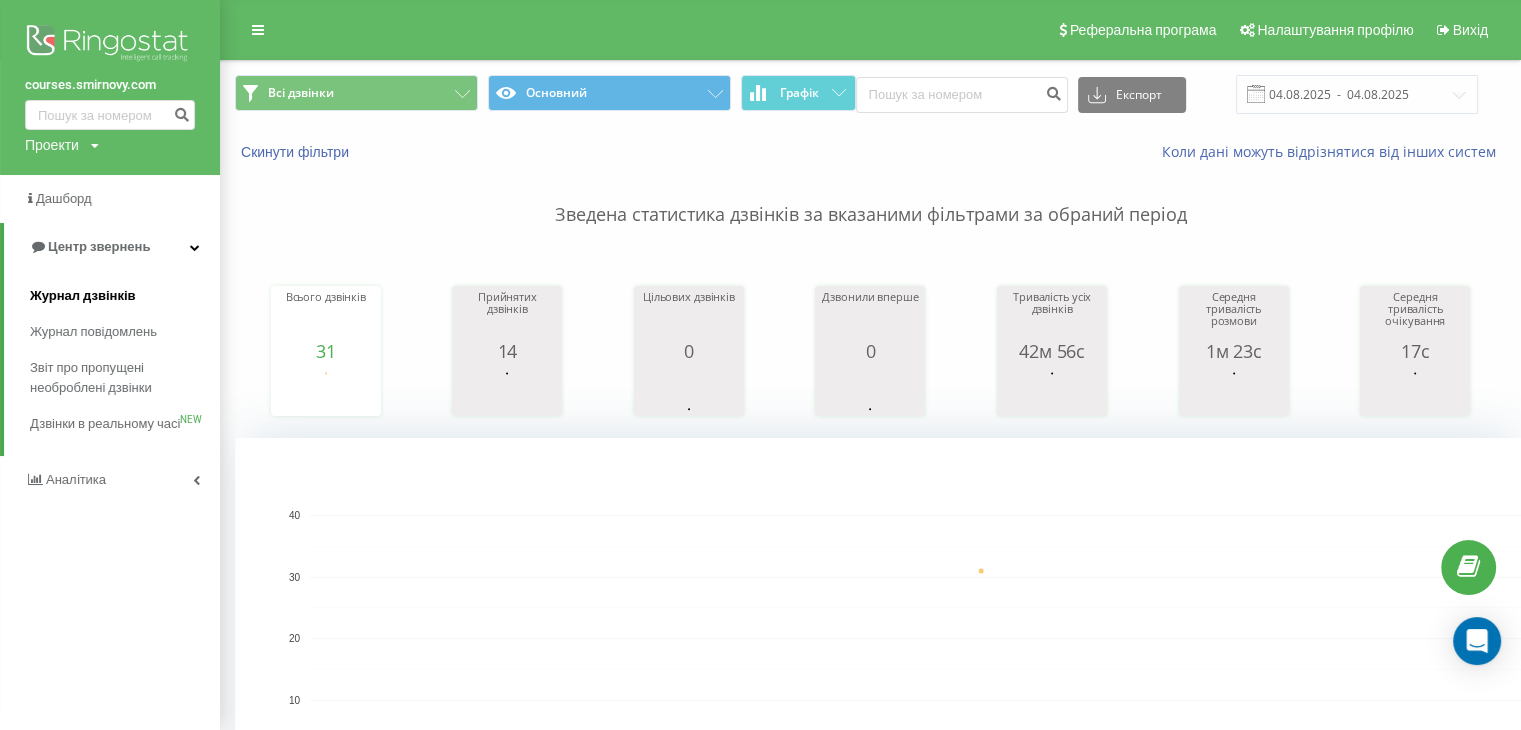 click on "Журнал дзвінків" at bounding box center (125, 296) 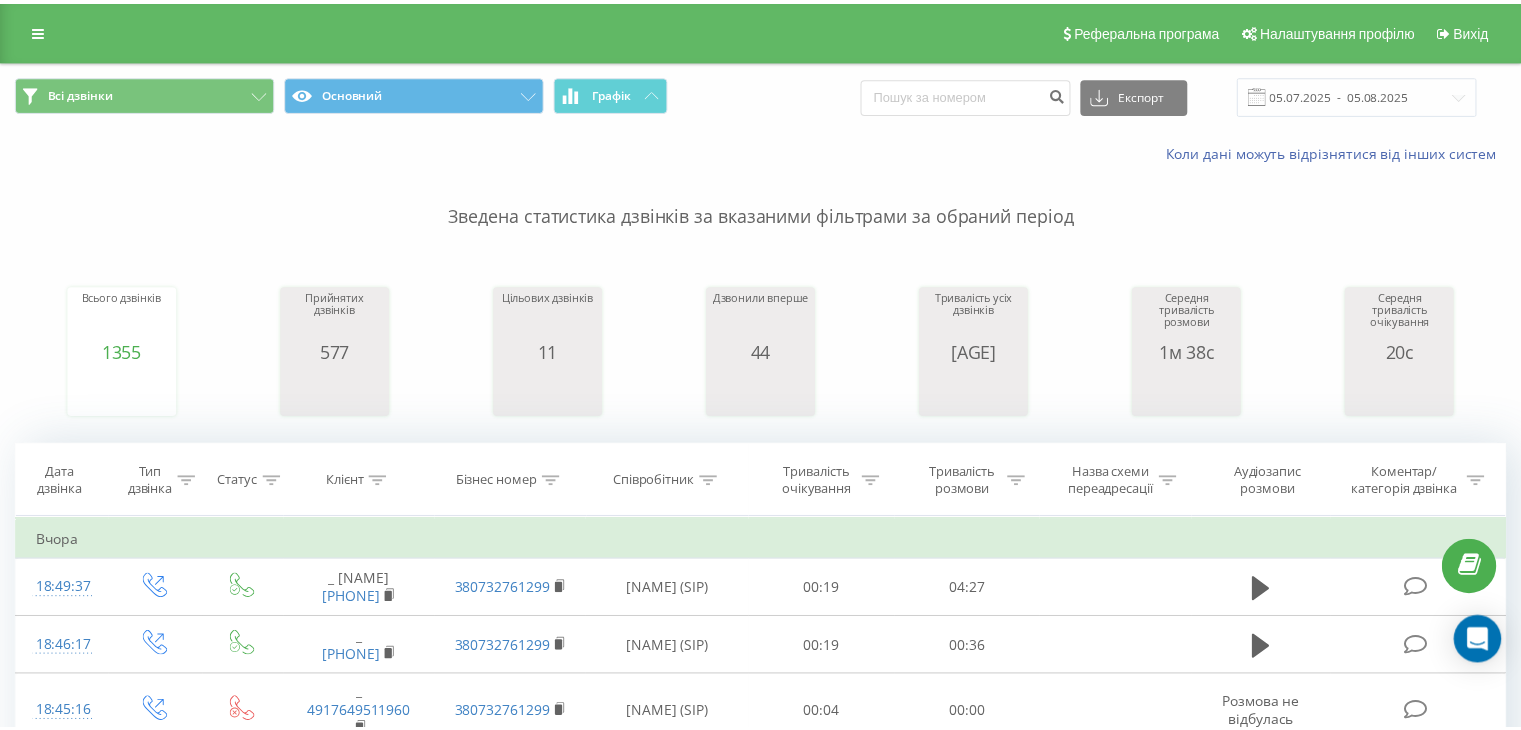 scroll, scrollTop: 0, scrollLeft: 0, axis: both 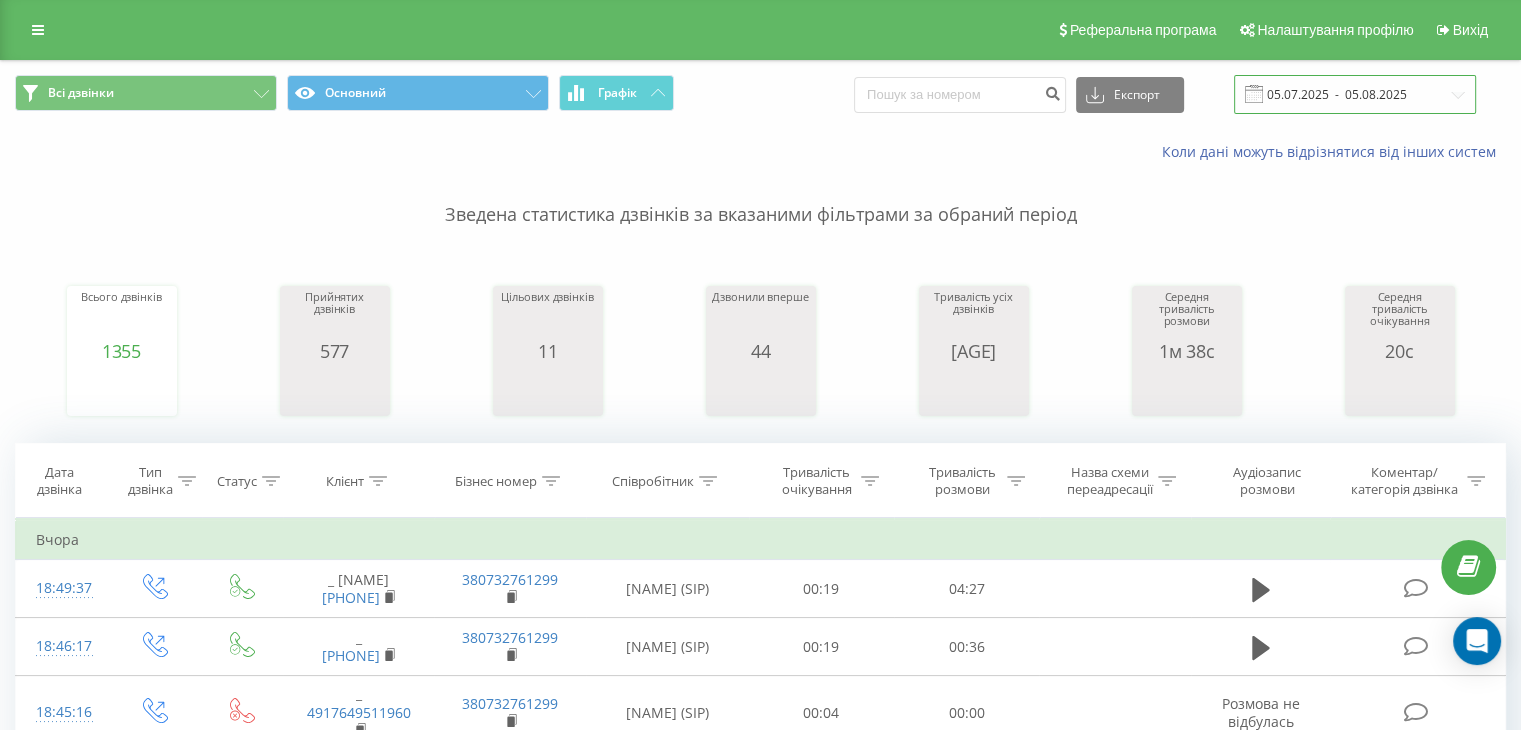 click on "05.07.2025  -  05.08.2025" at bounding box center [1355, 94] 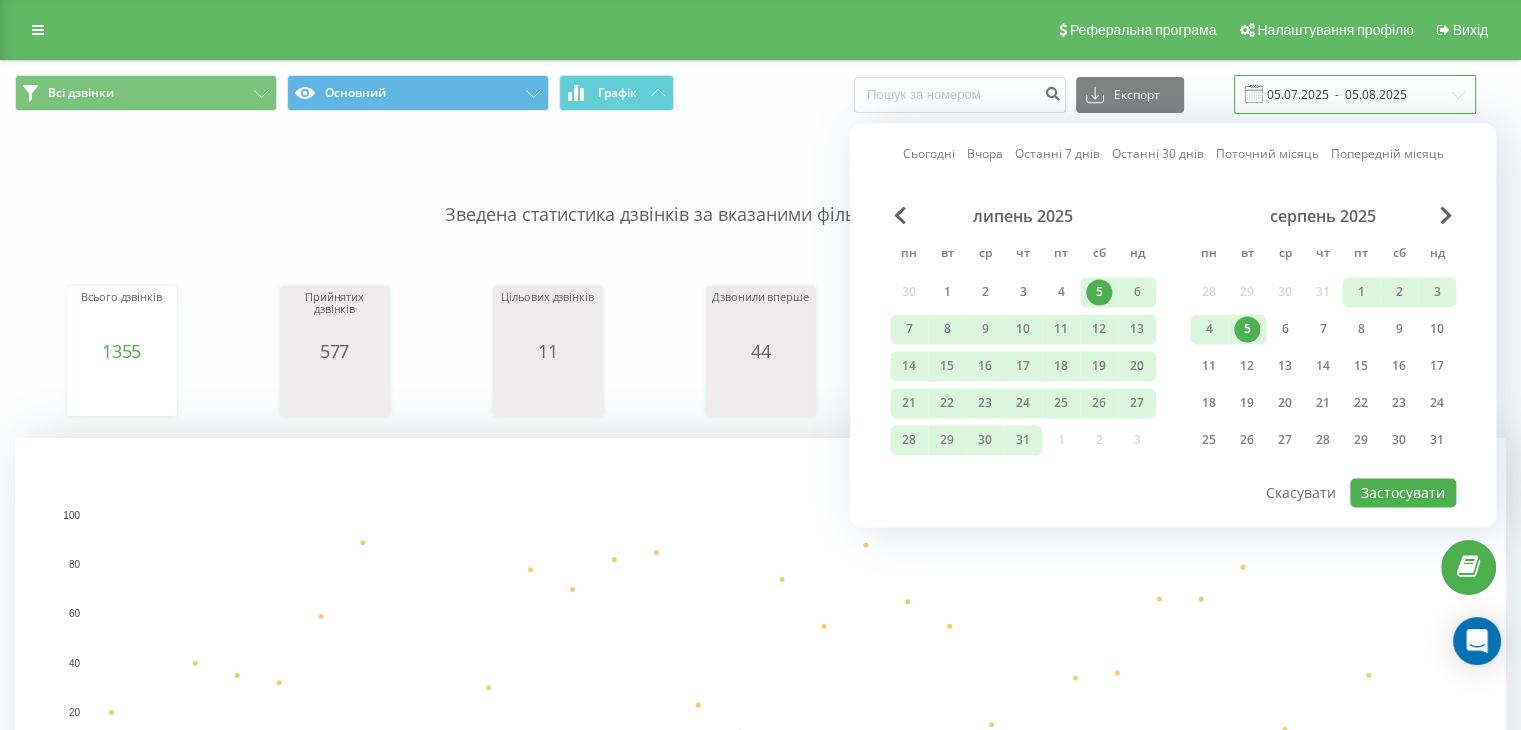 scroll, scrollTop: 0, scrollLeft: 0, axis: both 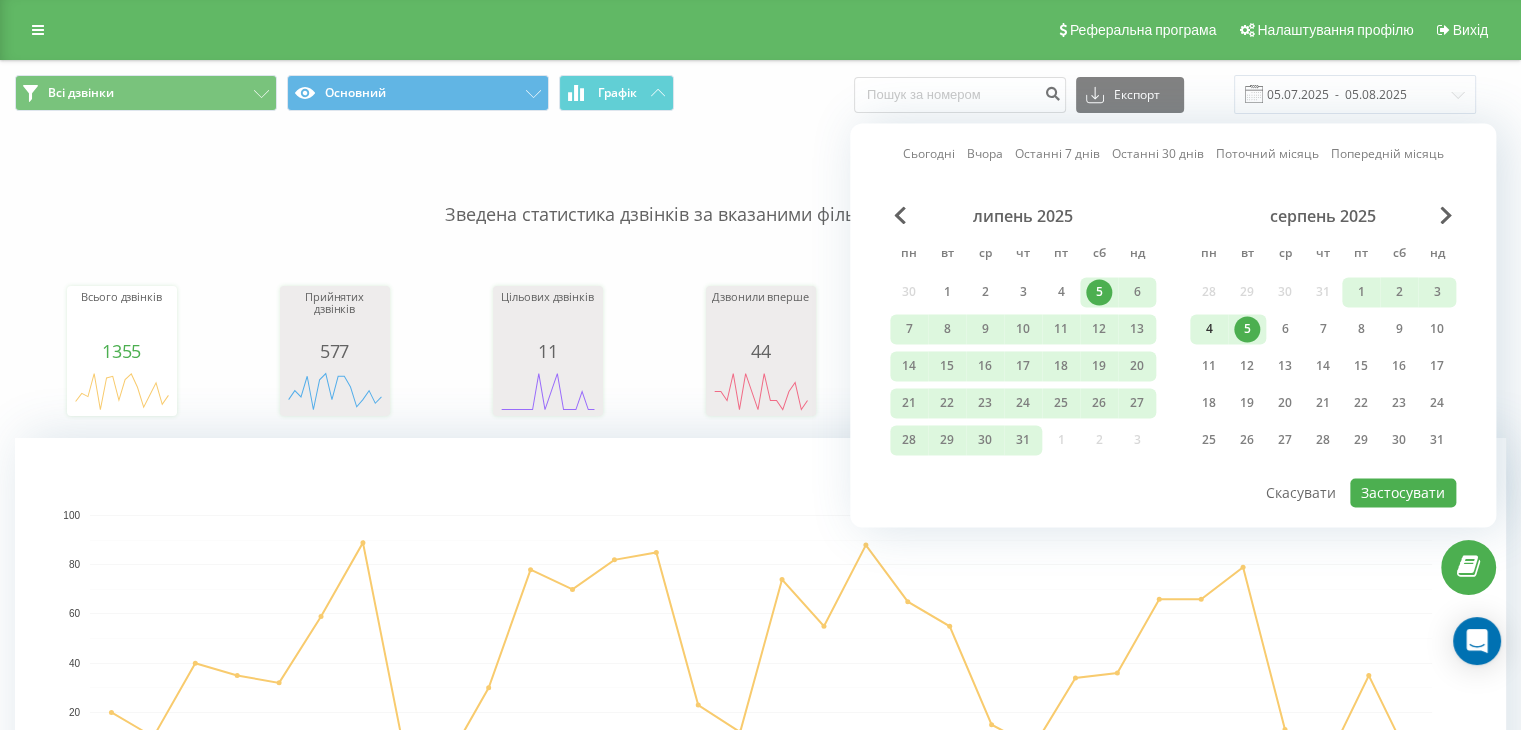 click on "4" at bounding box center [1209, 329] 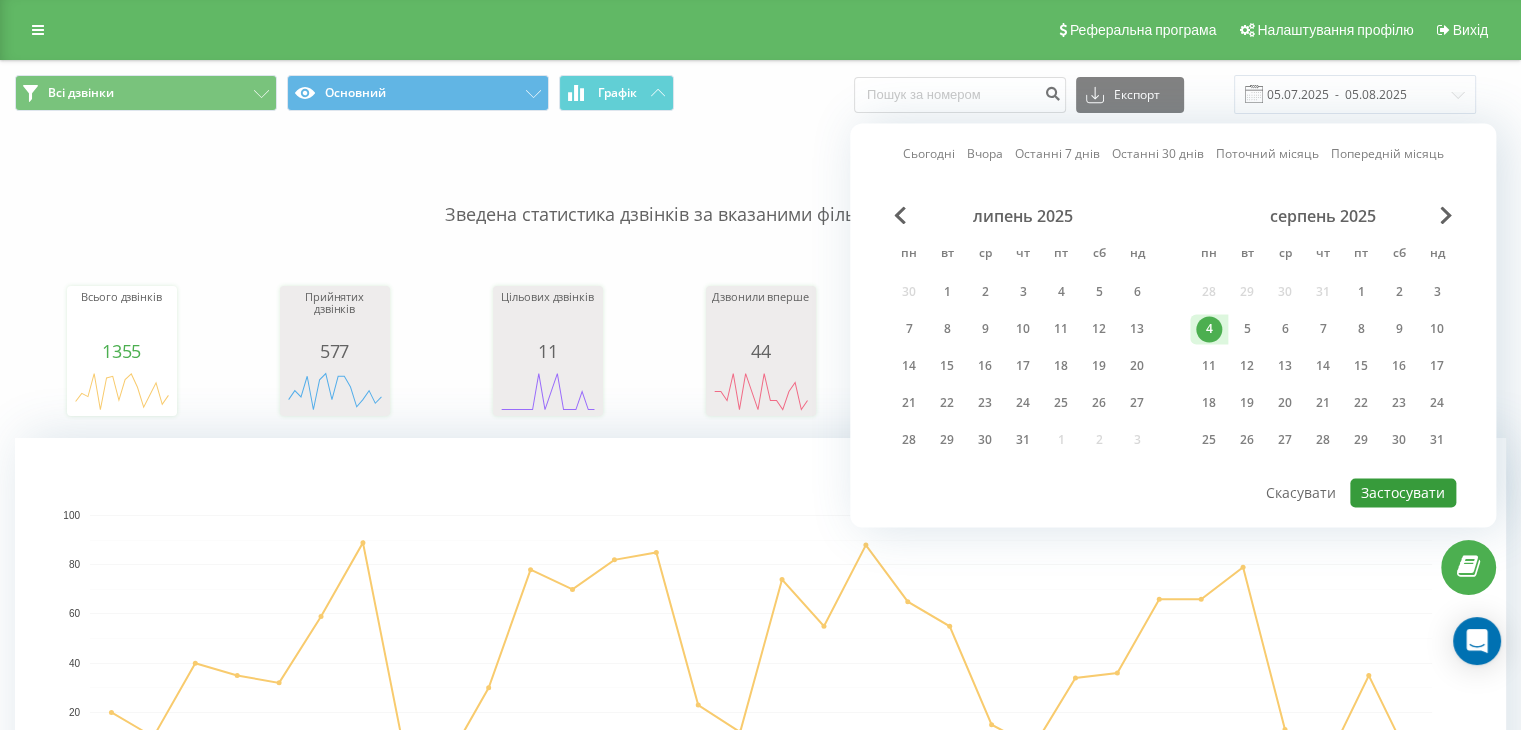 click on "Застосувати" at bounding box center [1403, 492] 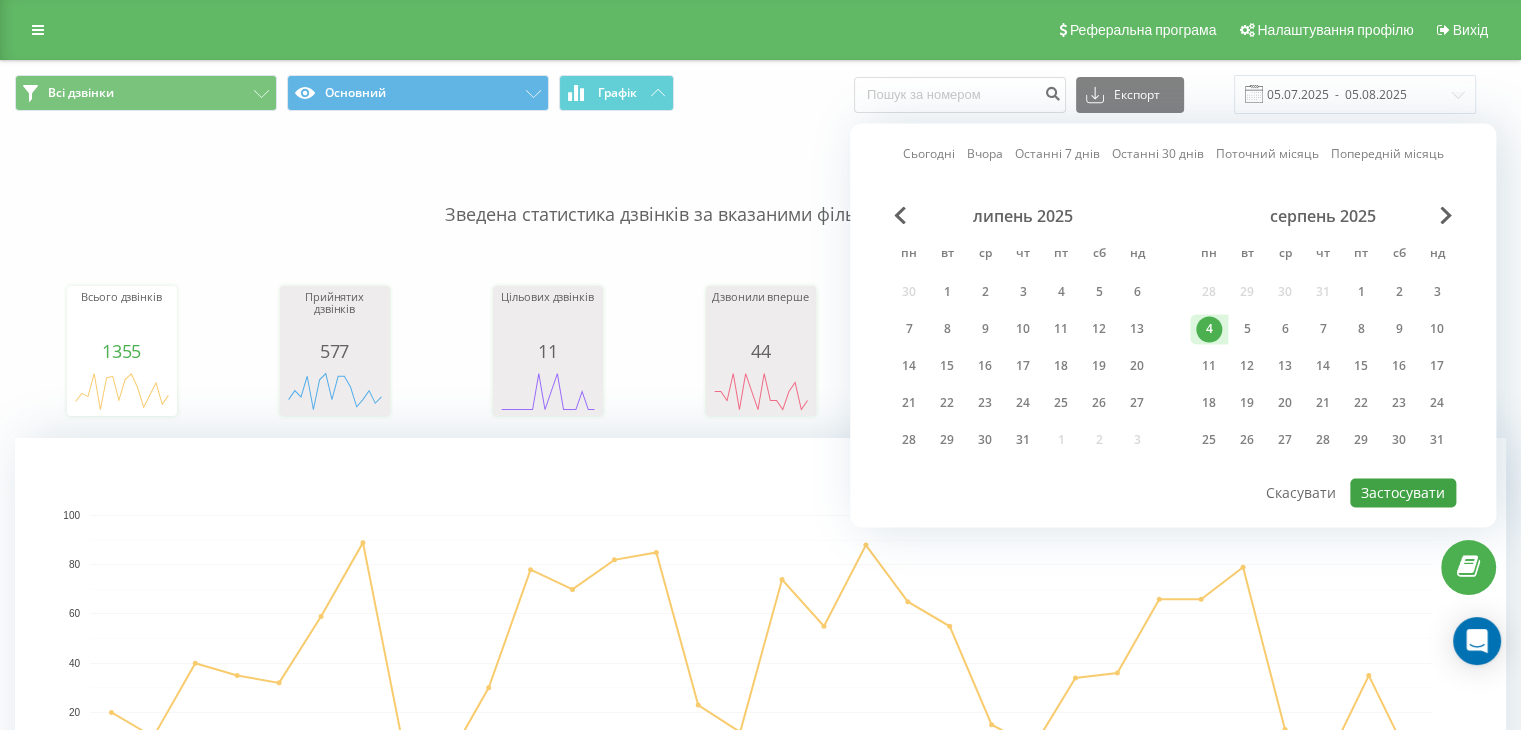 type on "04.08.2025  -  04.08.2025" 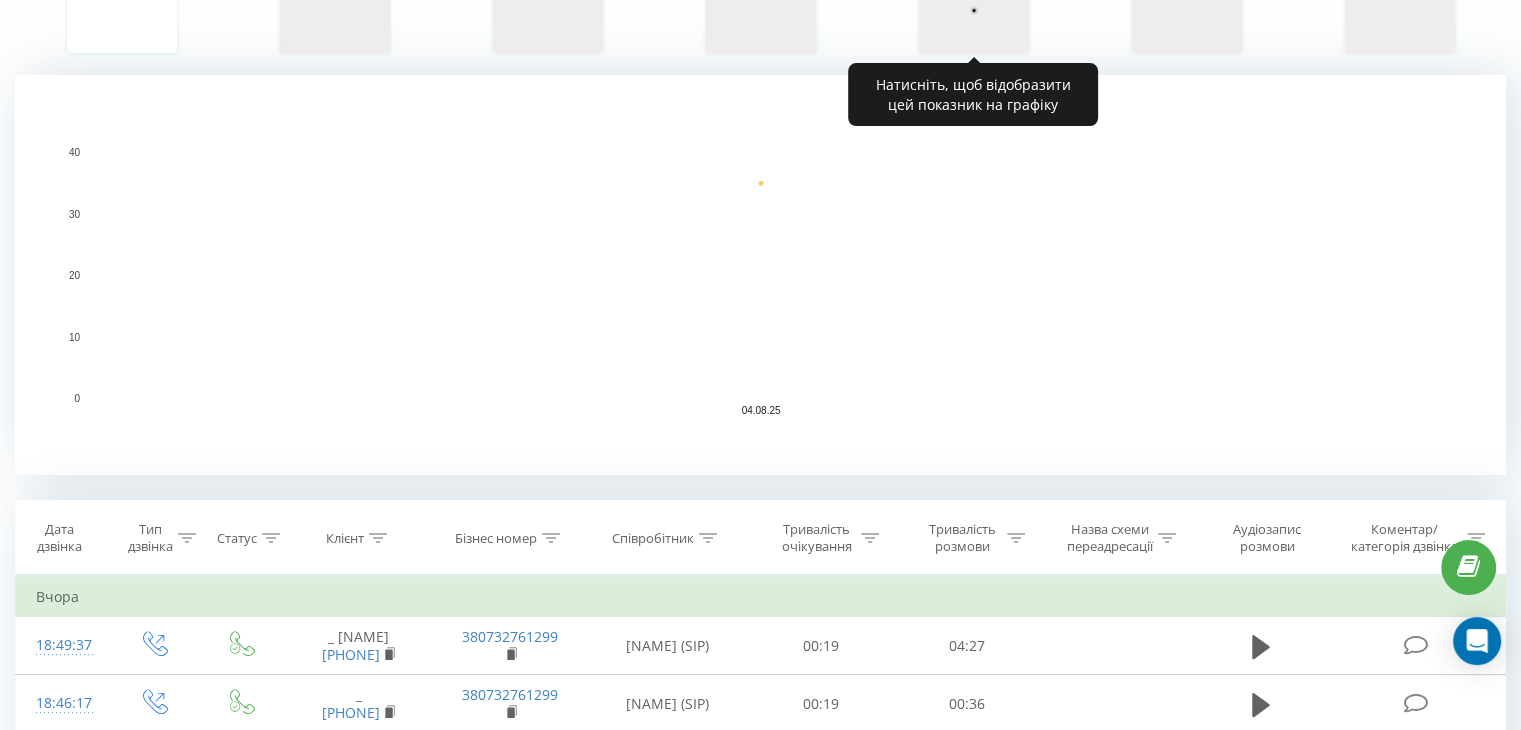 scroll, scrollTop: 700, scrollLeft: 0, axis: vertical 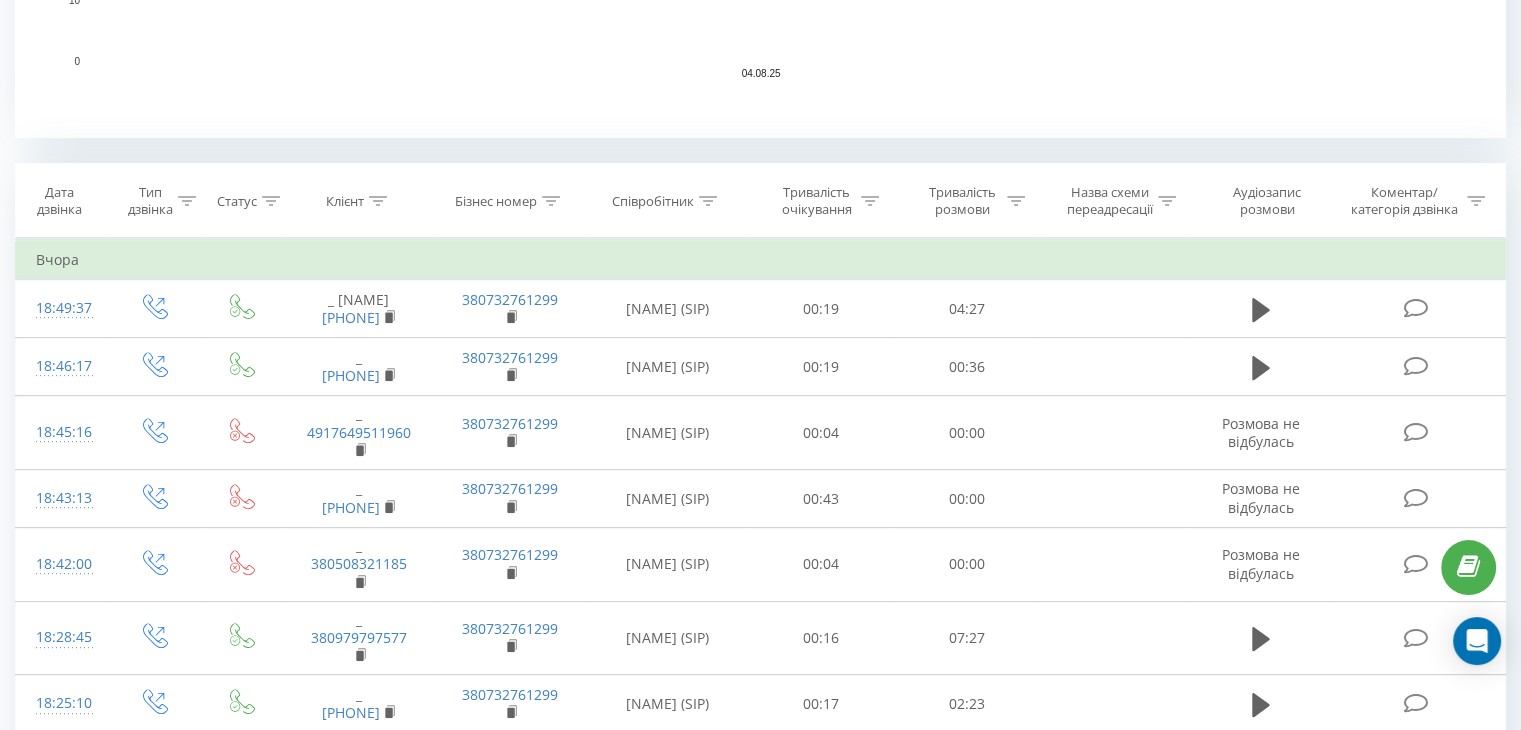 click 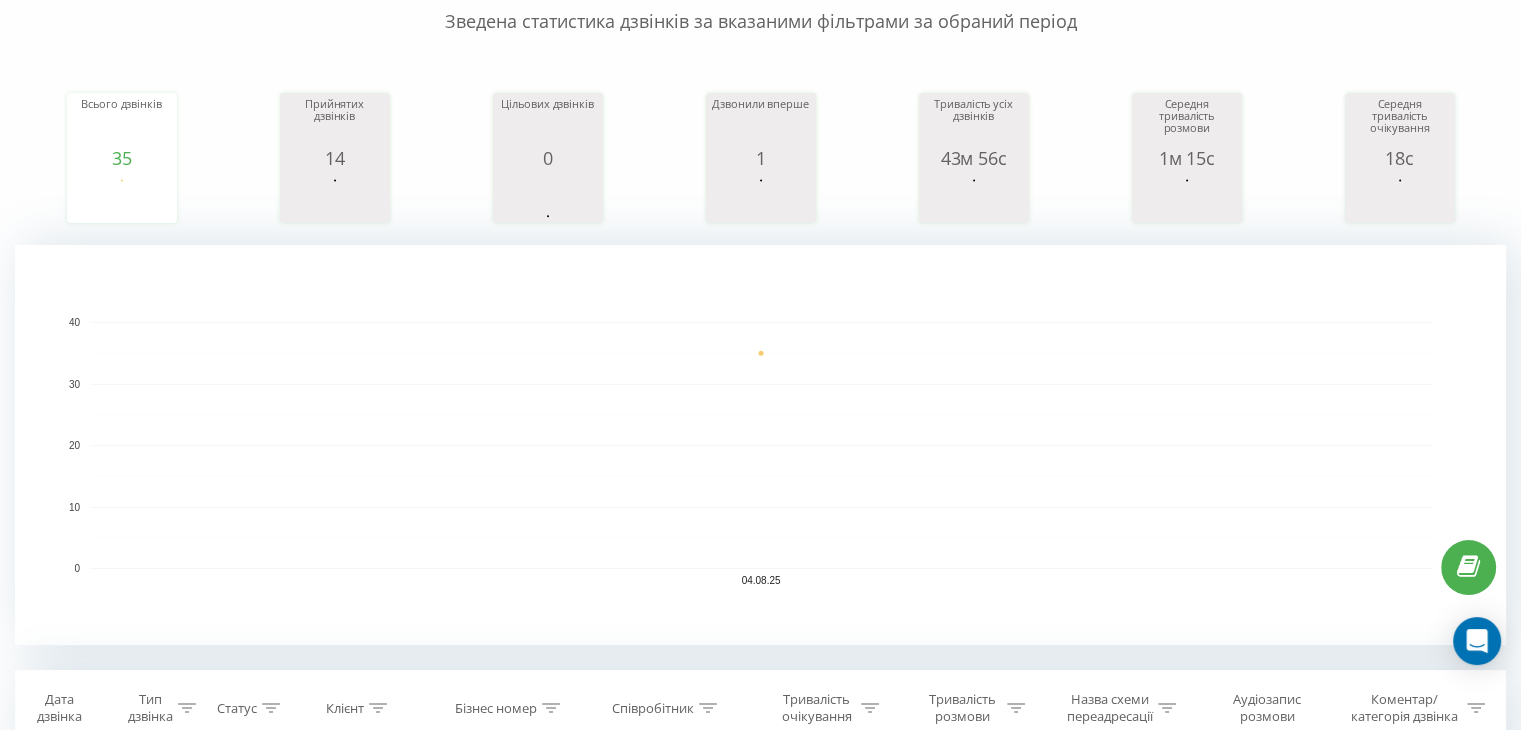 scroll, scrollTop: 0, scrollLeft: 0, axis: both 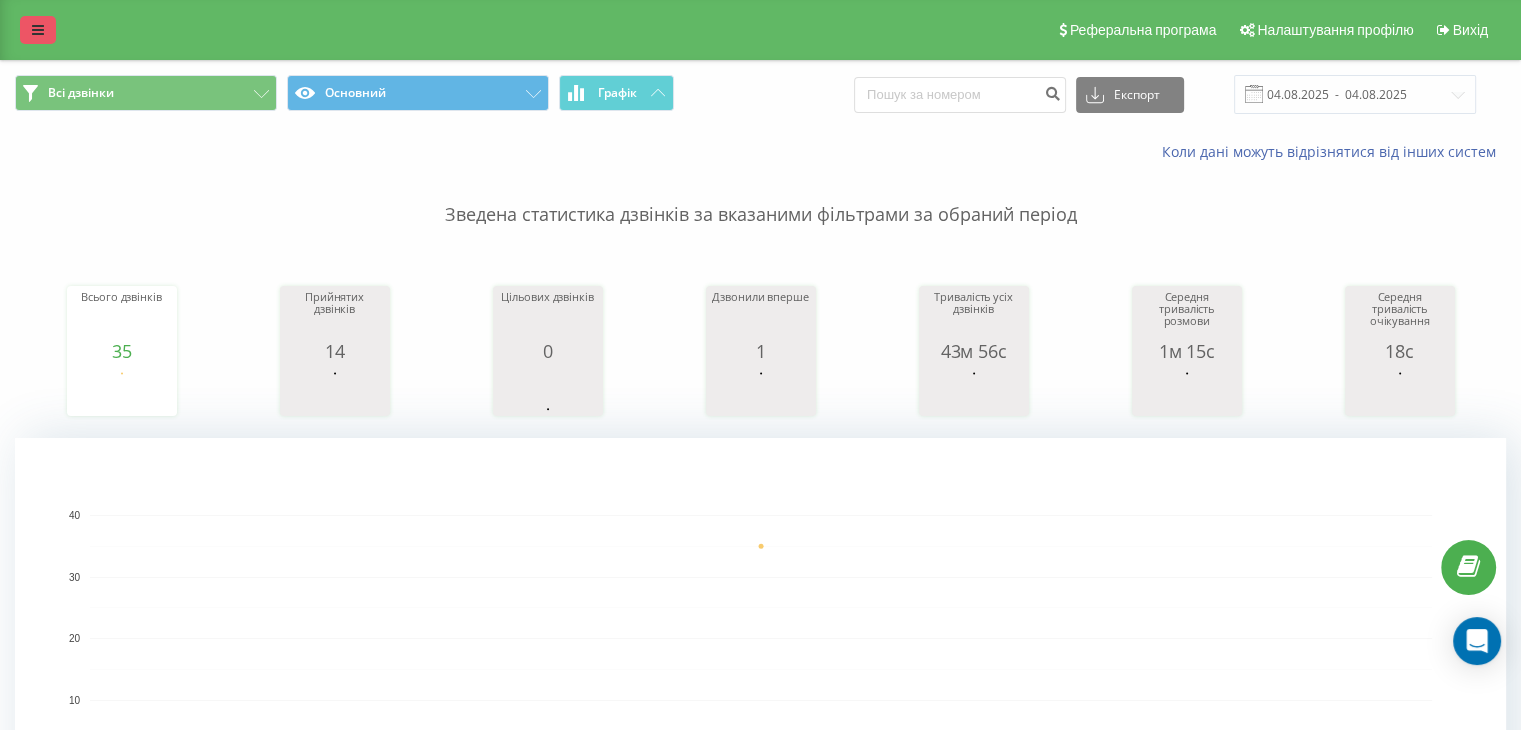 click at bounding box center (38, 30) 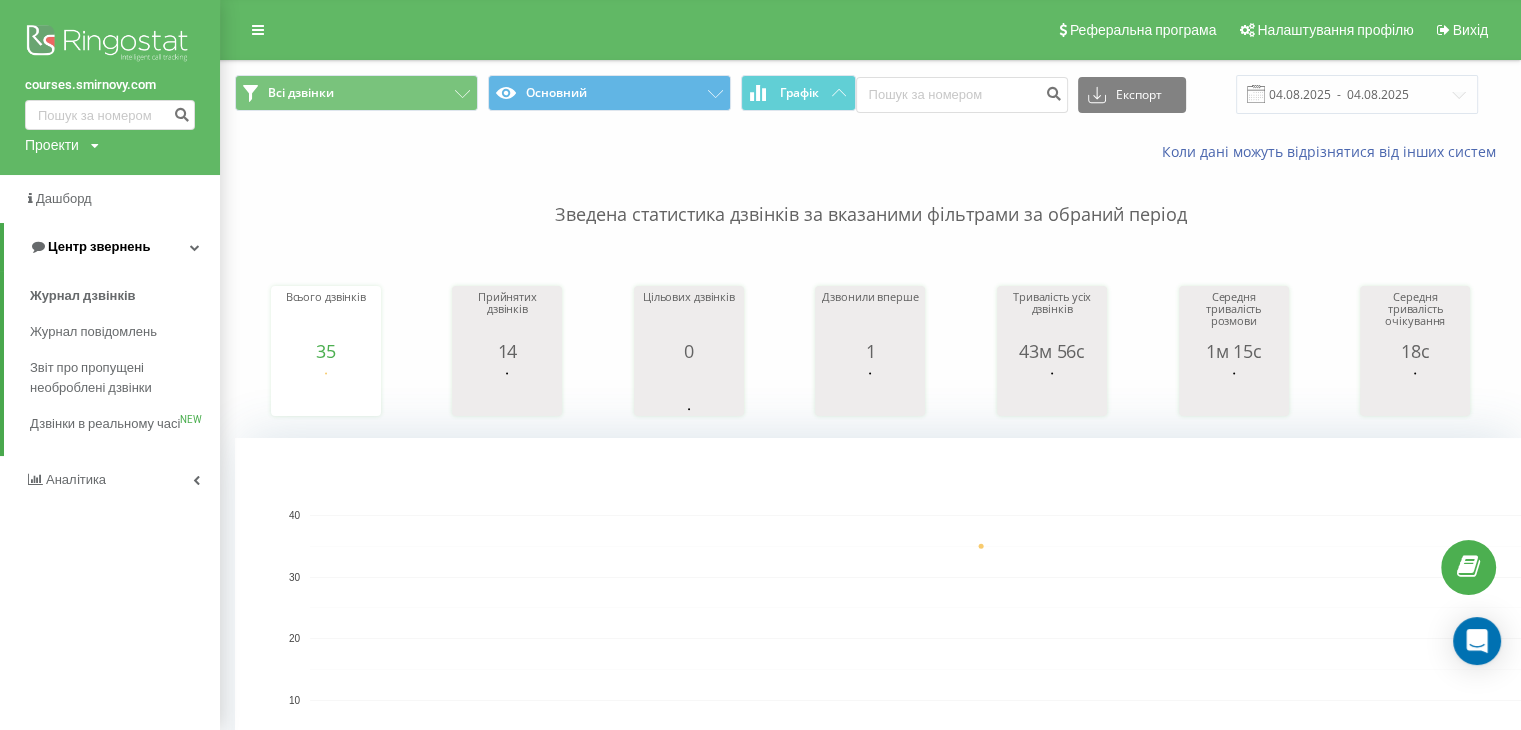 click on "Центр звернень" at bounding box center [99, 246] 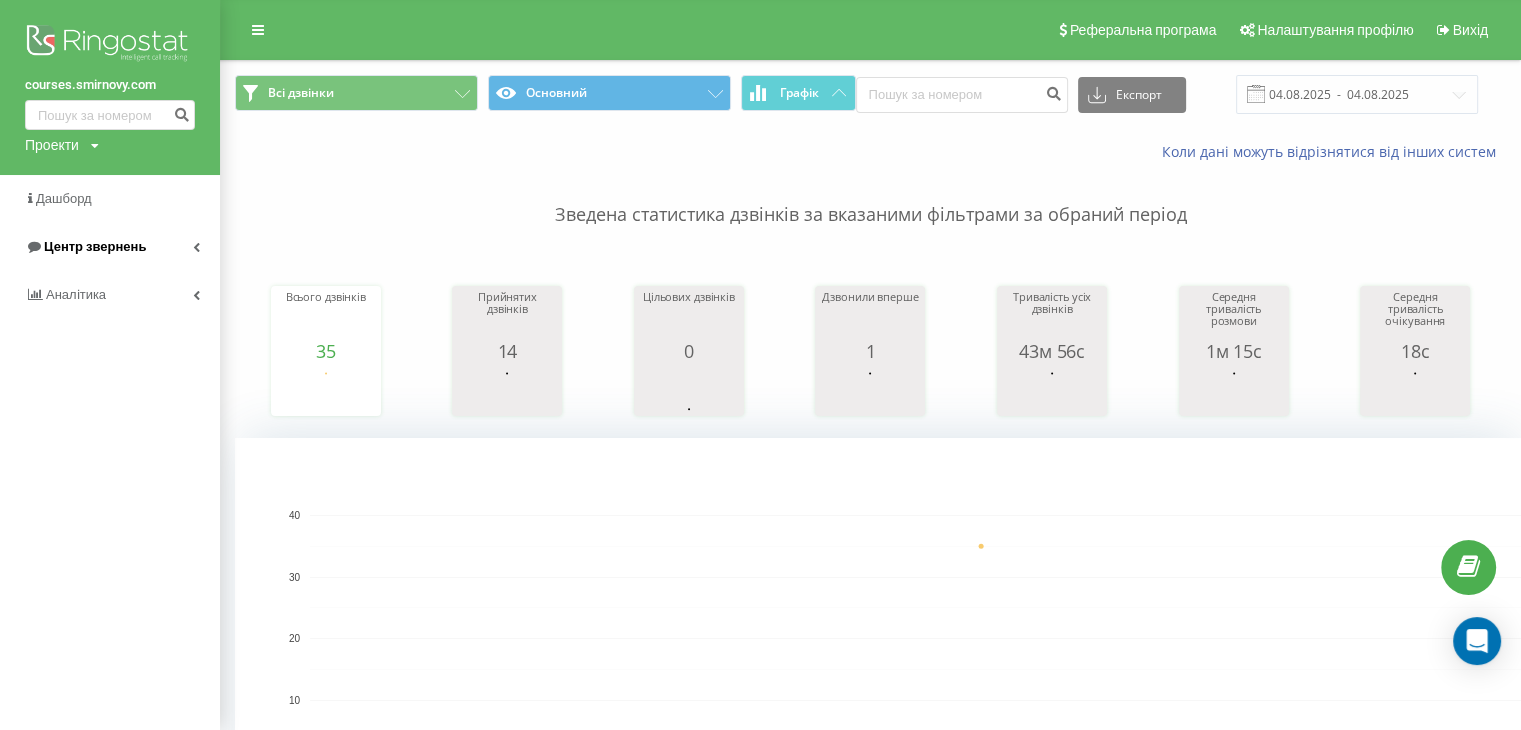 click on "Центр звернень" at bounding box center [110, 247] 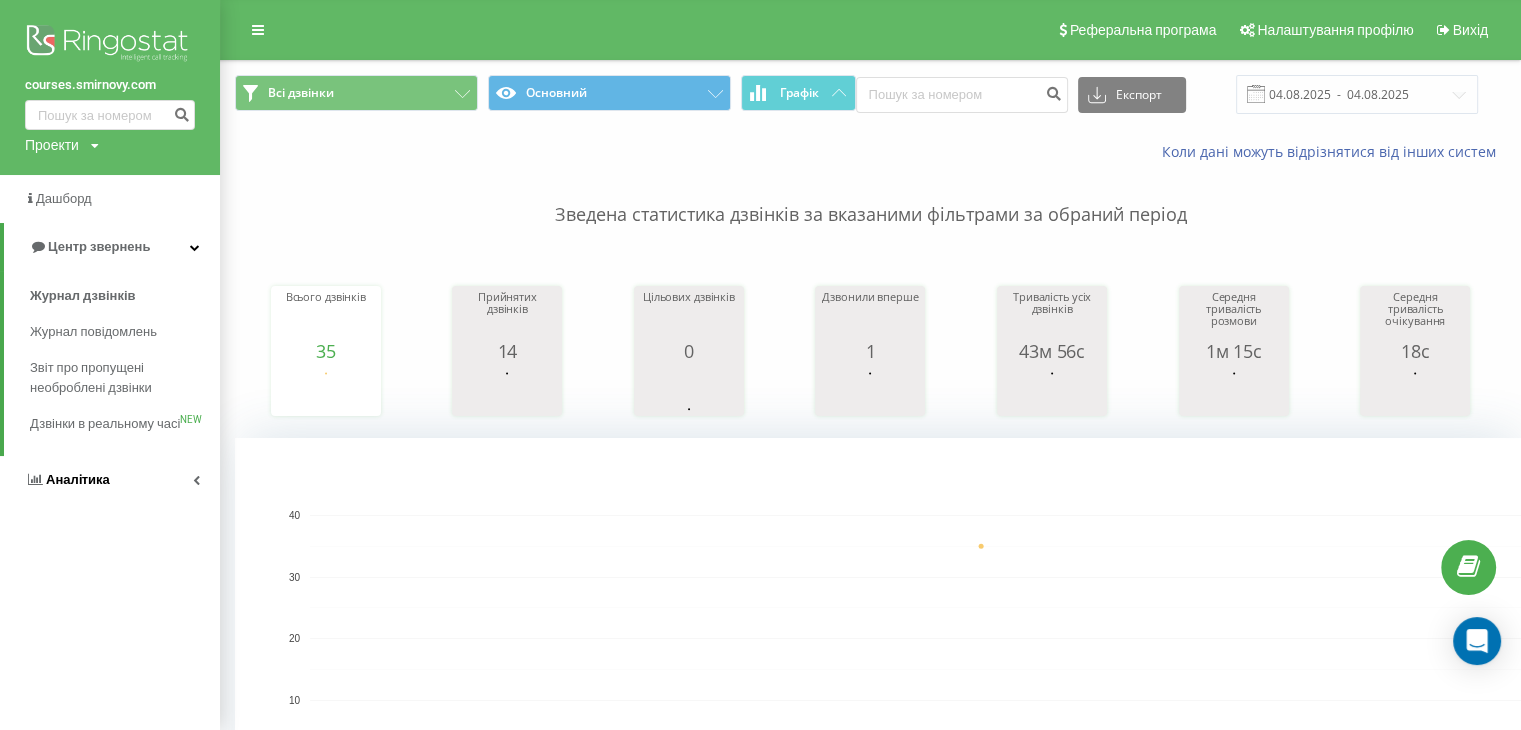 click on "Аналiтика" at bounding box center (78, 479) 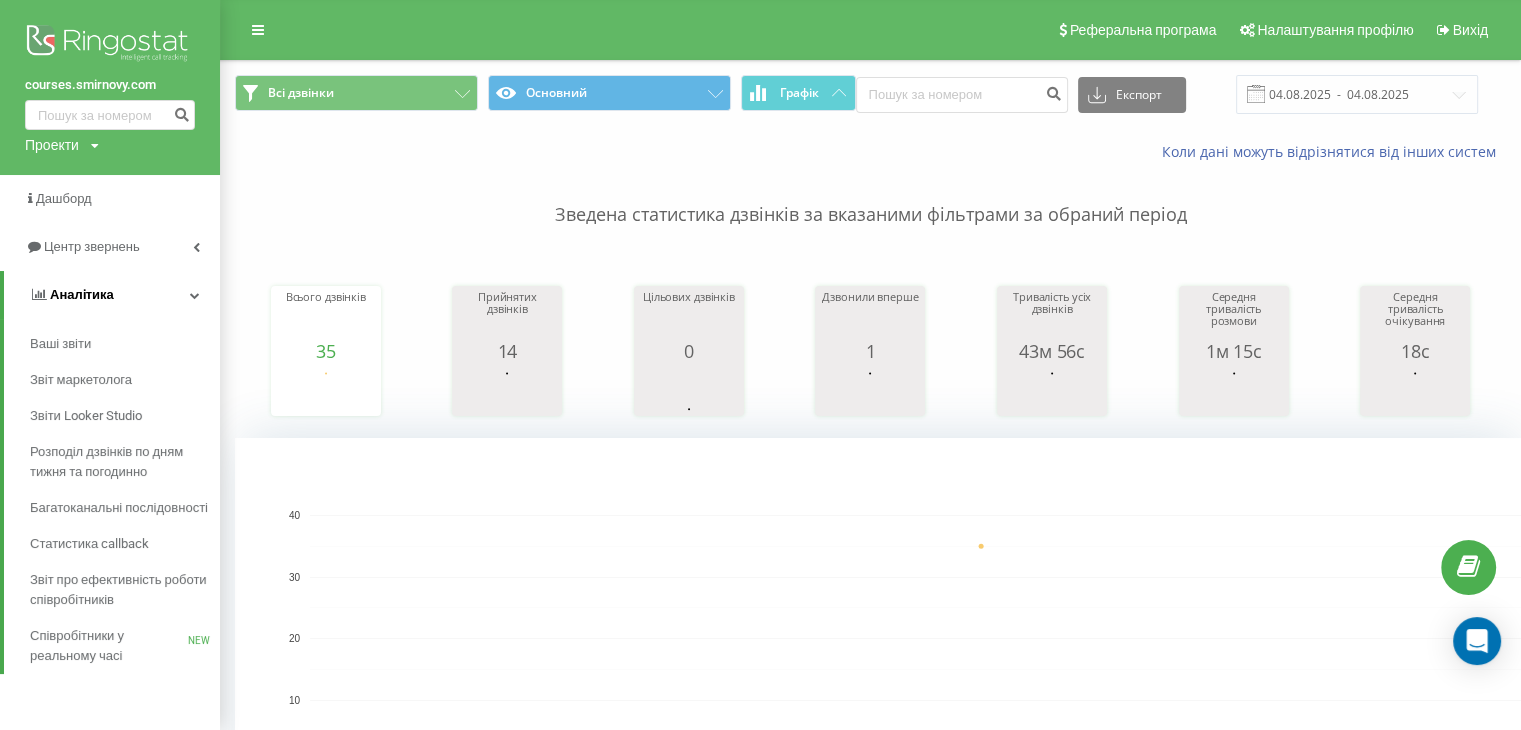 scroll, scrollTop: 200, scrollLeft: 0, axis: vertical 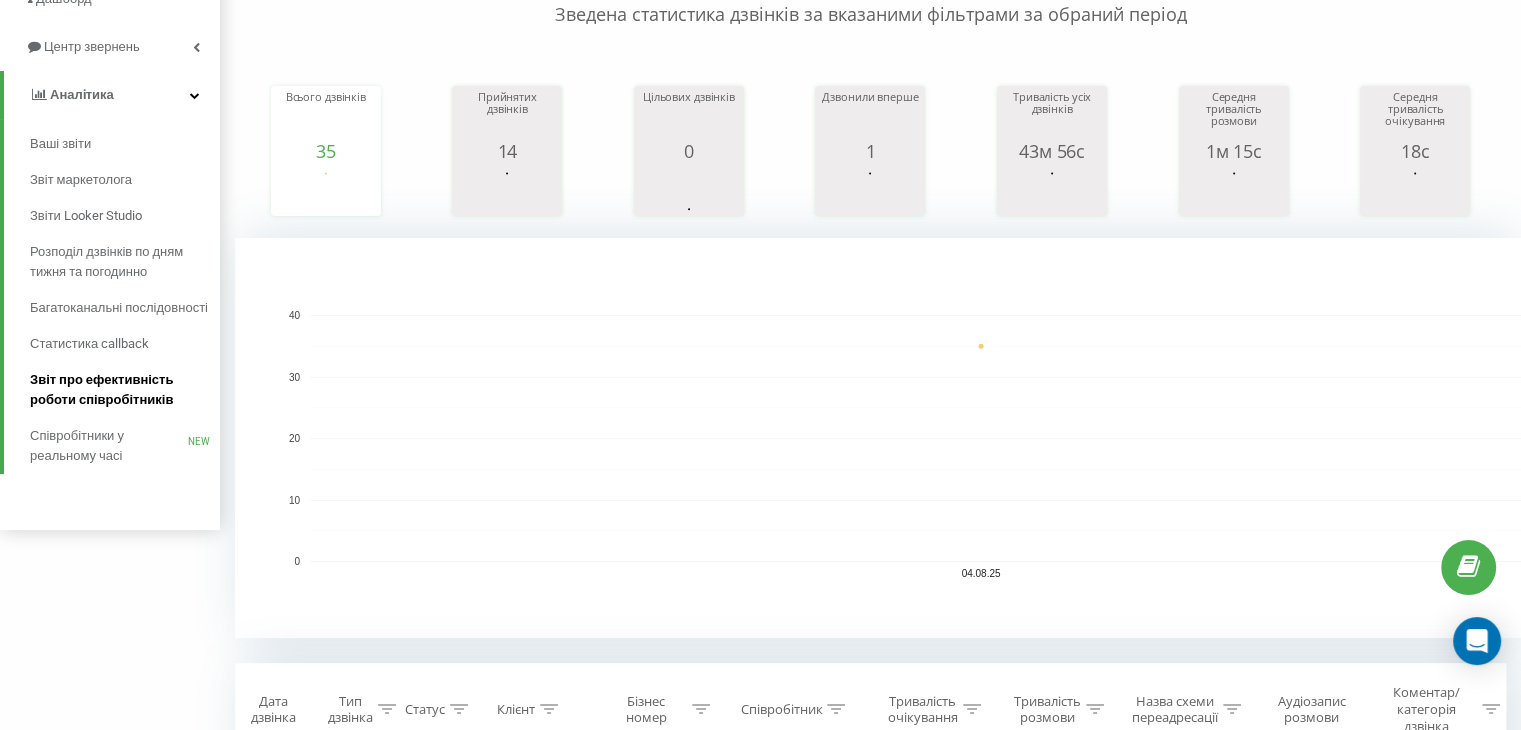 click on "Звіт про ефективність роботи співробітників" at bounding box center [120, 390] 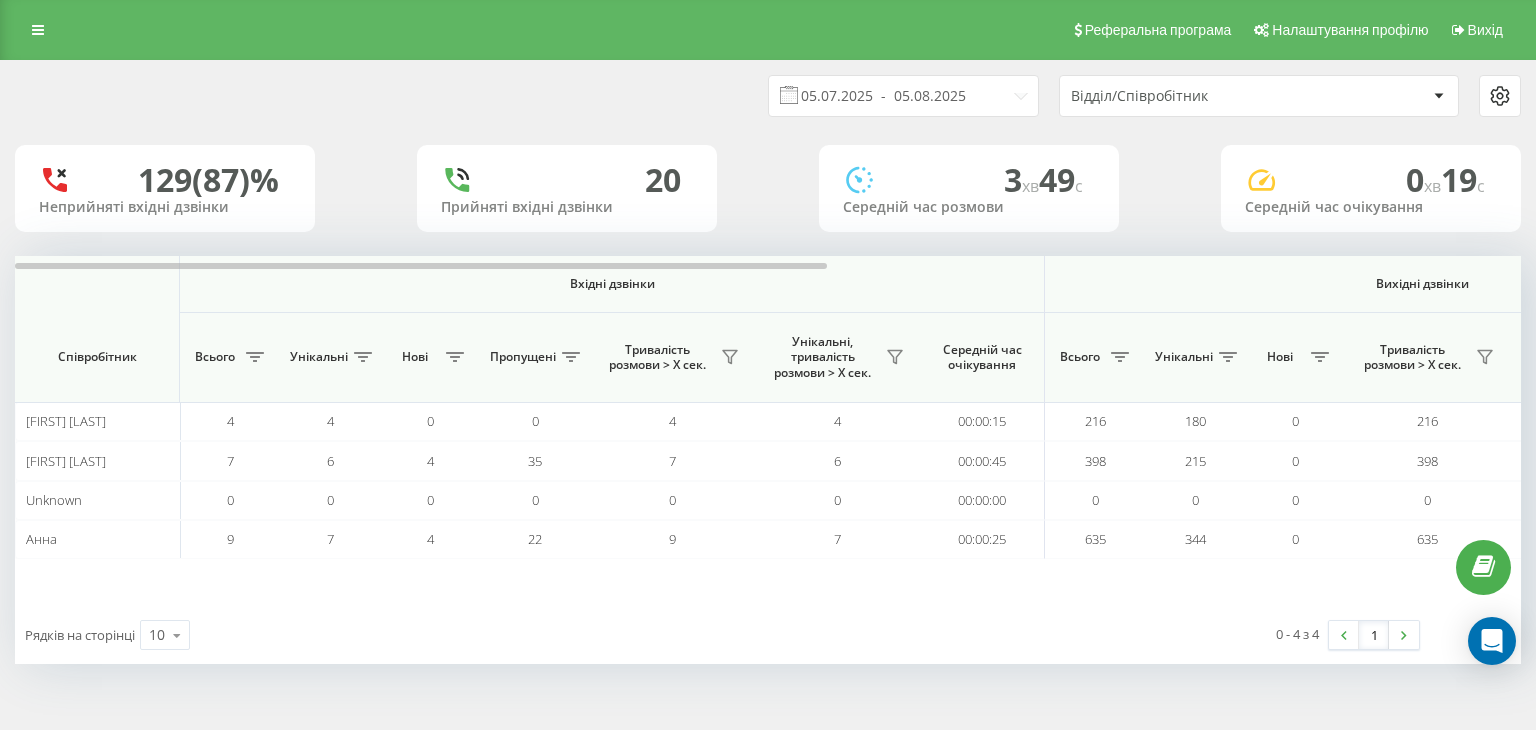 scroll, scrollTop: 0, scrollLeft: 0, axis: both 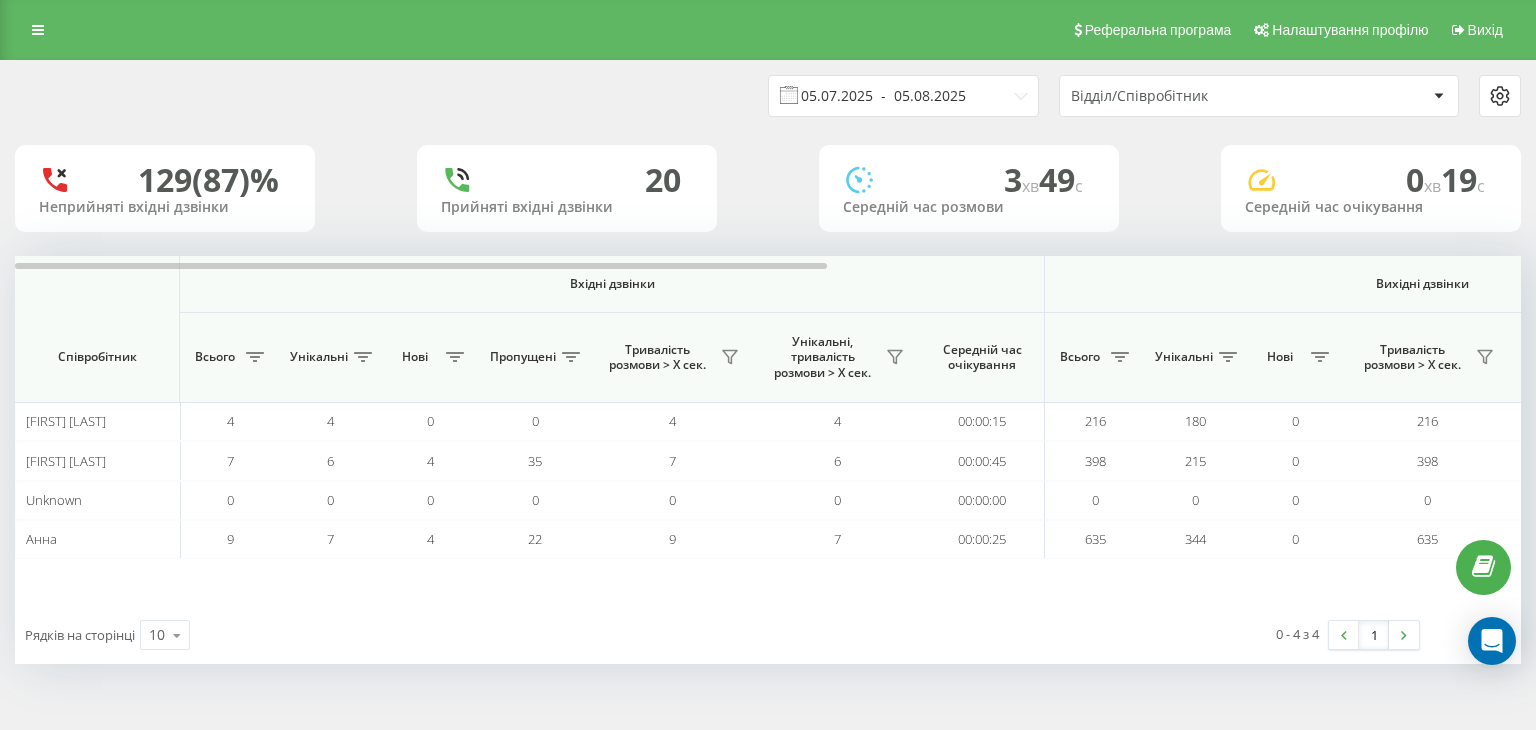 click on "05.07.2025  -  05.08.2025" at bounding box center [903, 96] 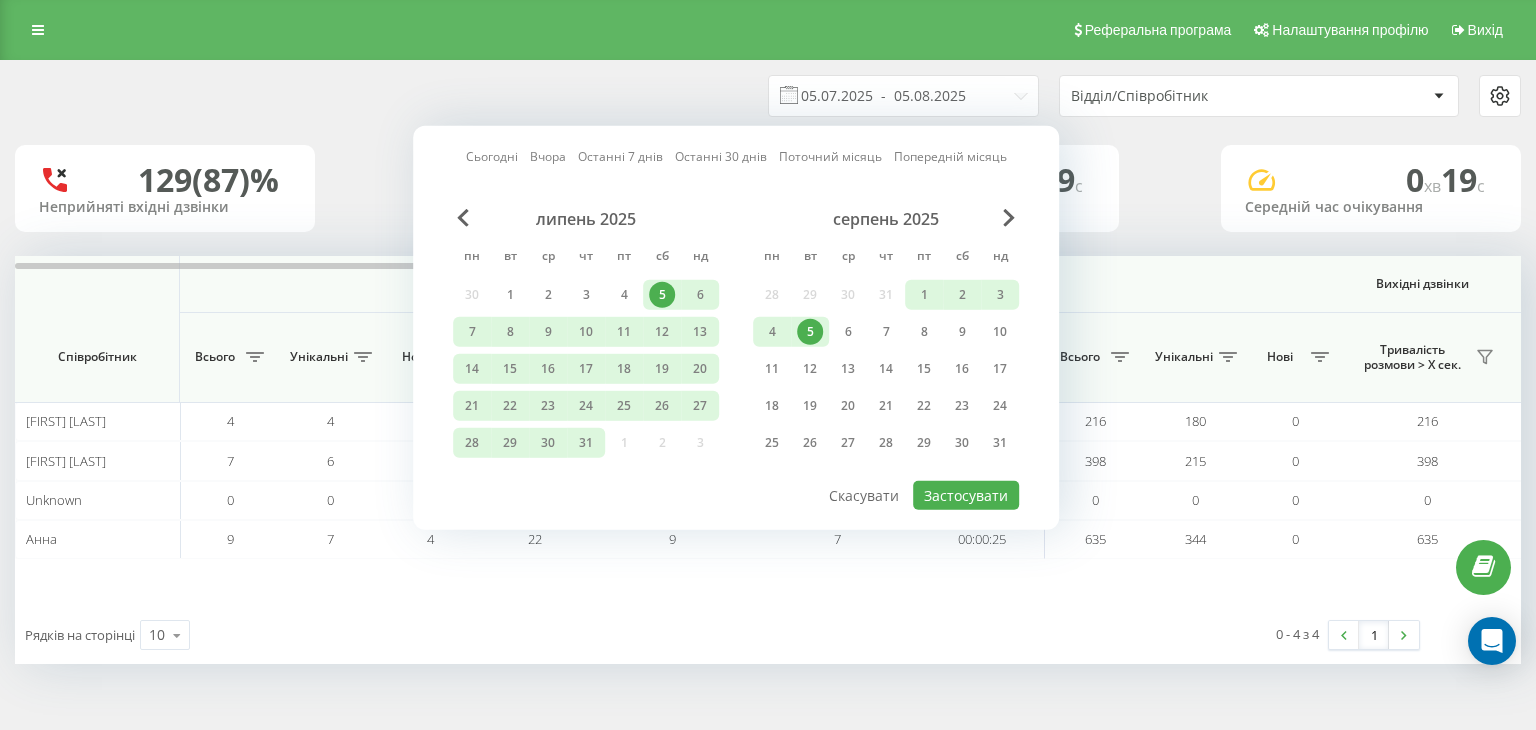 click on "5" at bounding box center (810, 332) 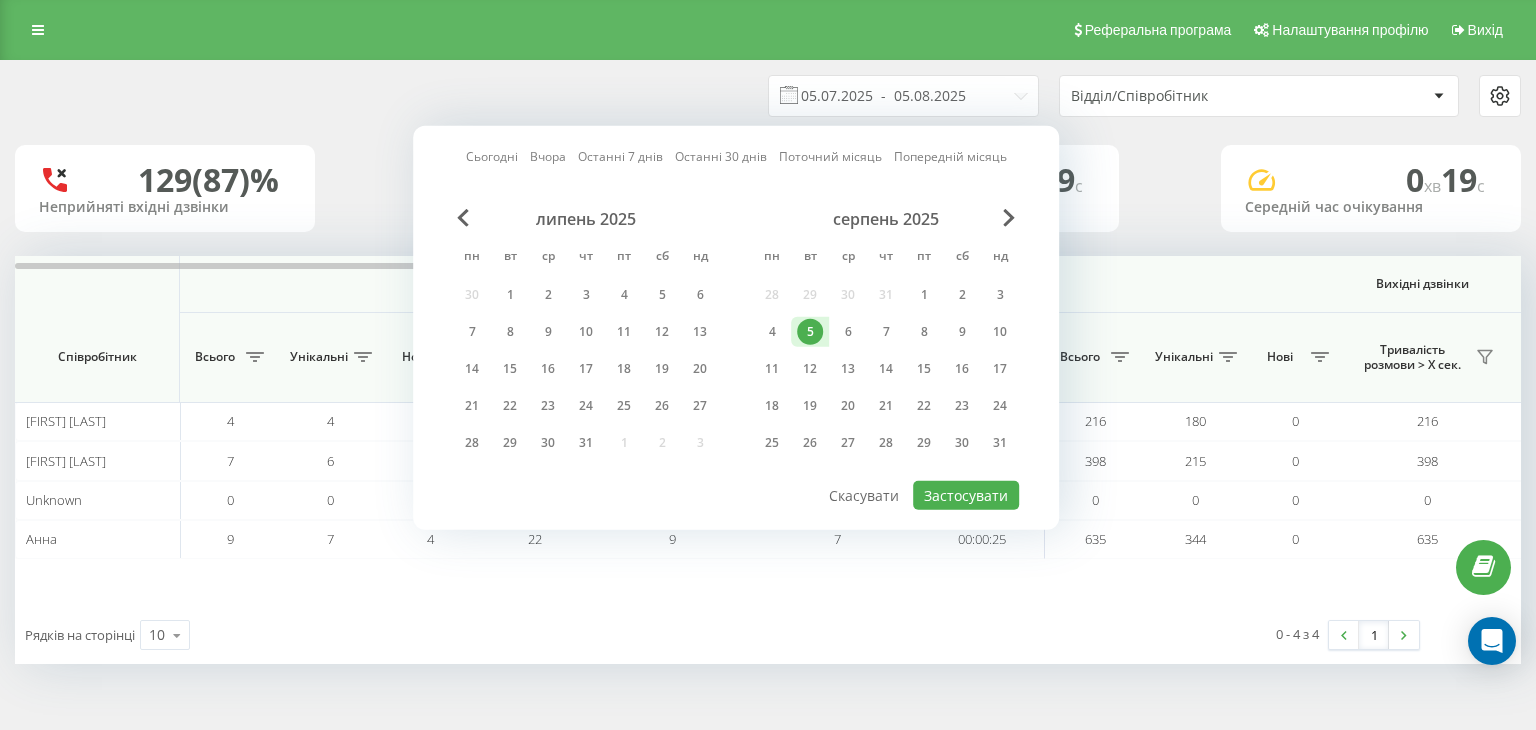 click on "липень 2025 пн вт ср чт пт сб нд 30 1 2 3 4 5 6 7 8 9 10 11 12 13 14 15 16 17 18 19 20 21 22 23 24 25 26 27 28 29 30 31 1 2 3 серпень 2025 пн вт ср чт пт сб нд 28 29 30 31 1 2 3 4 5 6 7 8 9 10 11 12 13 14 15 16 17 18 19 20 21 22 23 24 25 26 27 28 29 30 31" at bounding box center [736, 344] 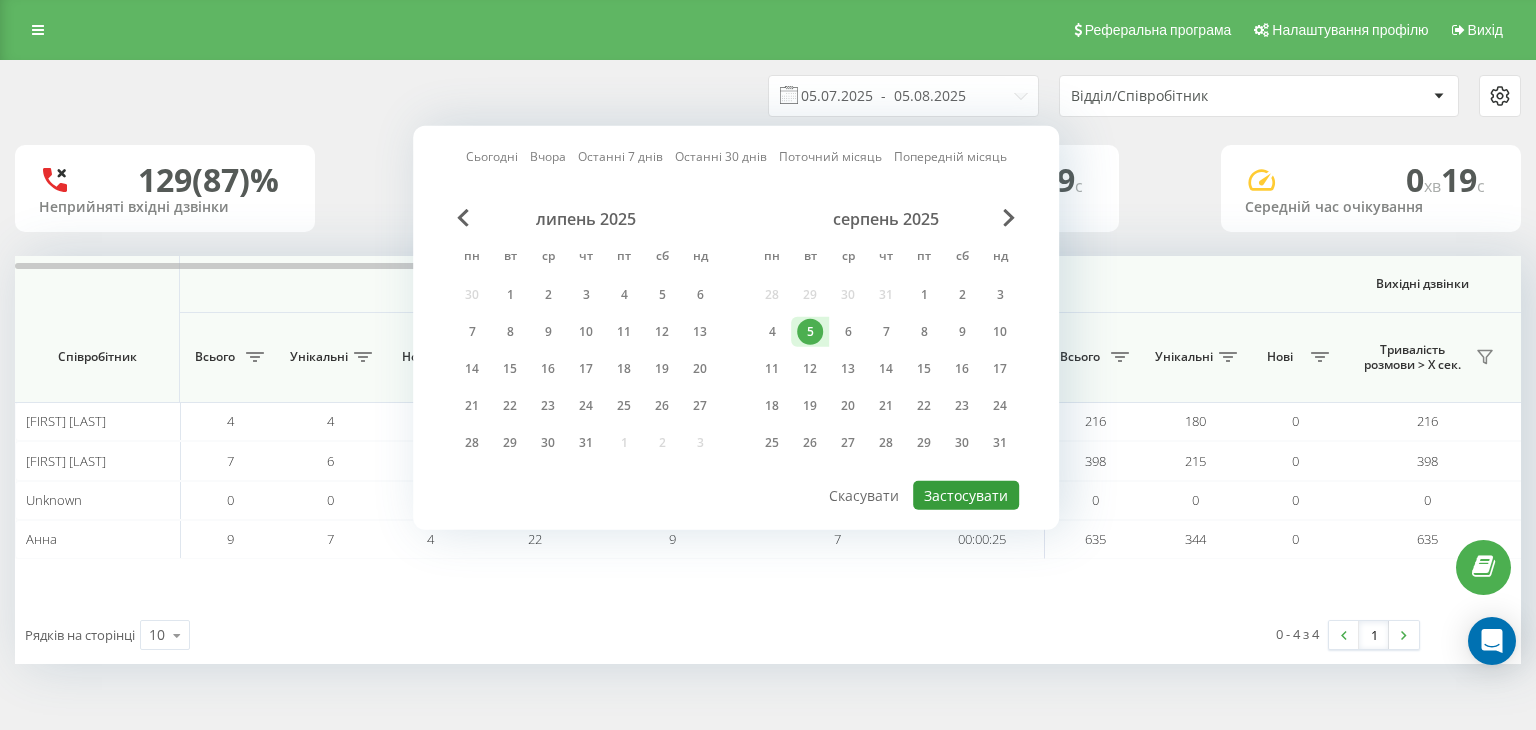 click on "Застосувати" at bounding box center [966, 495] 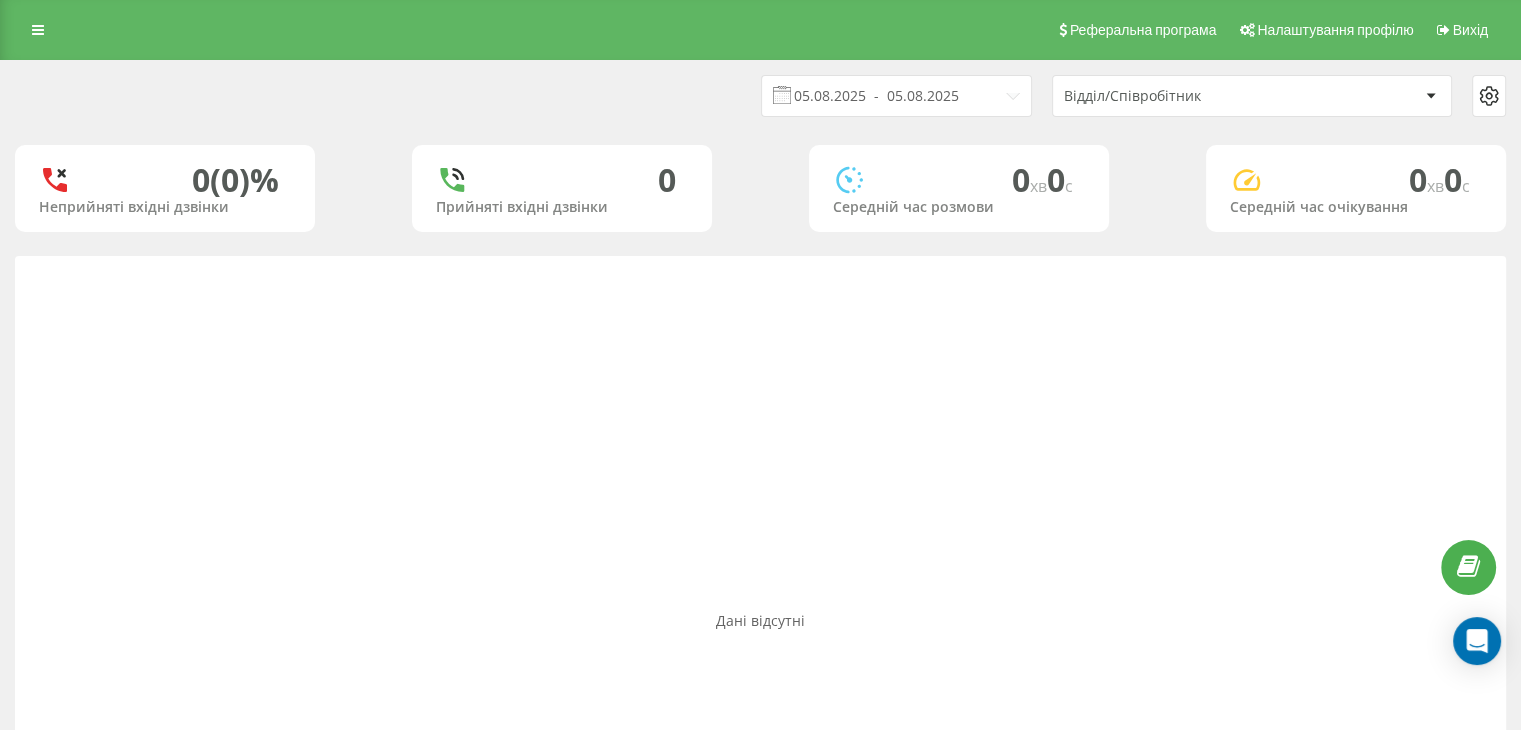 drag, startPoint x: 802, startPoint y: 123, endPoint x: 817, endPoint y: 107, distance: 21.931713 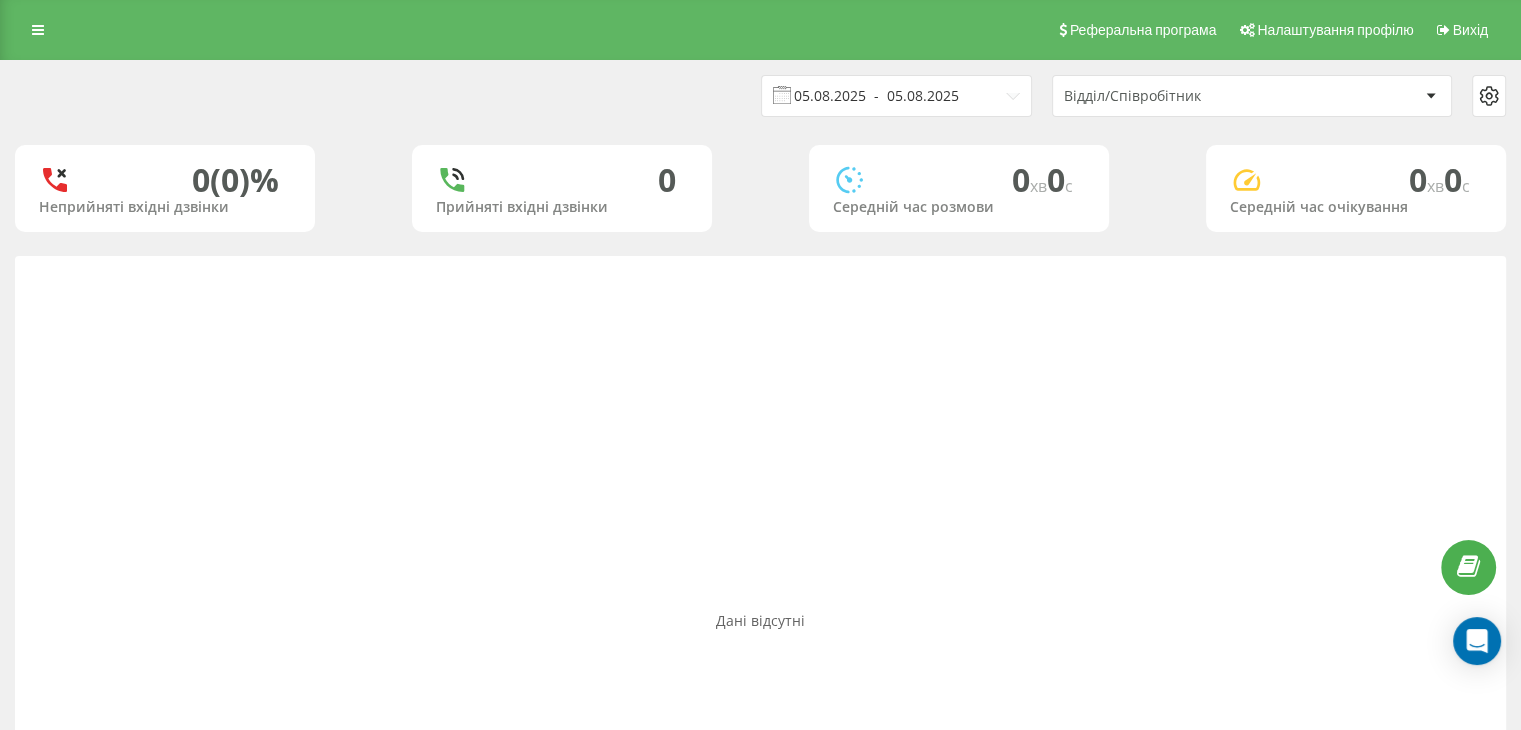 click on "05.08.2025  -  05.08.2025" at bounding box center [896, 96] 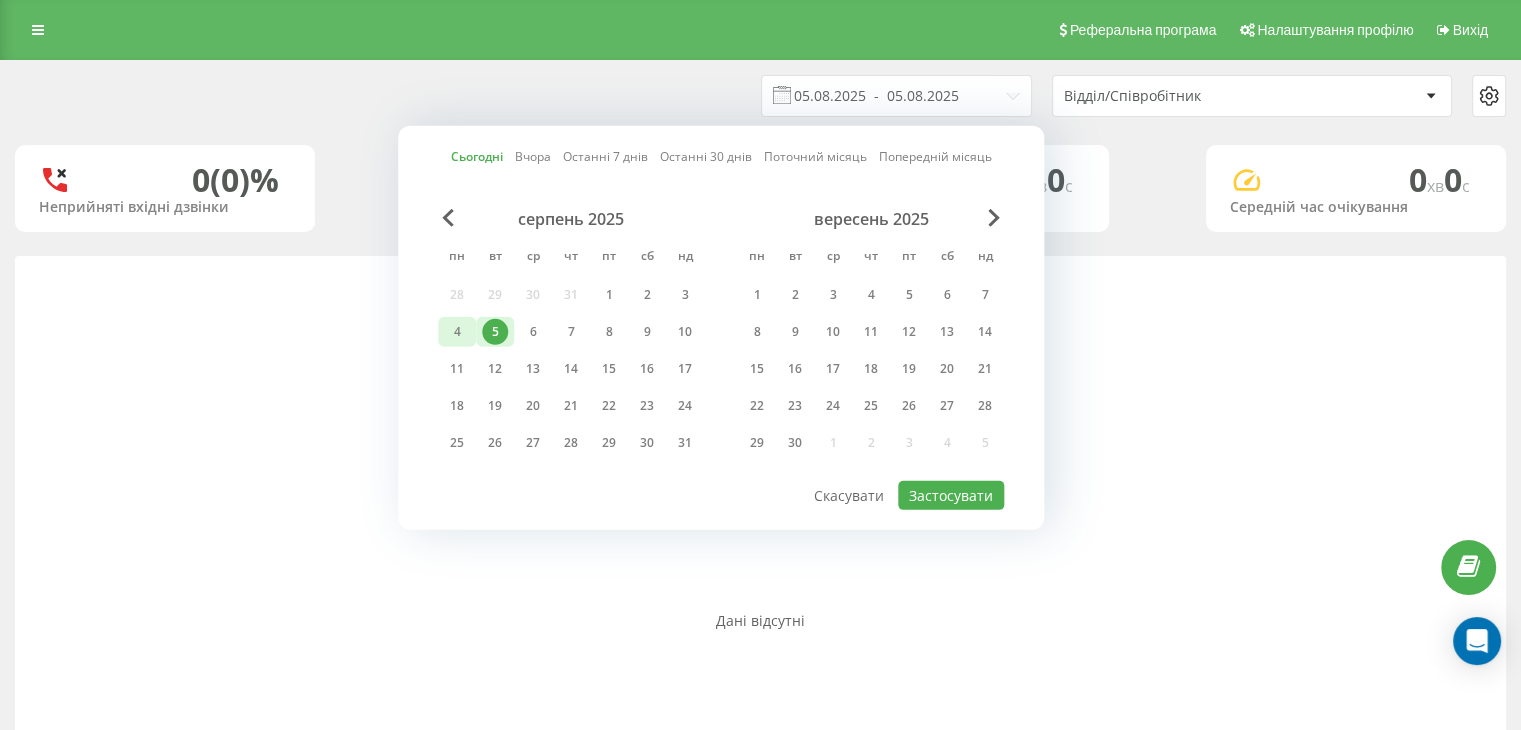 click on "4" at bounding box center (457, 332) 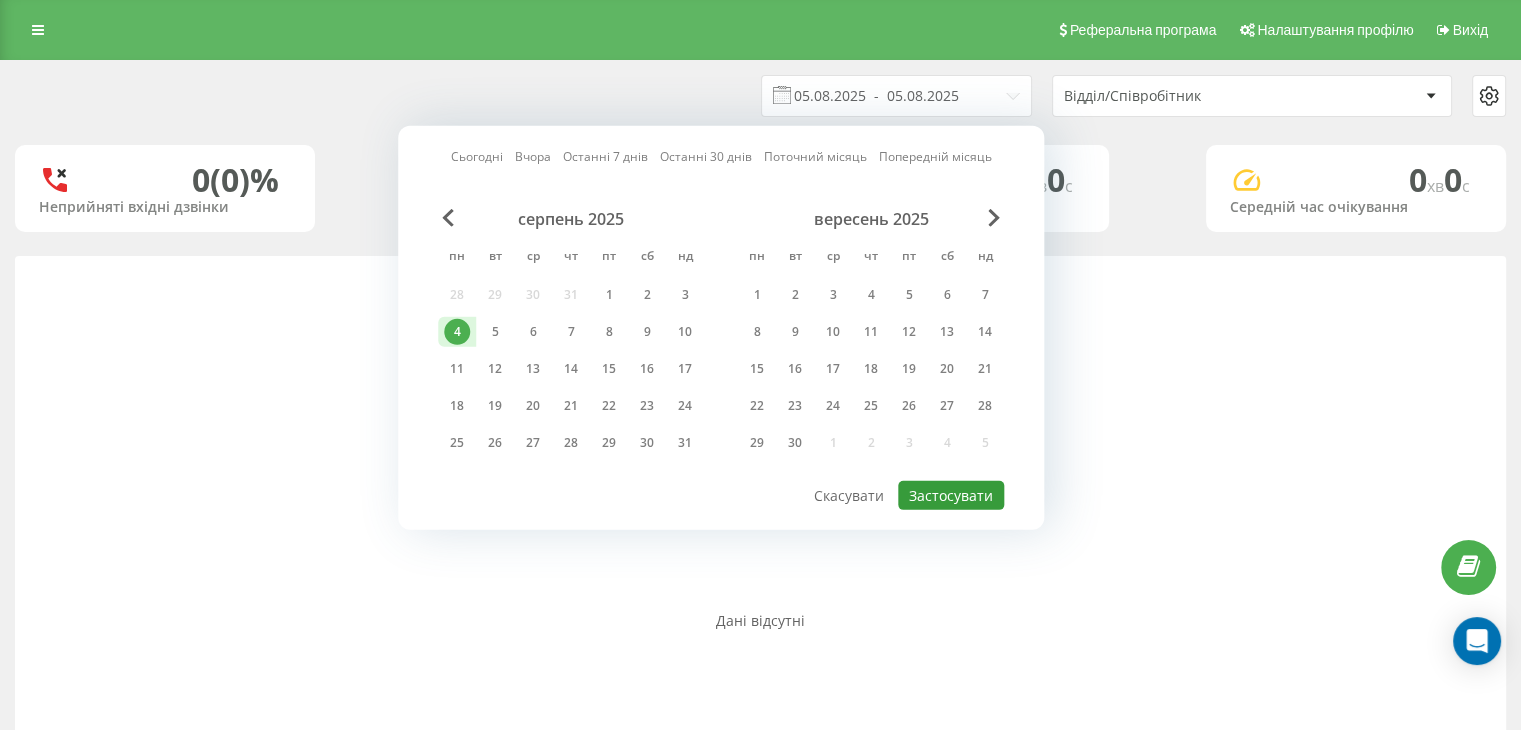 click on "Застосувати" at bounding box center (951, 495) 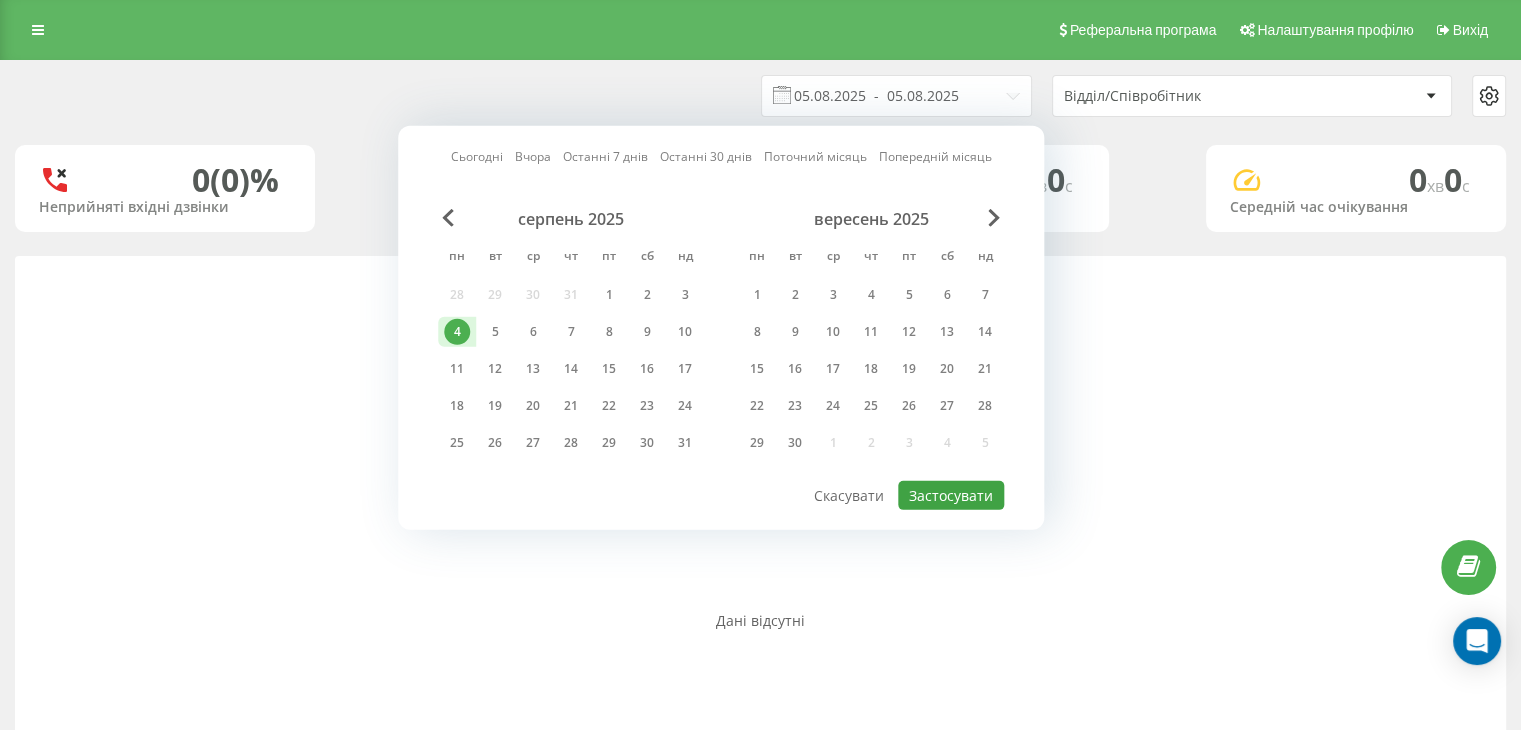 type on "04.08.2025  -  04.08.2025" 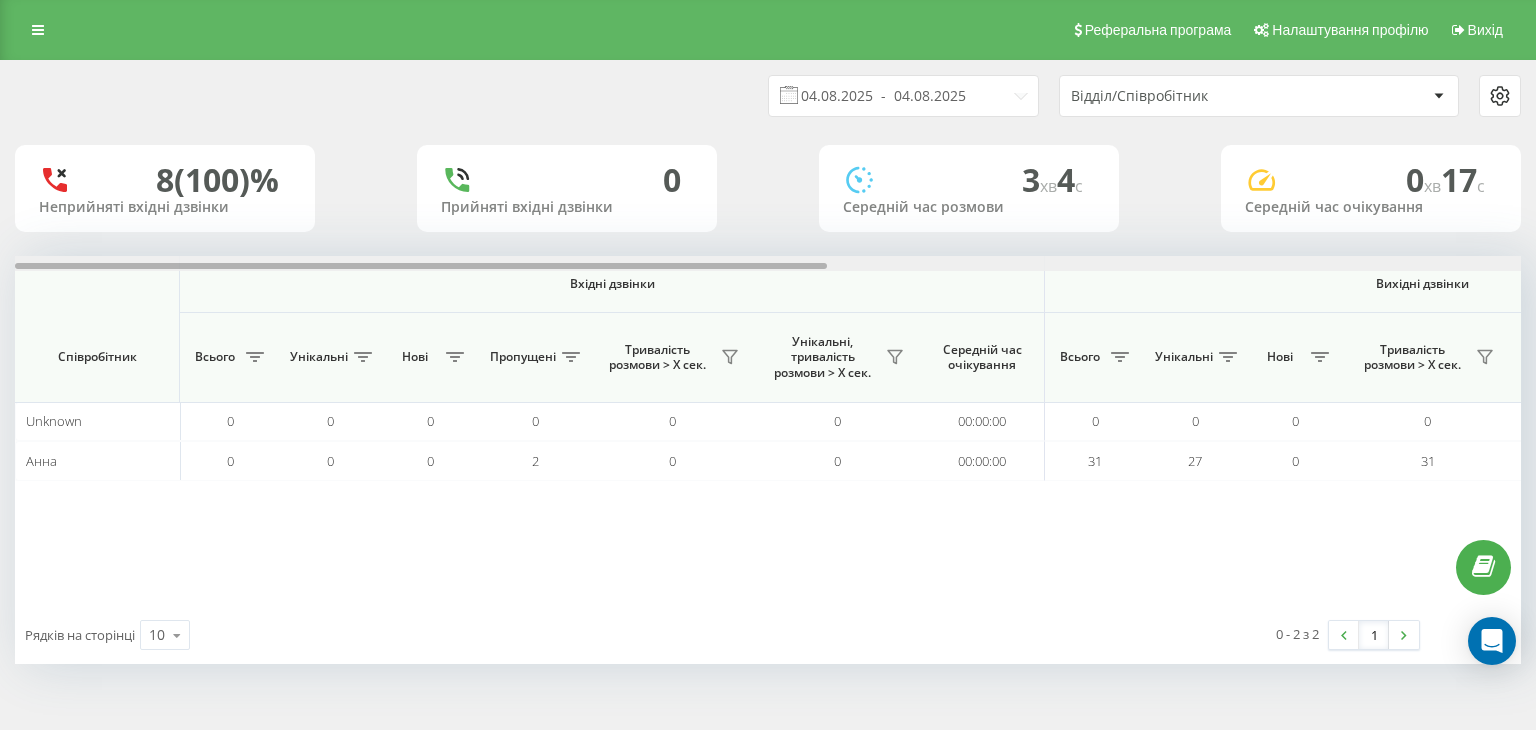 scroll, scrollTop: 0, scrollLeft: 1284, axis: horizontal 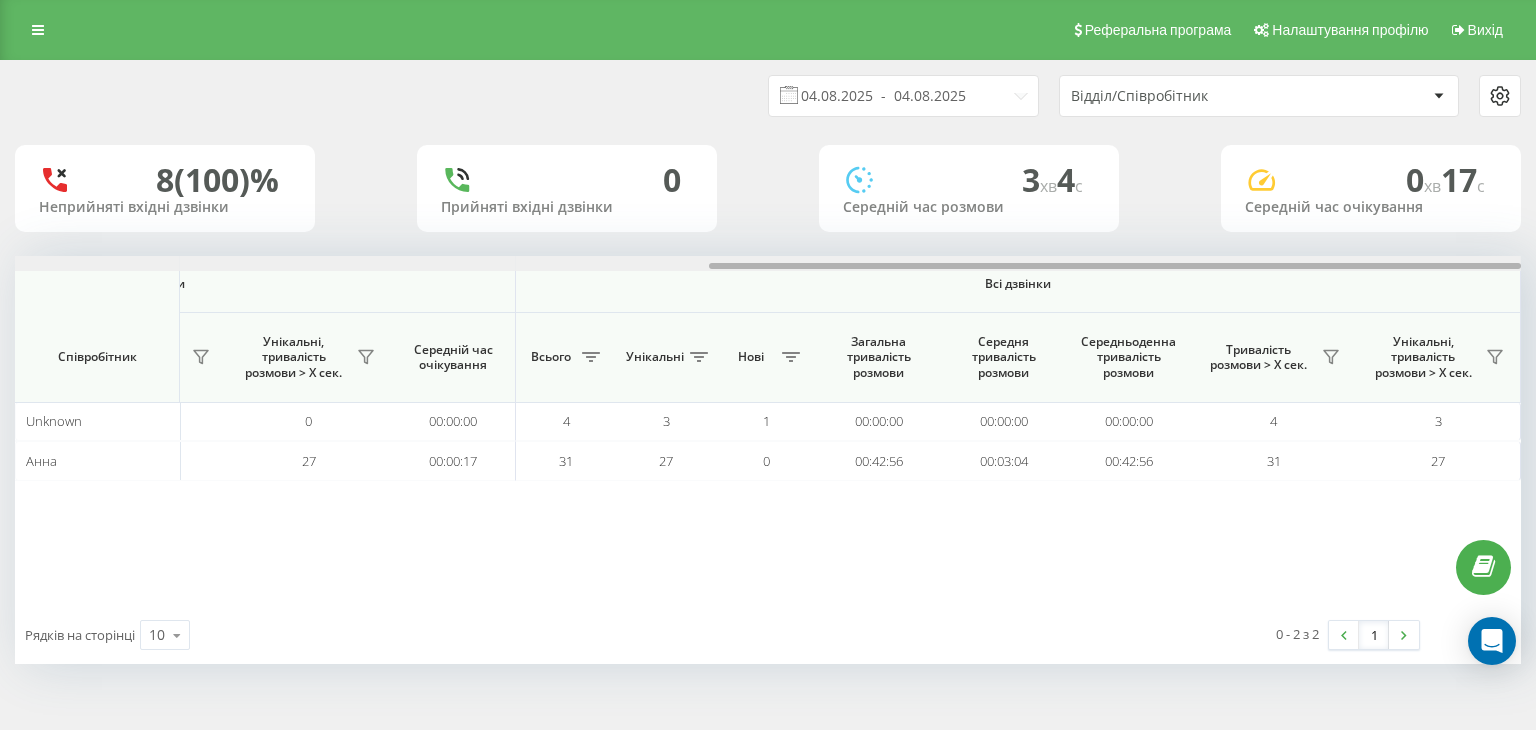 drag, startPoint x: 450, startPoint y: 261, endPoint x: 935, endPoint y: 263, distance: 485.00412 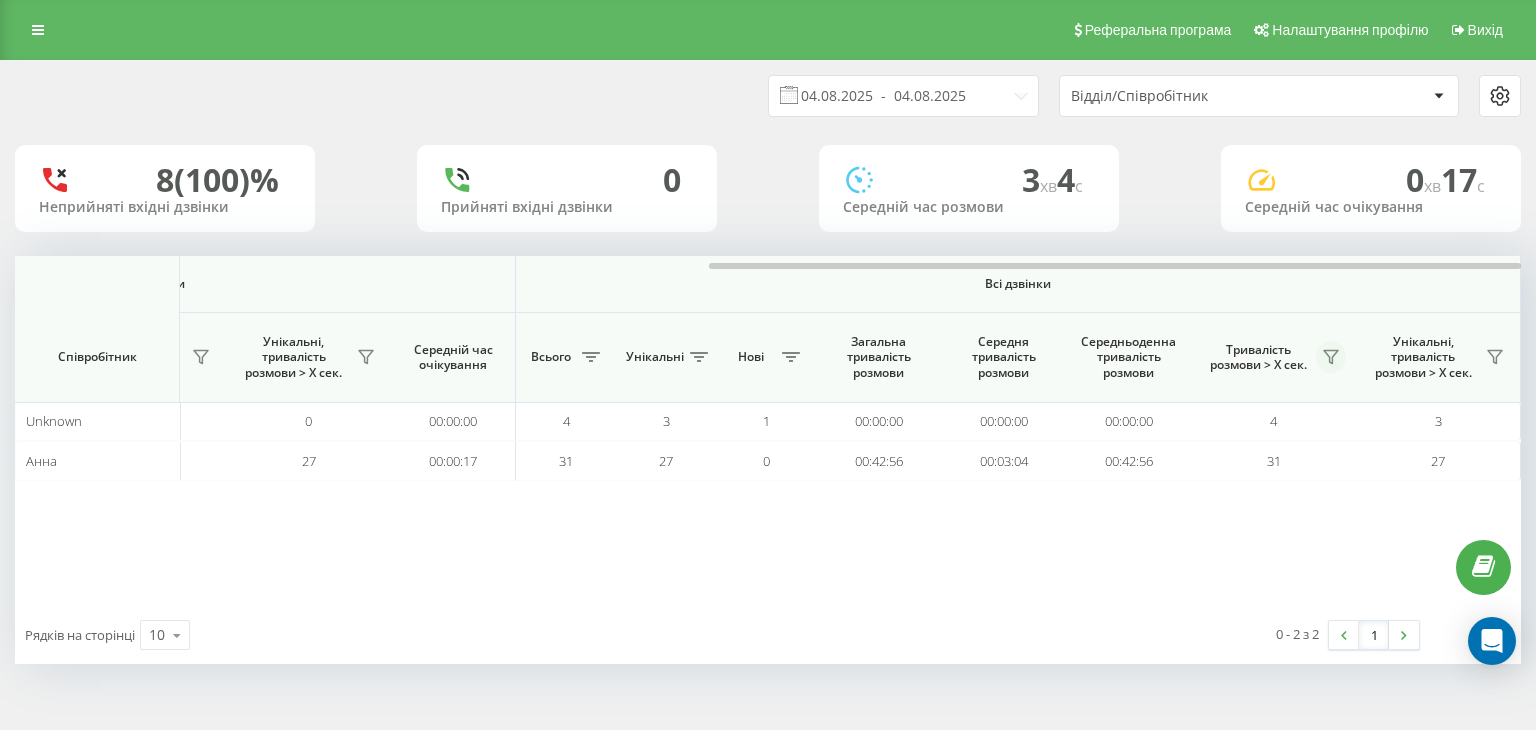 click 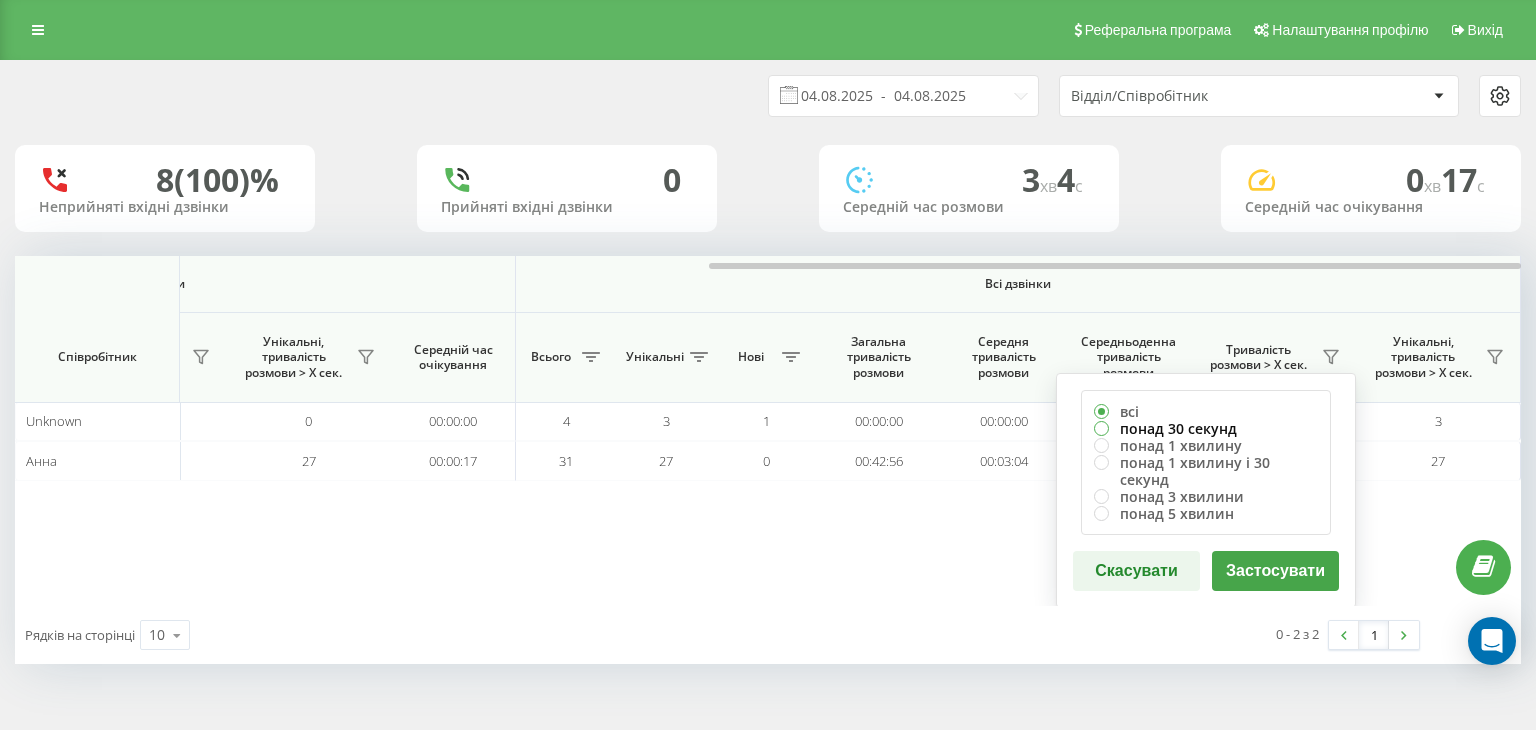click on "понад 30 секунд" at bounding box center [1206, 428] 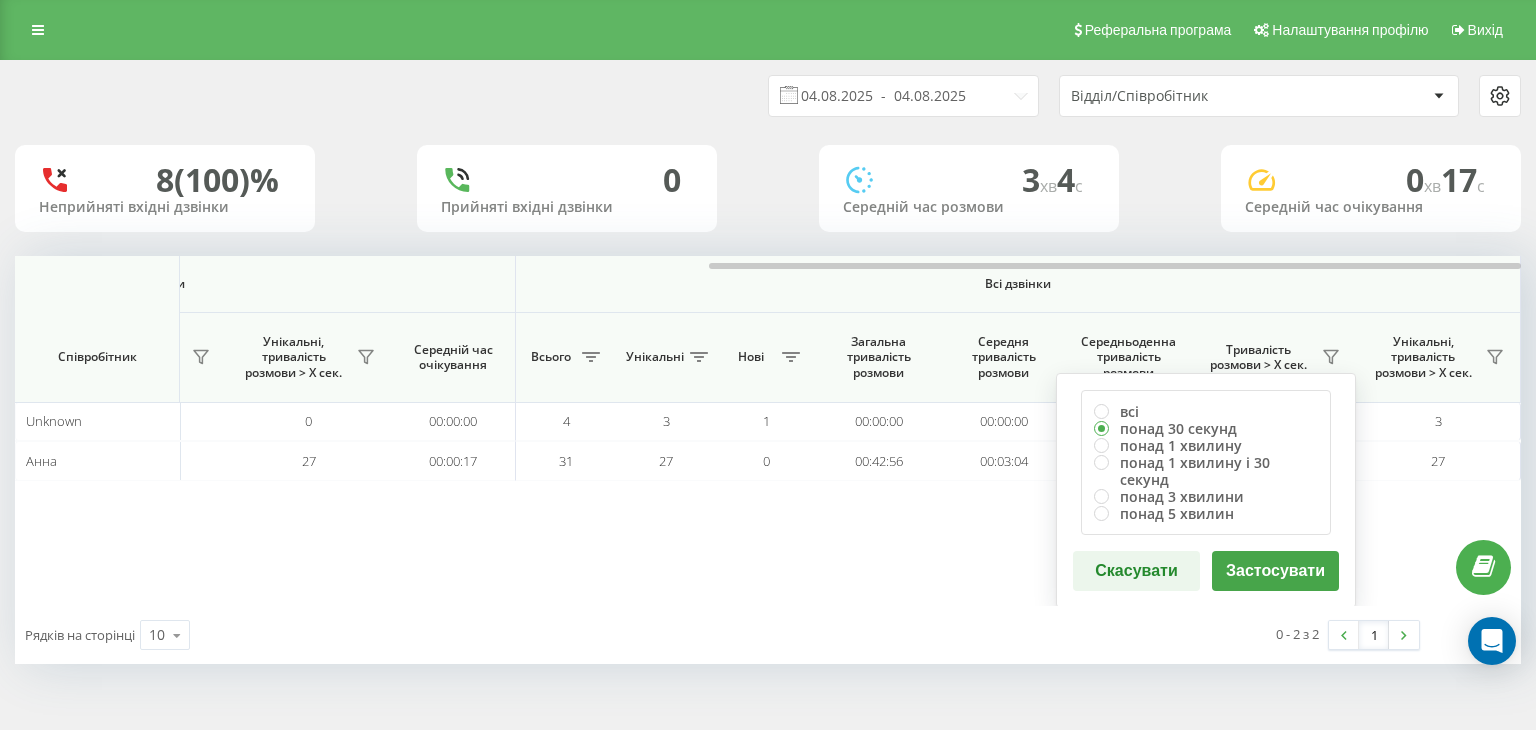 click on "Застосувати" at bounding box center [1275, 571] 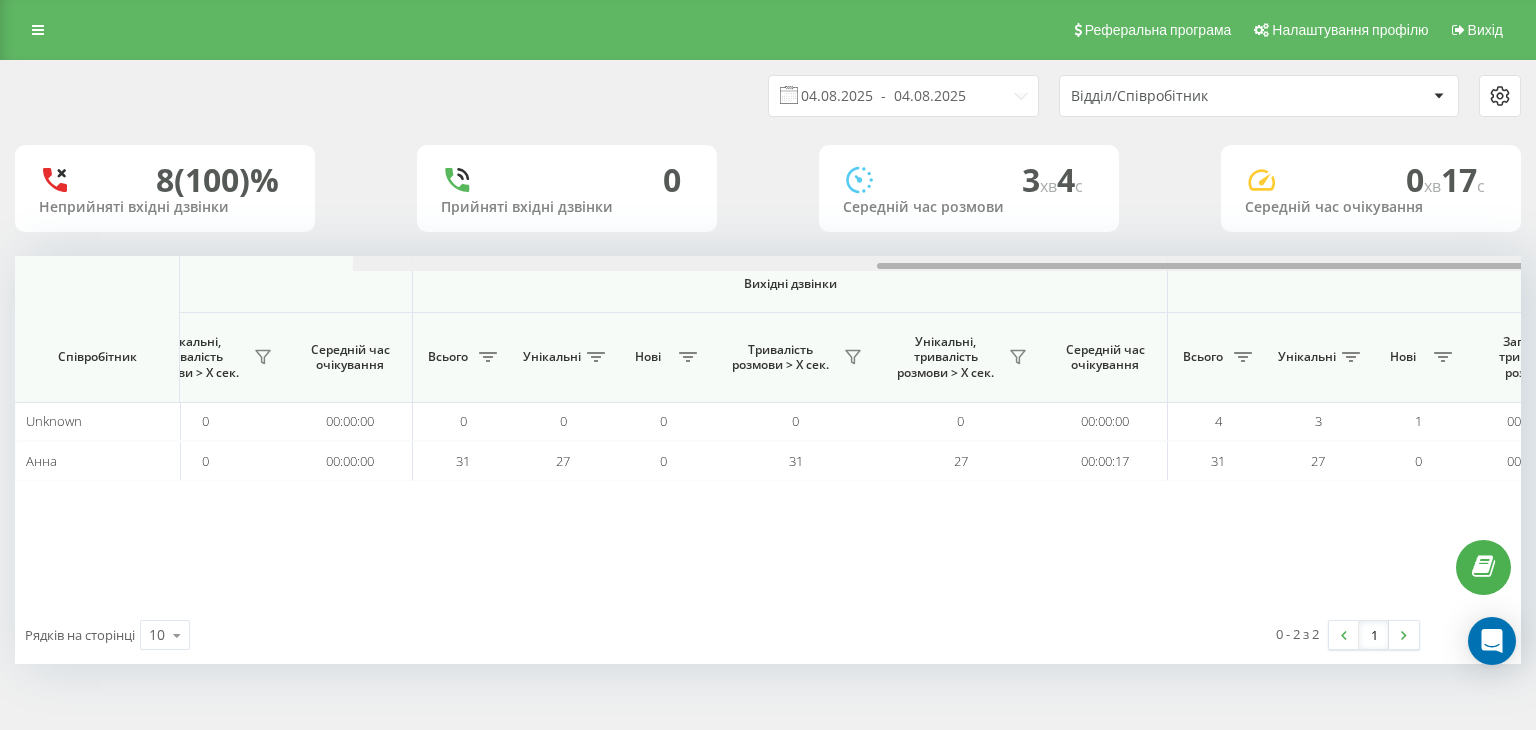 scroll, scrollTop: 0, scrollLeft: 1284, axis: horizontal 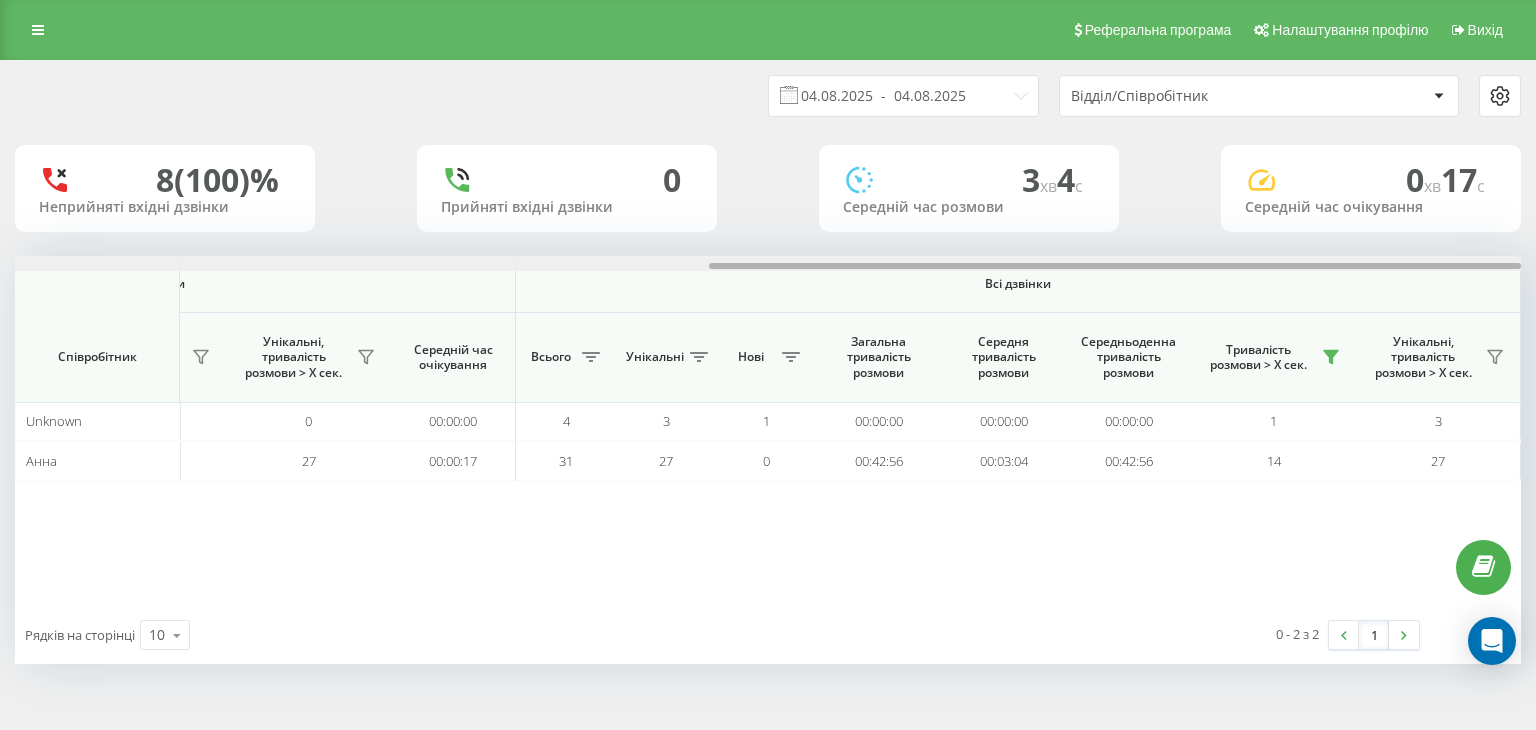 drag, startPoint x: 608, startPoint y: 265, endPoint x: 1414, endPoint y: 265, distance: 806 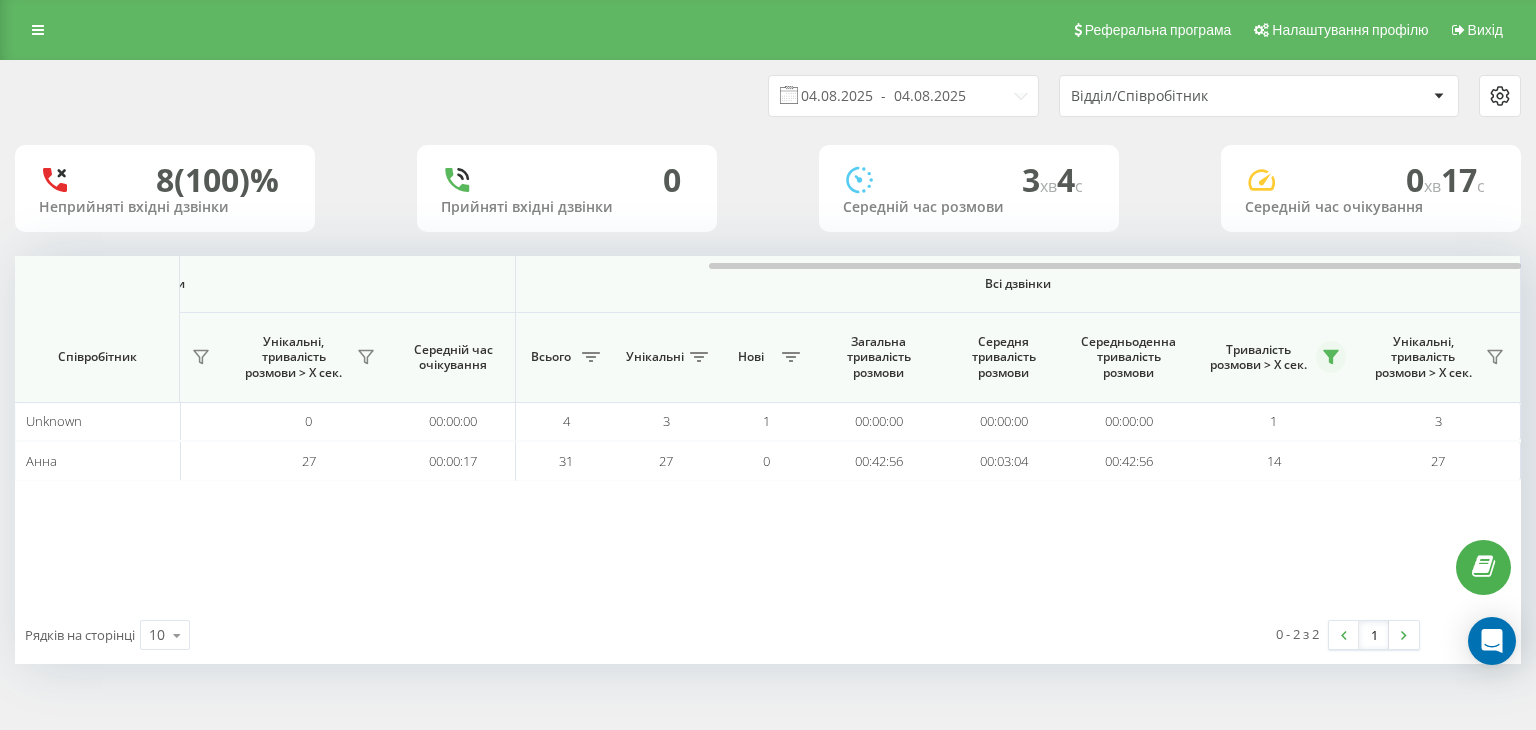 click 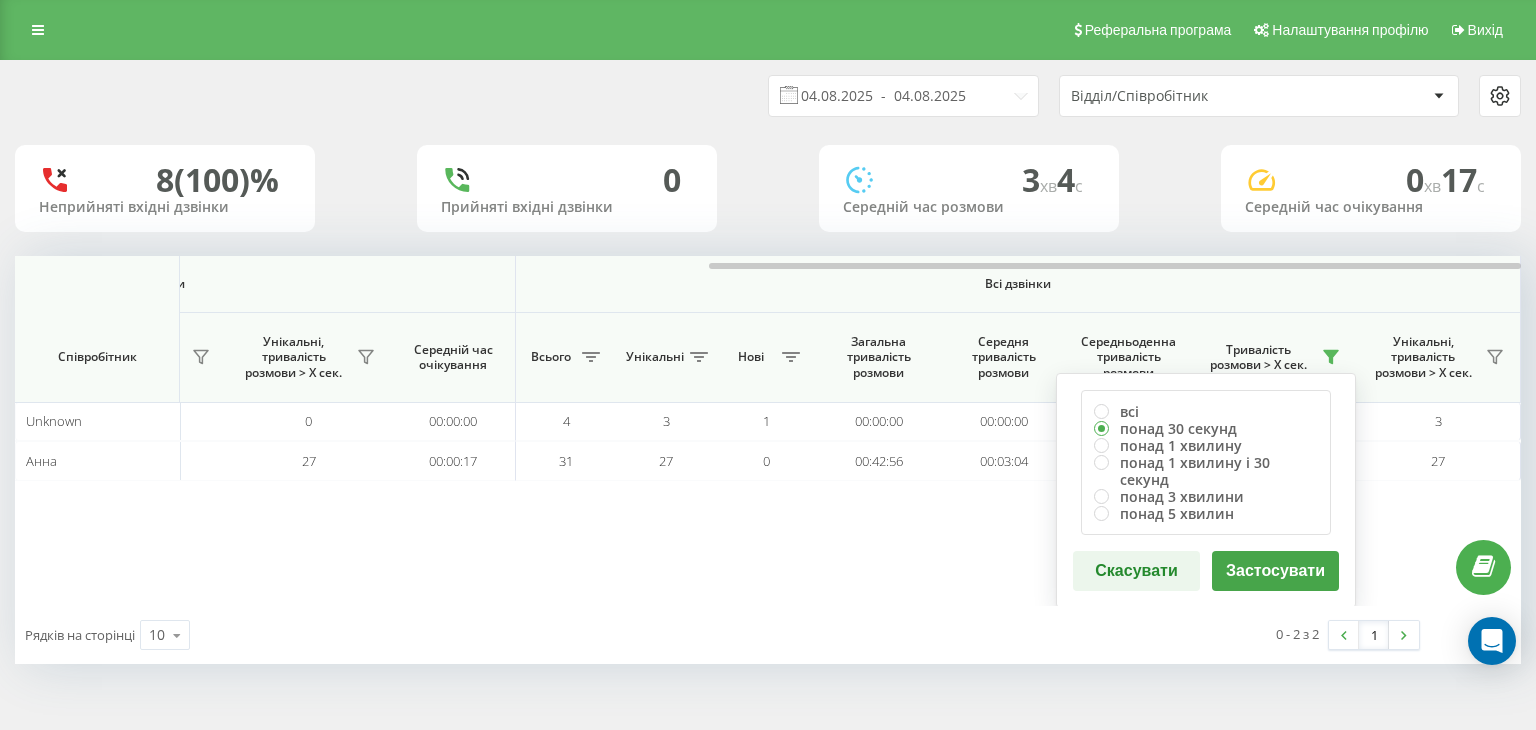 click on "Вхідні дзвінки Вихідні дзвінки Всі дзвінки Співробітник Всього Унікальні Нові Пропущені Тривалість розмови > Х сек. Унікальні, тривалість розмови > Х сек. Середній час очікування Всього Унікальні Нові Тривалість розмови > Х сек. Унікальні, тривалість розмови > Х сек. Середній час очікування Всього Унікальні Нові Загальна тривалість розмови Середня тривалість розмови Середньоденна тривалість розмови Тривалість розмови > Х сек. всі понад 30 секунд понад 1 хвилину понад 1 хвилину і 30 секунд понад 3 хвилини понад 5 хвилин Скасувати Застосувати Unknown 0 0 0 0 0 0 00:00:00 0" at bounding box center (768, 431) 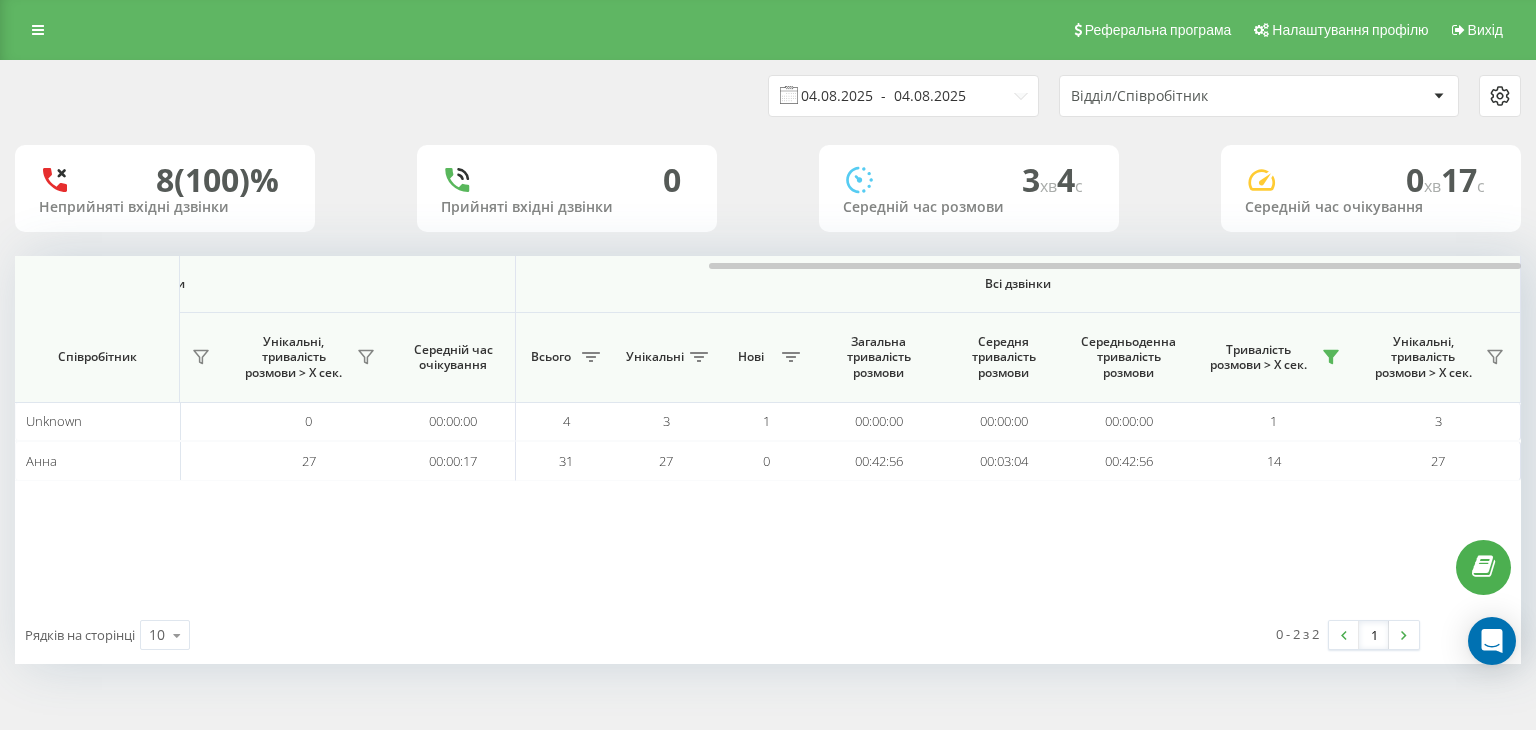 click on "04.08.2025  -  04.08.2025" at bounding box center (903, 96) 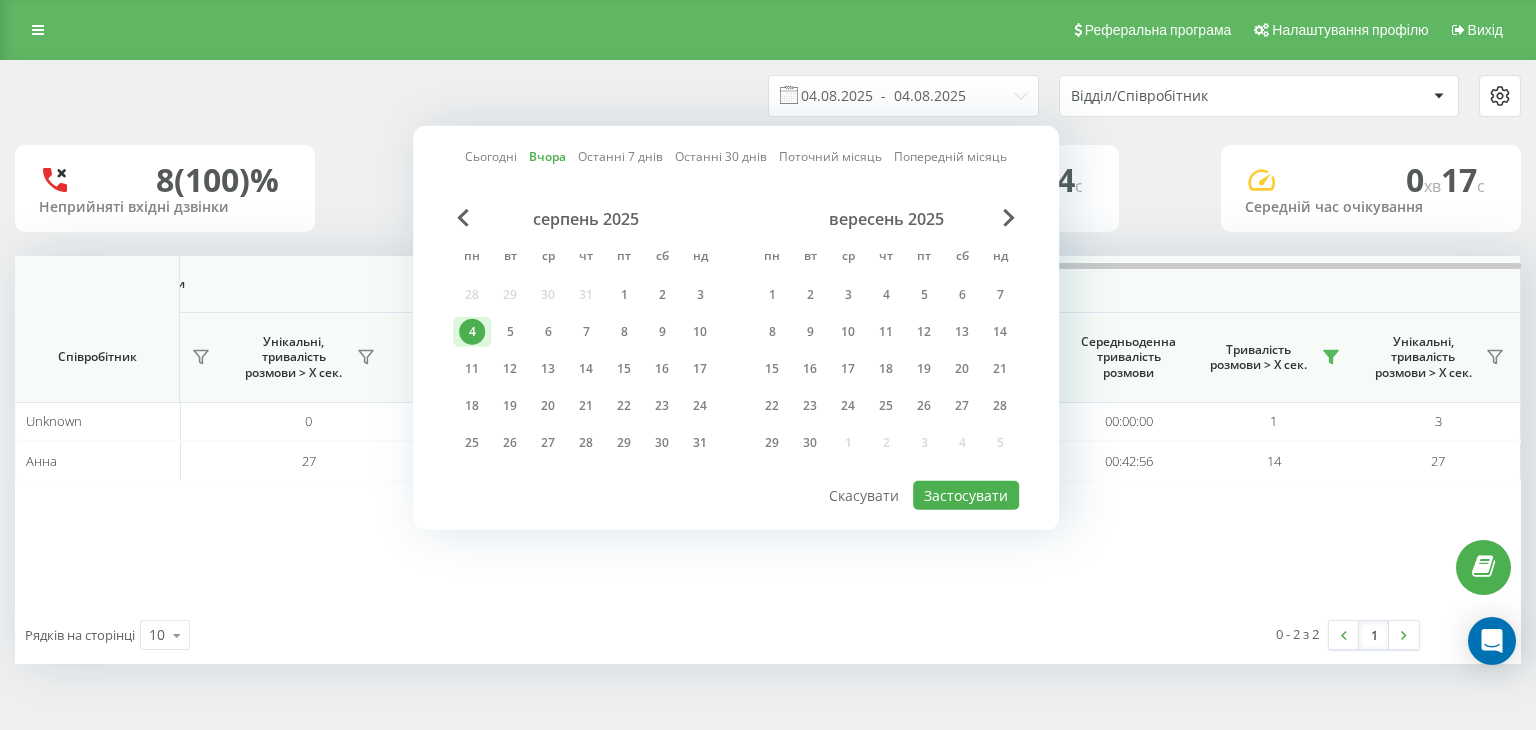 click on "4" at bounding box center (472, 332) 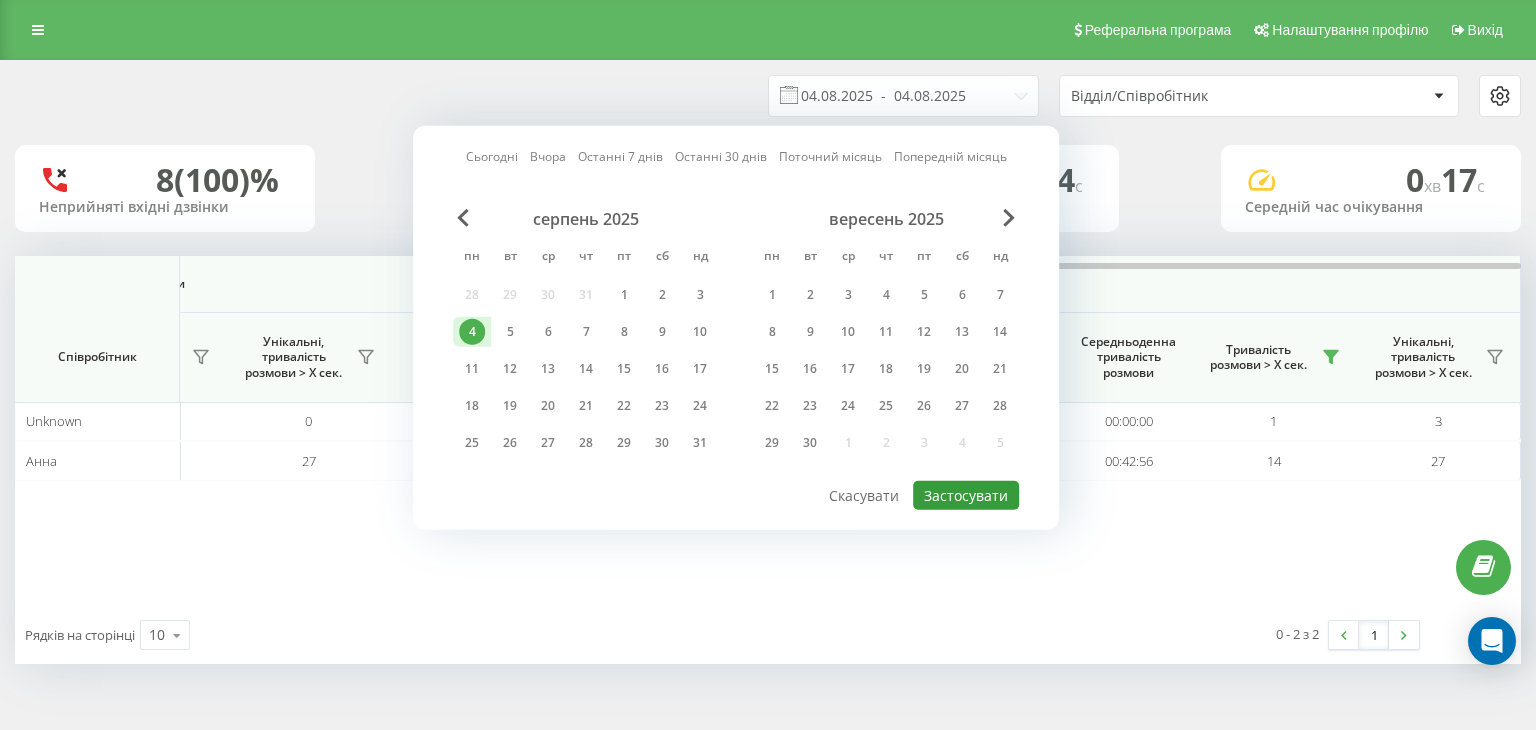click on "Застосувати" at bounding box center (966, 495) 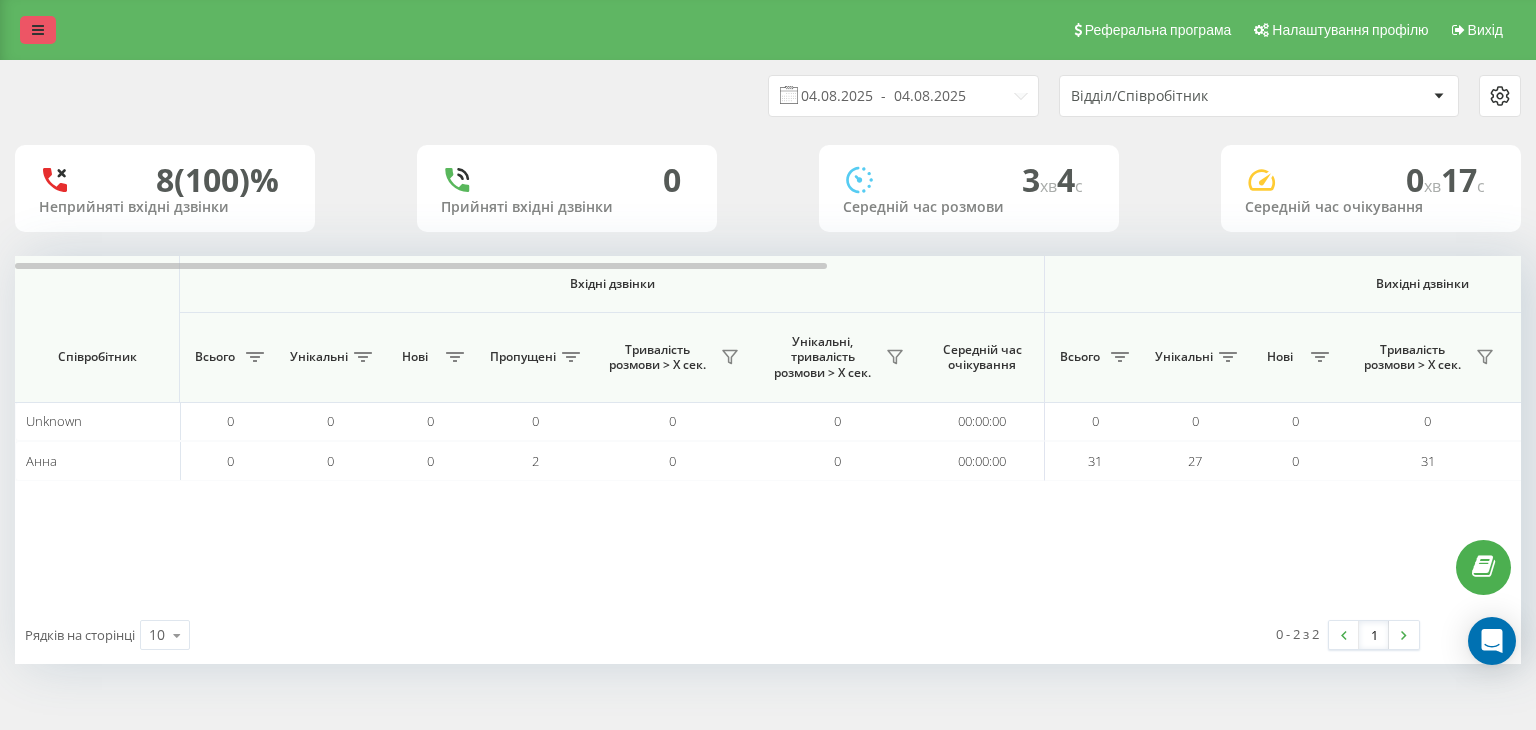 click at bounding box center (38, 30) 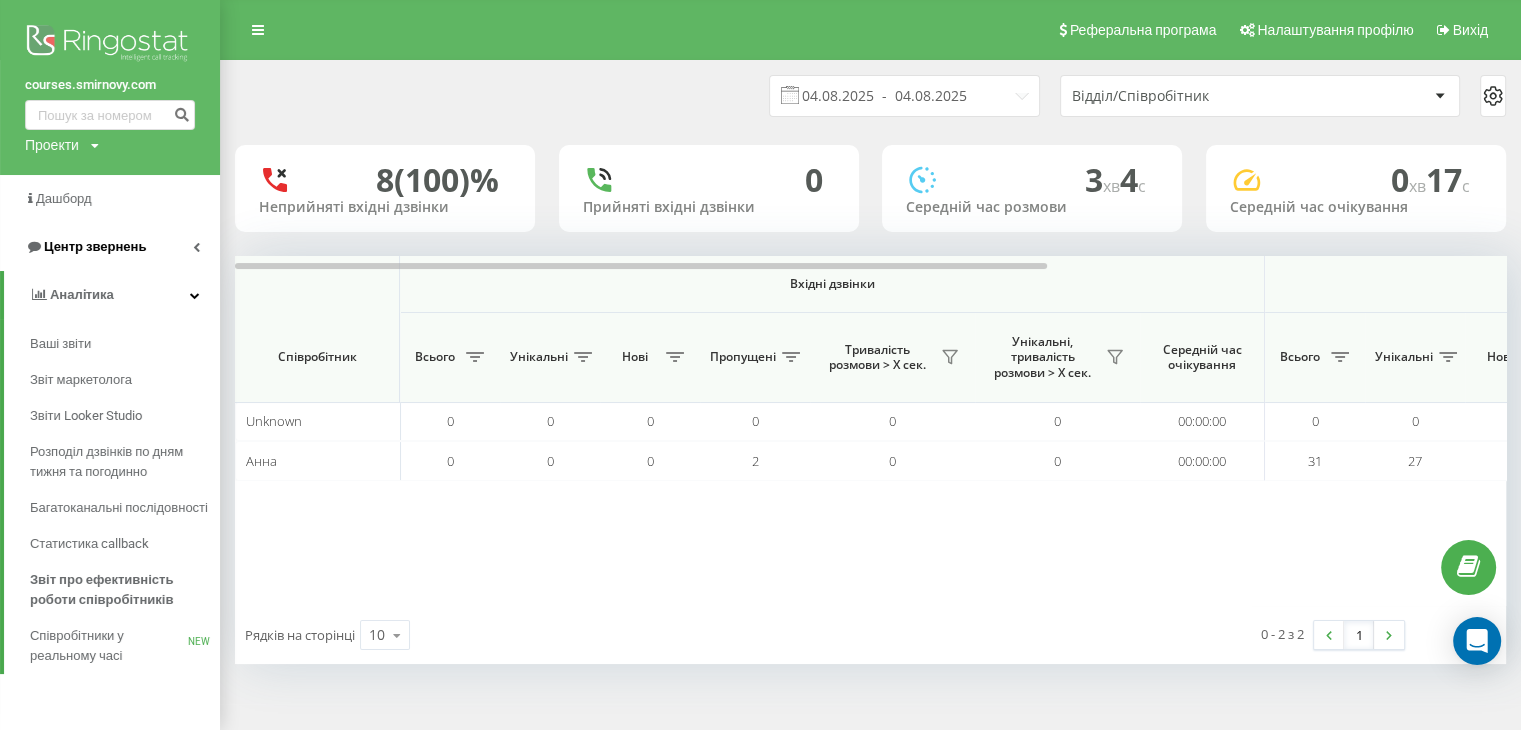 click on "Центр звернень" at bounding box center (95, 246) 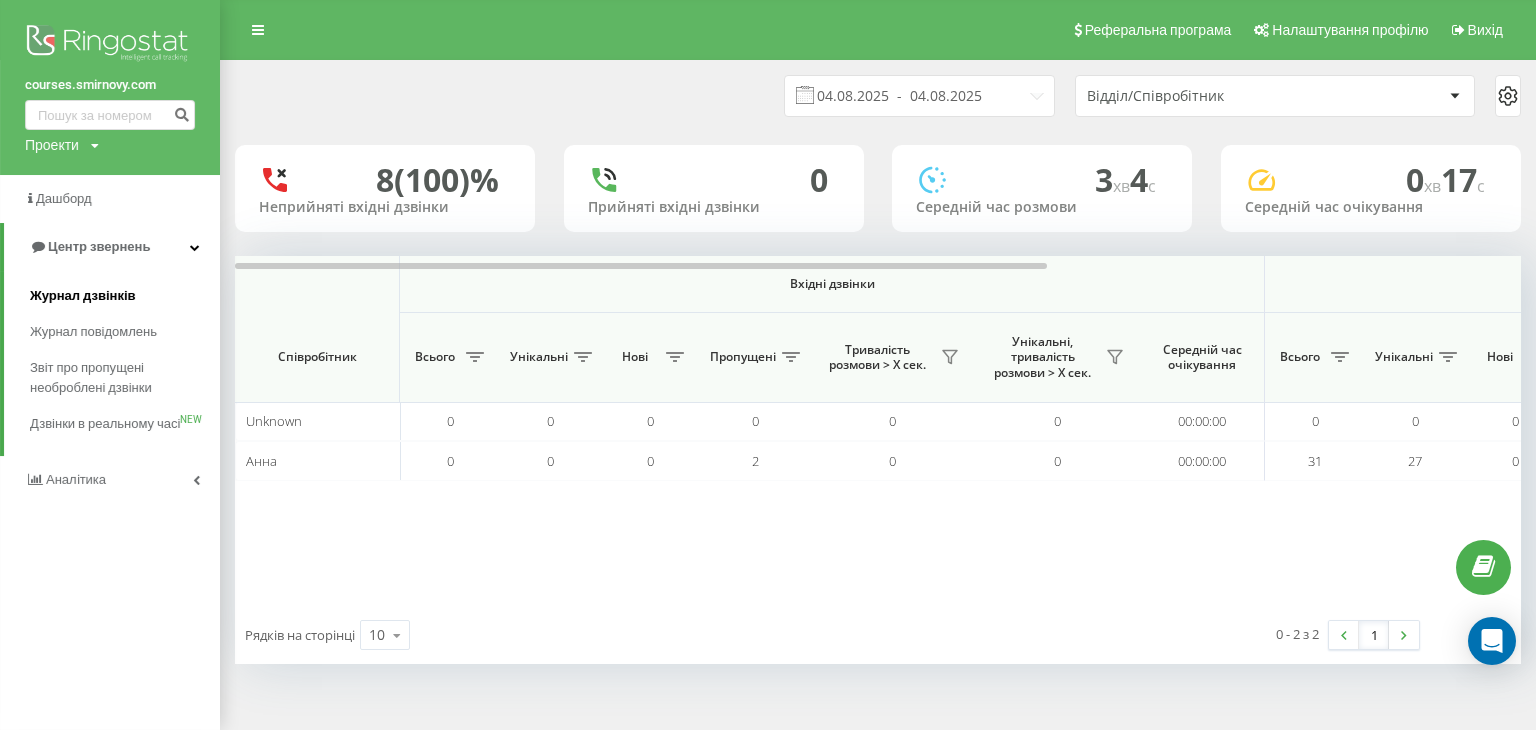 click on "Журнал дзвінків" at bounding box center (83, 296) 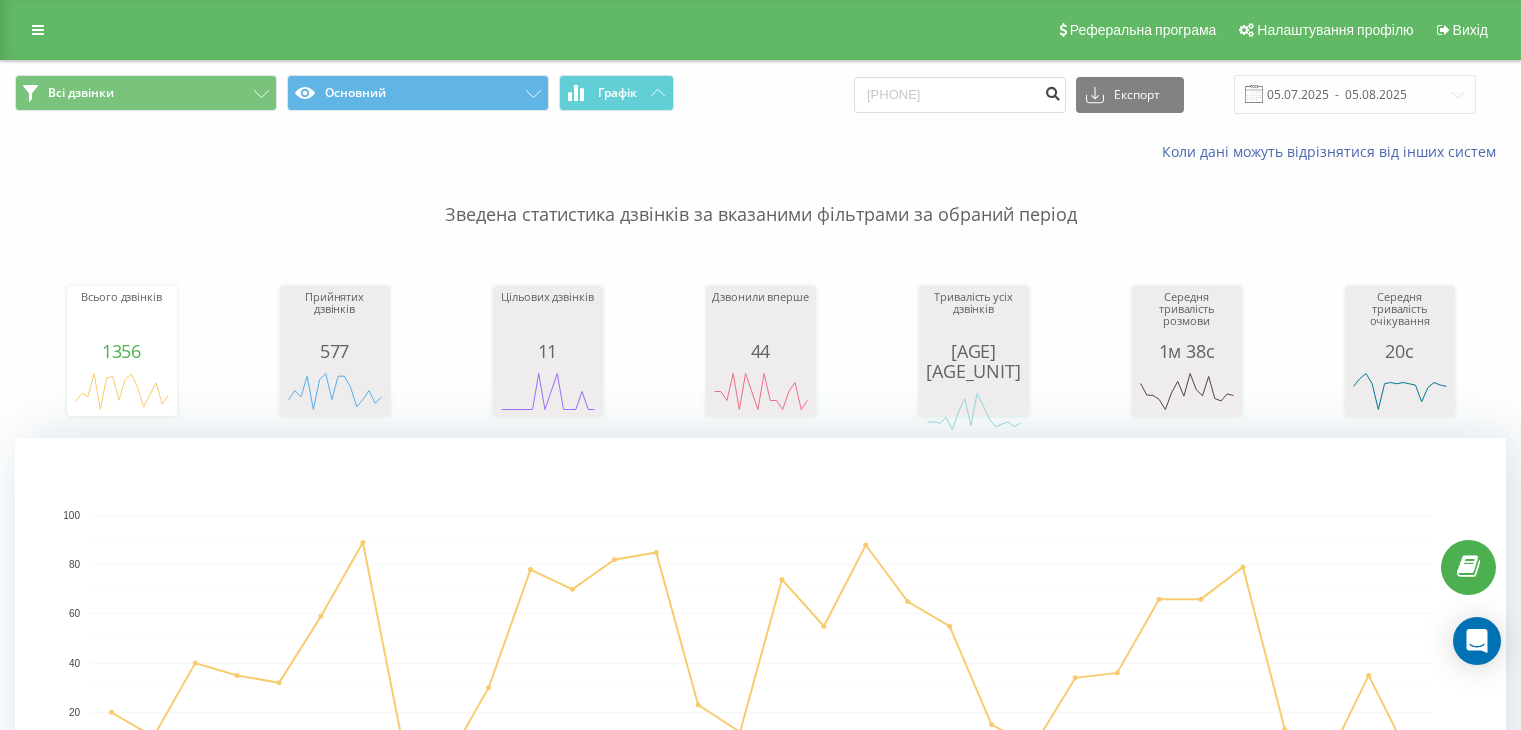 scroll, scrollTop: 0, scrollLeft: 0, axis: both 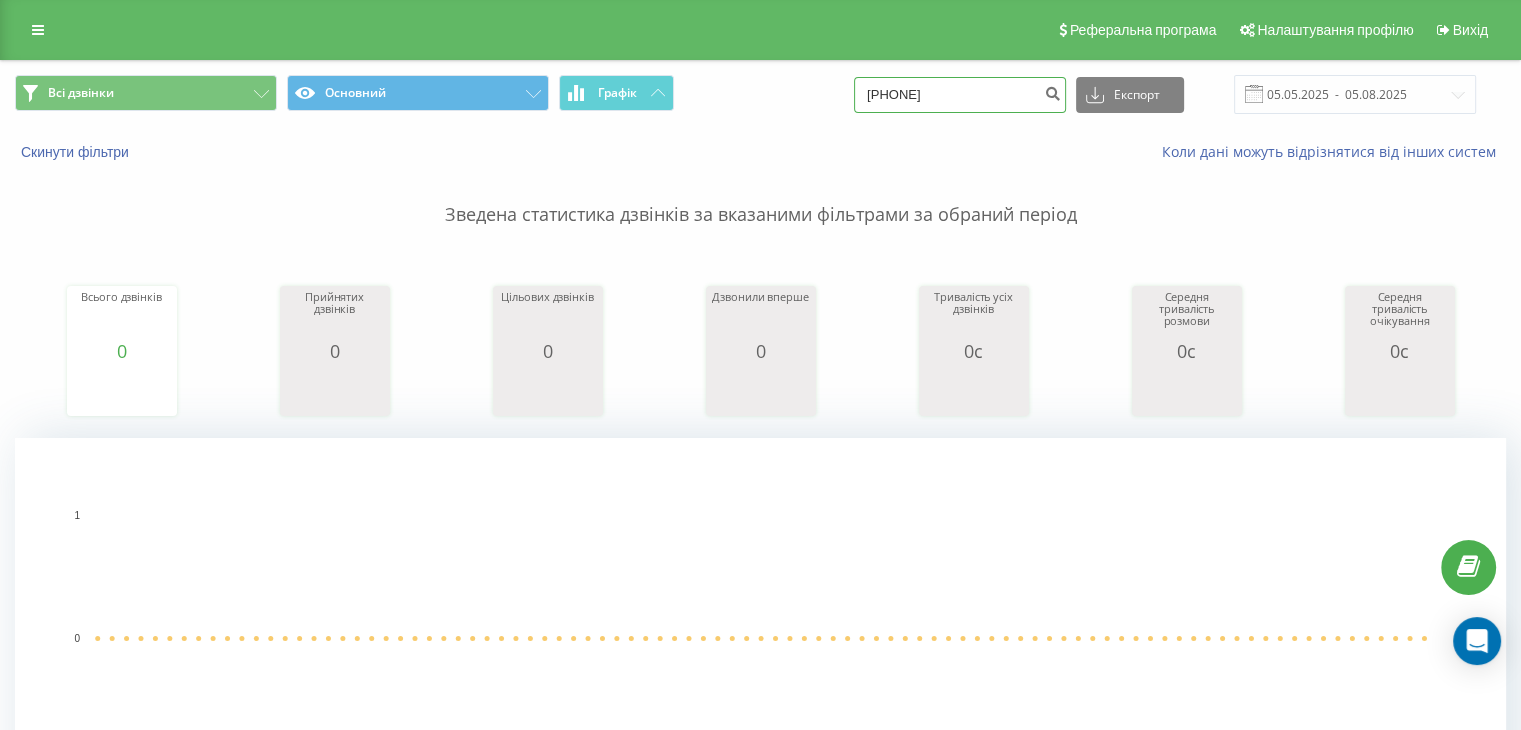 drag, startPoint x: 990, startPoint y: 94, endPoint x: 862, endPoint y: 97, distance: 128.03516 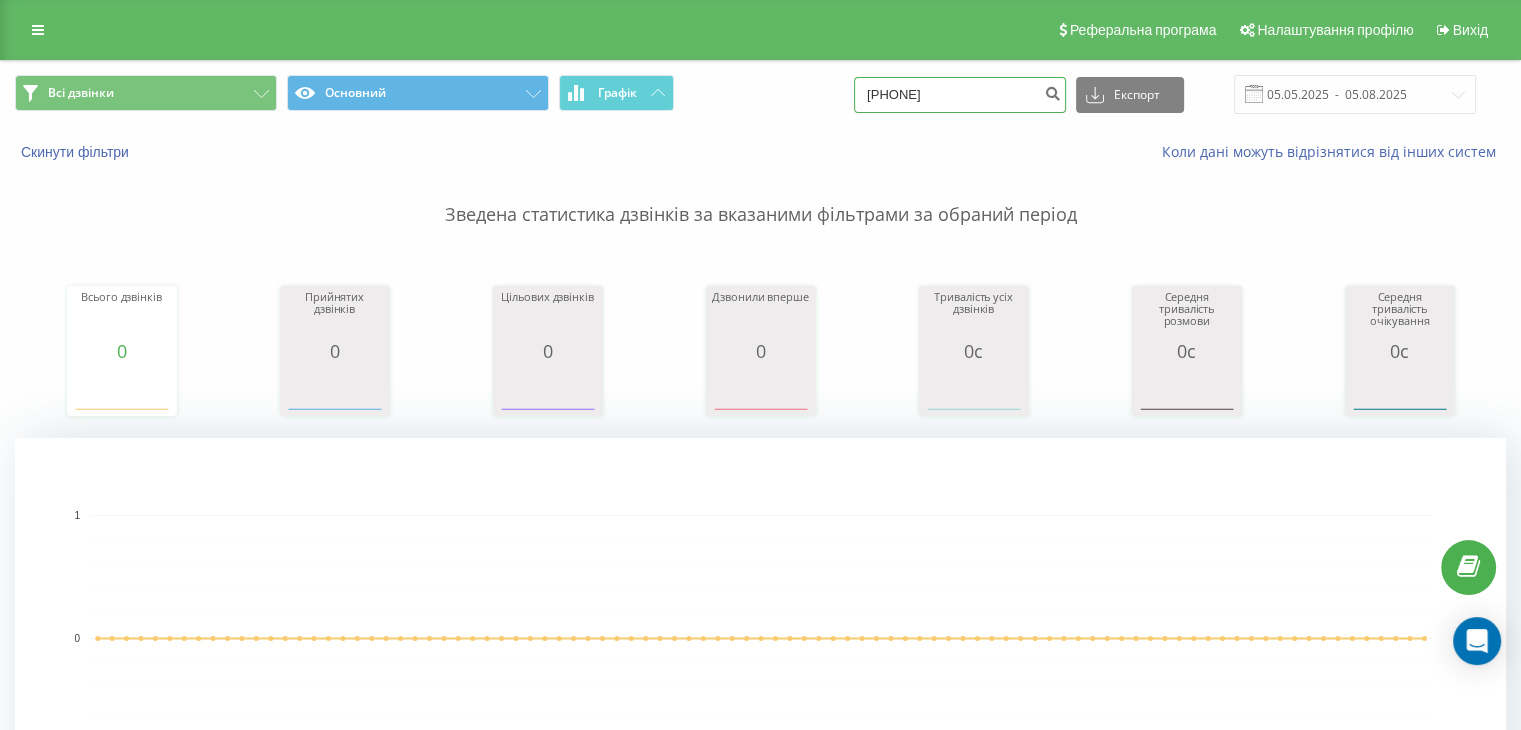 click on "Всі дзвінки Основний Графік [PHONE] Експорт .csv .xls .xlsx [DATE]  -  [DATE]" at bounding box center [760, 94] 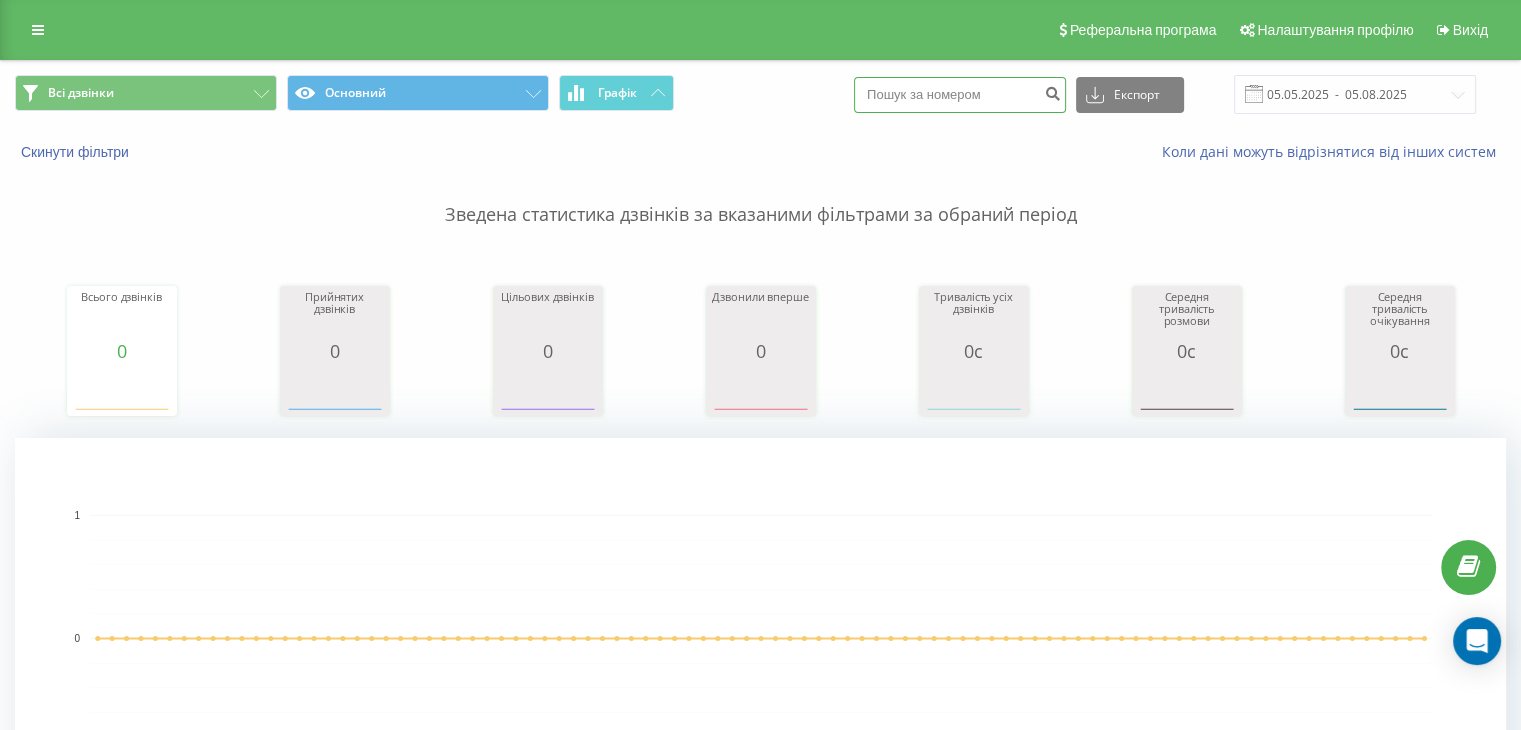 paste on "[PHONE]" 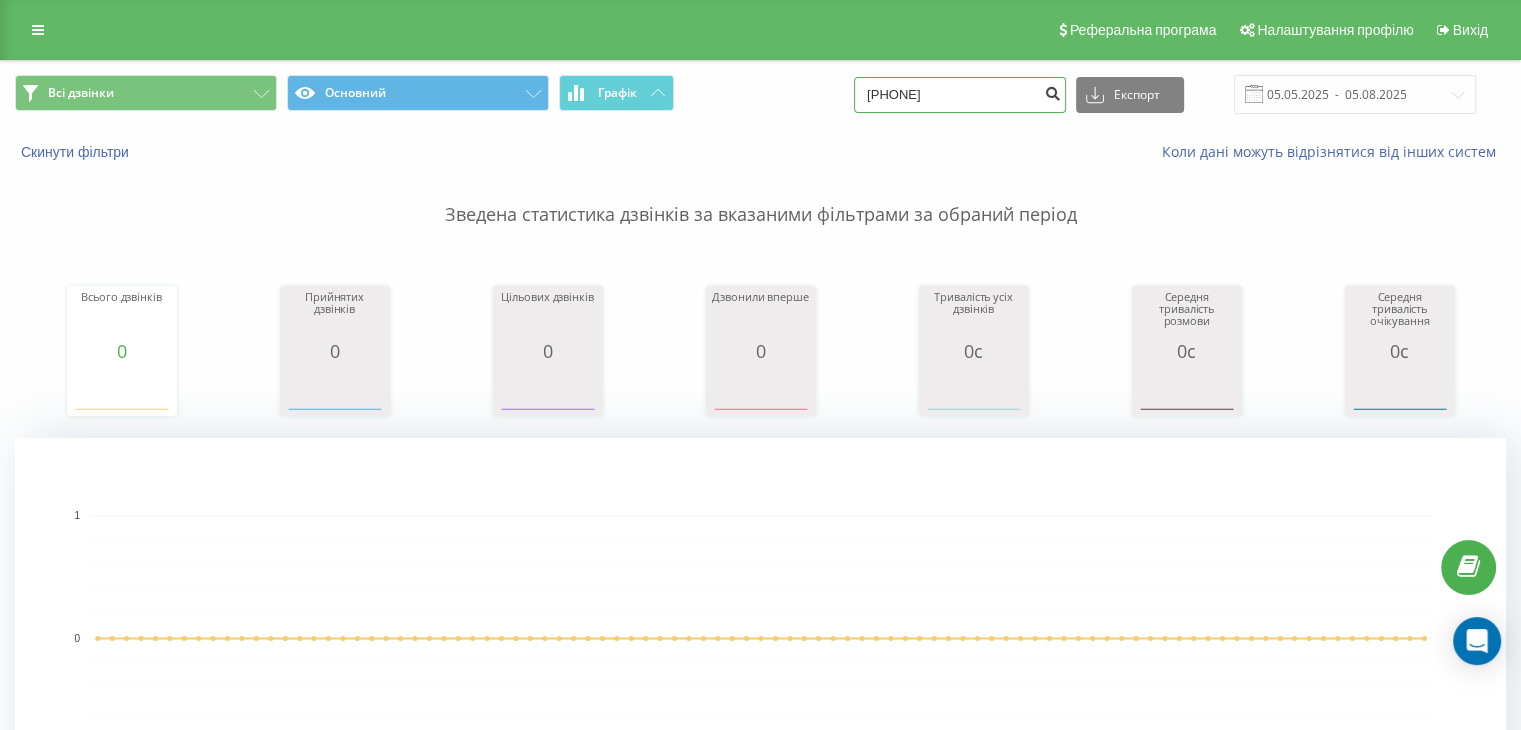 type on "[PHONE]" 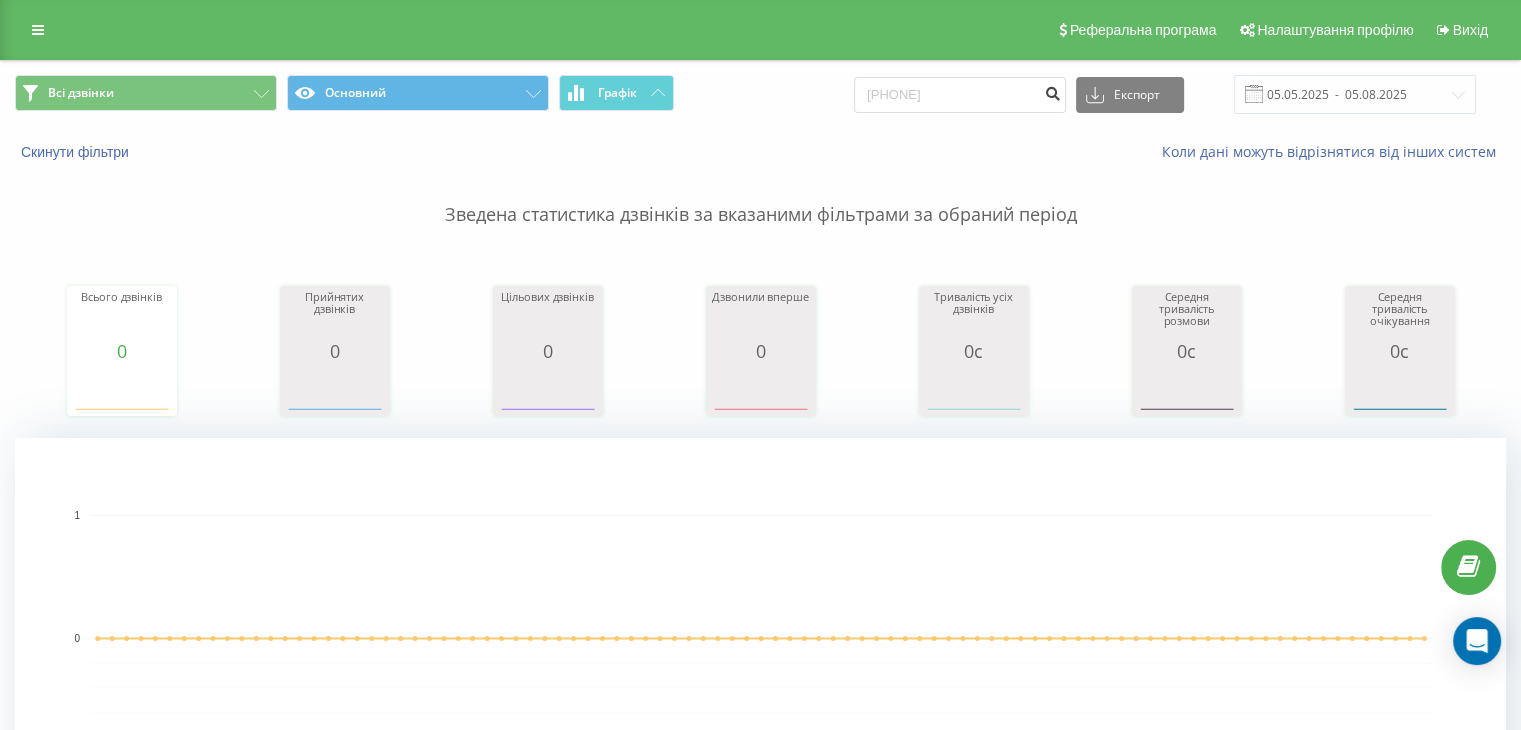 click at bounding box center [1052, 91] 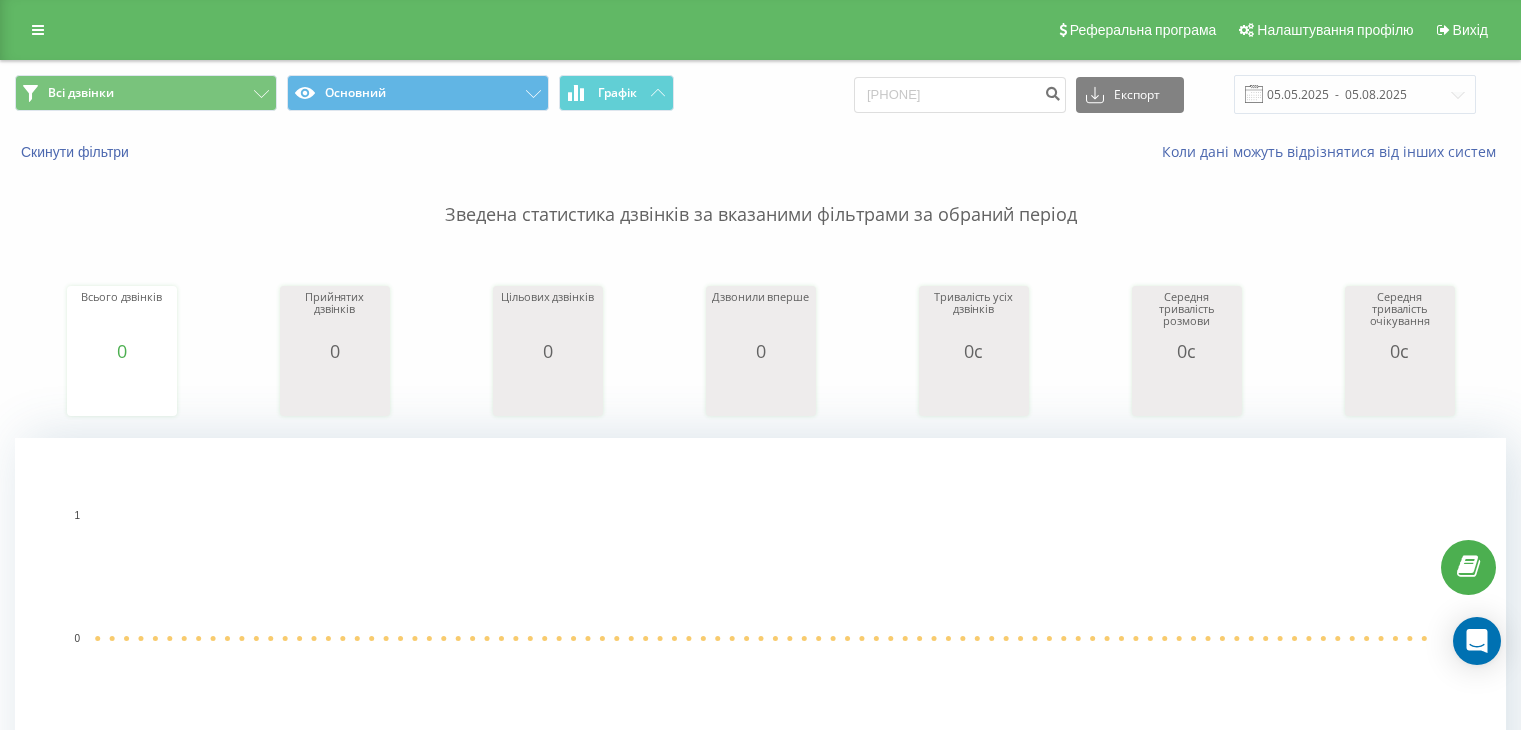 scroll, scrollTop: 0, scrollLeft: 0, axis: both 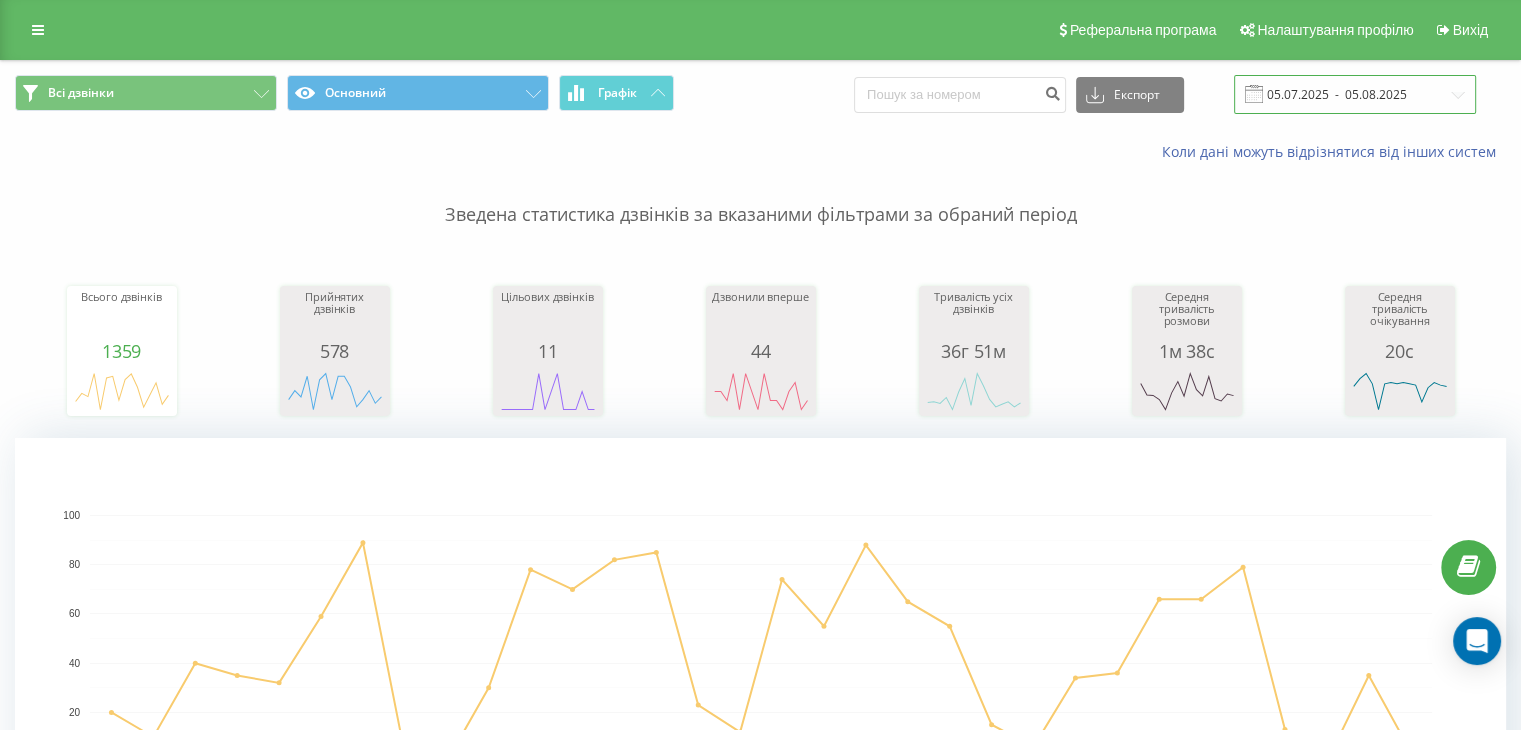 click on "05.07.2025  -  05.08.2025" at bounding box center (1355, 94) 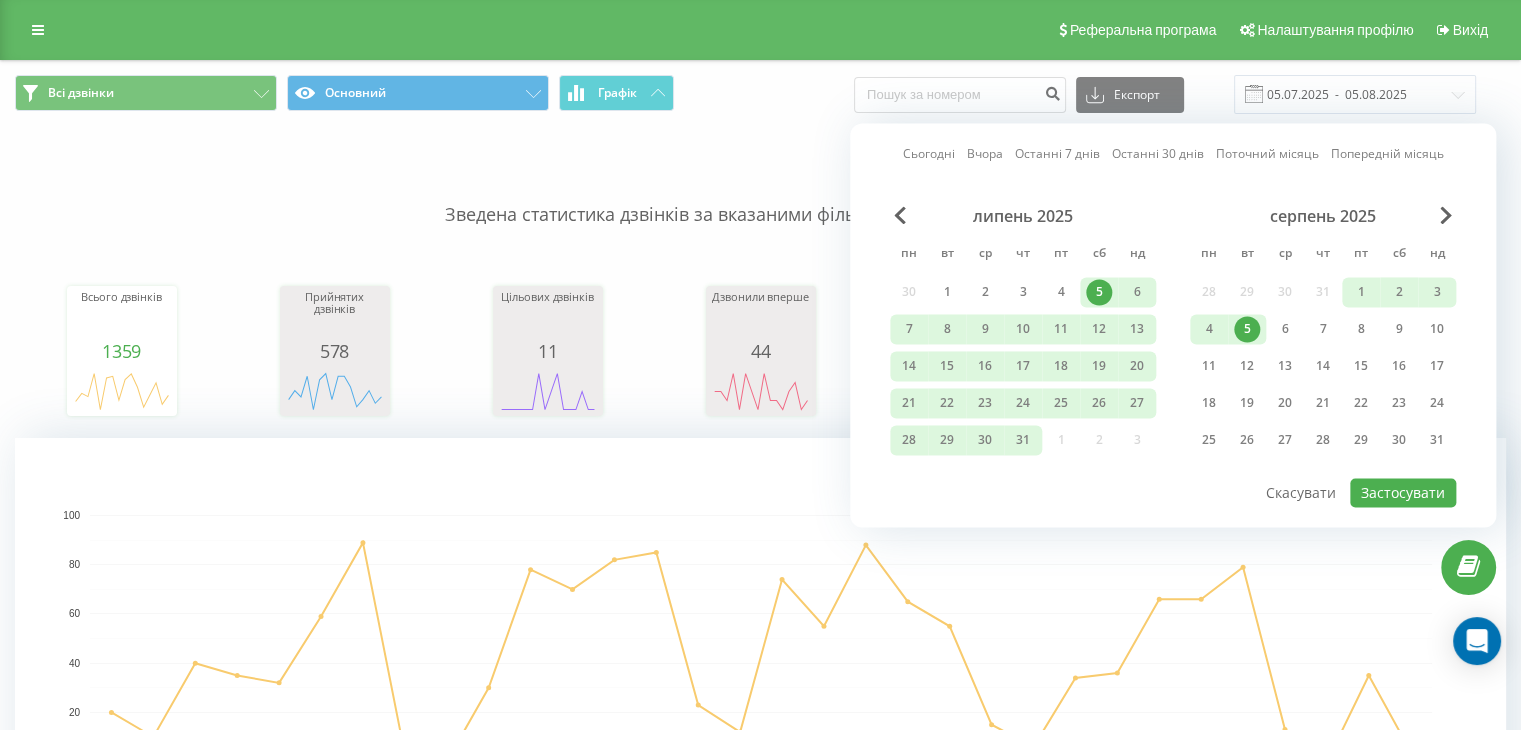 click on "5" at bounding box center [1247, 329] 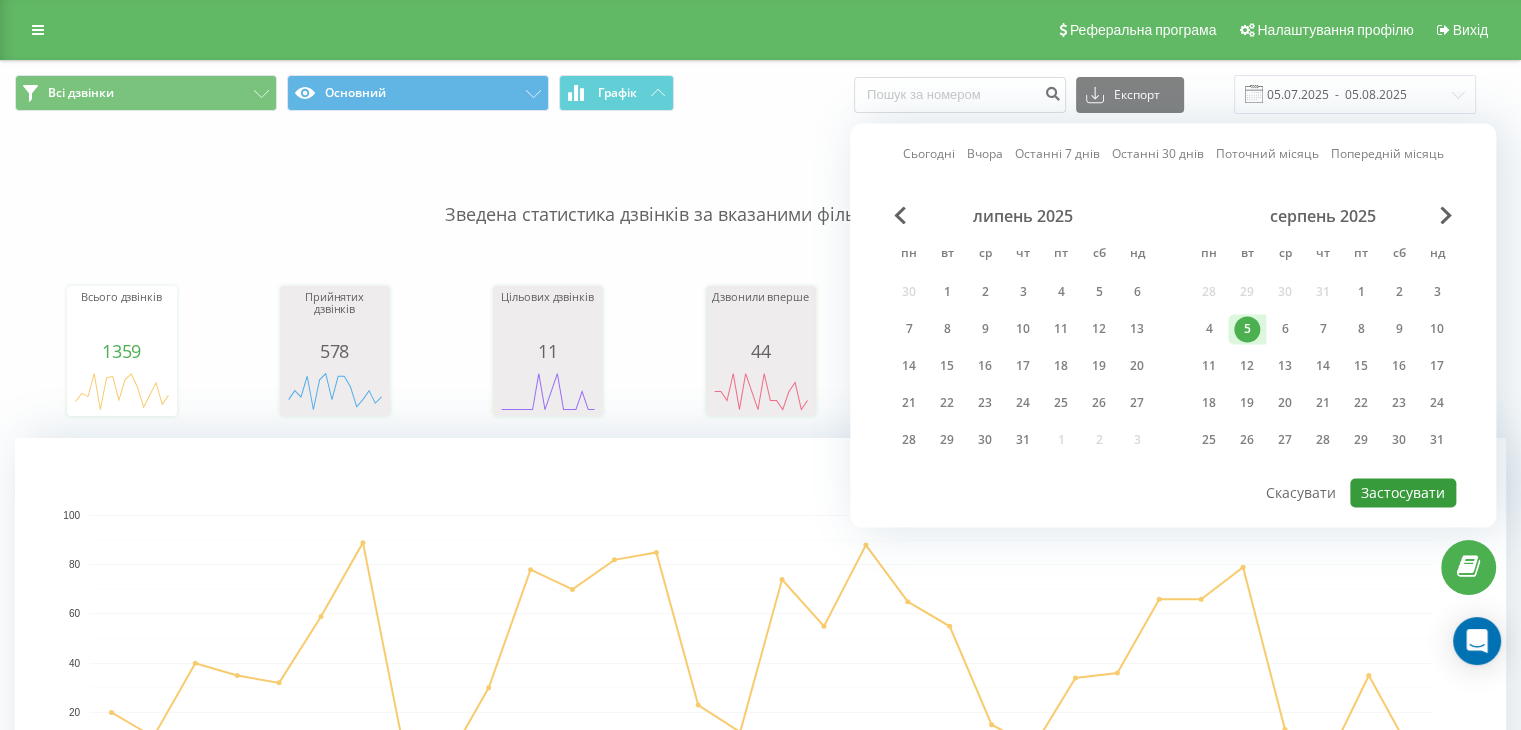 click on "Застосувати" at bounding box center [1403, 492] 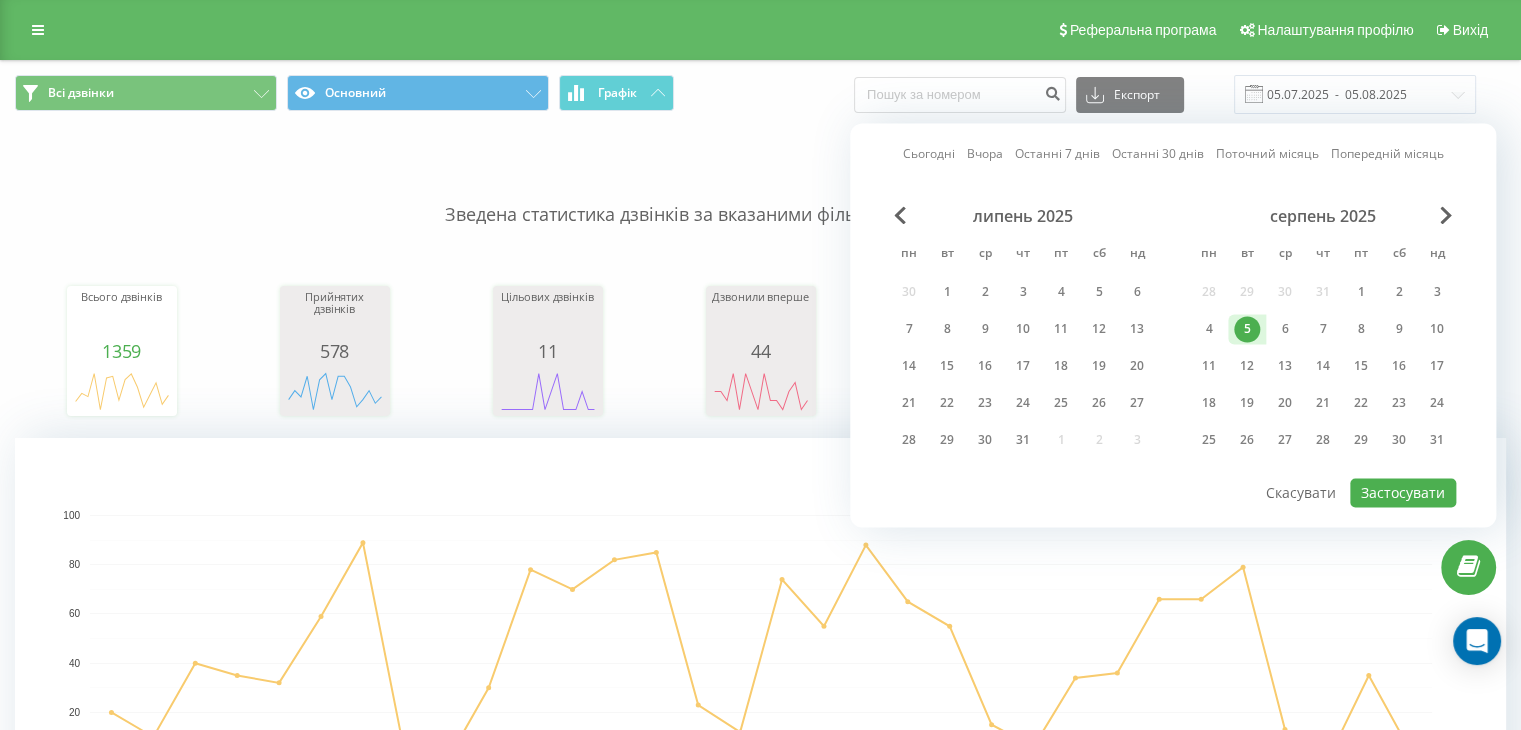 type on "05.08.2025  -  05.08.2025" 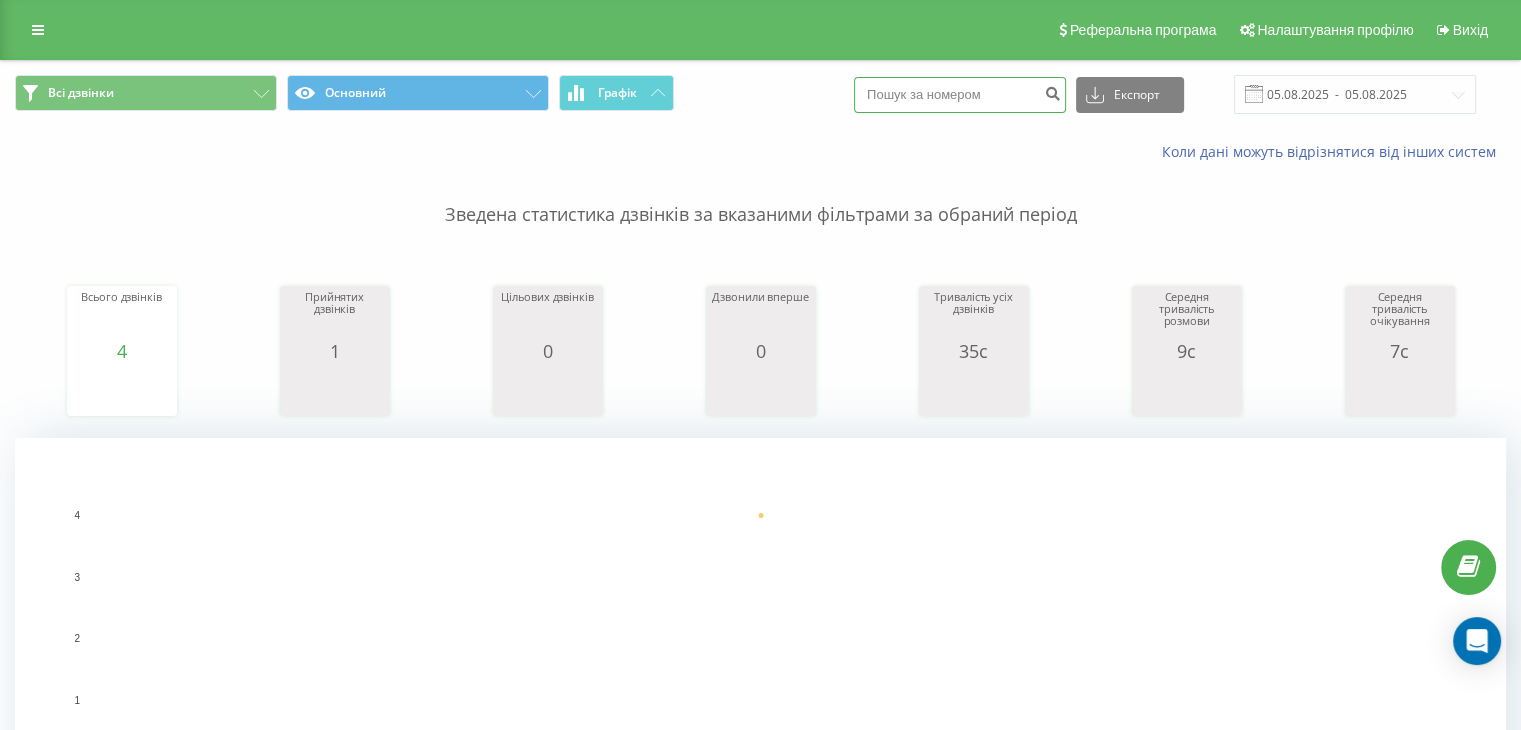 click at bounding box center (960, 95) 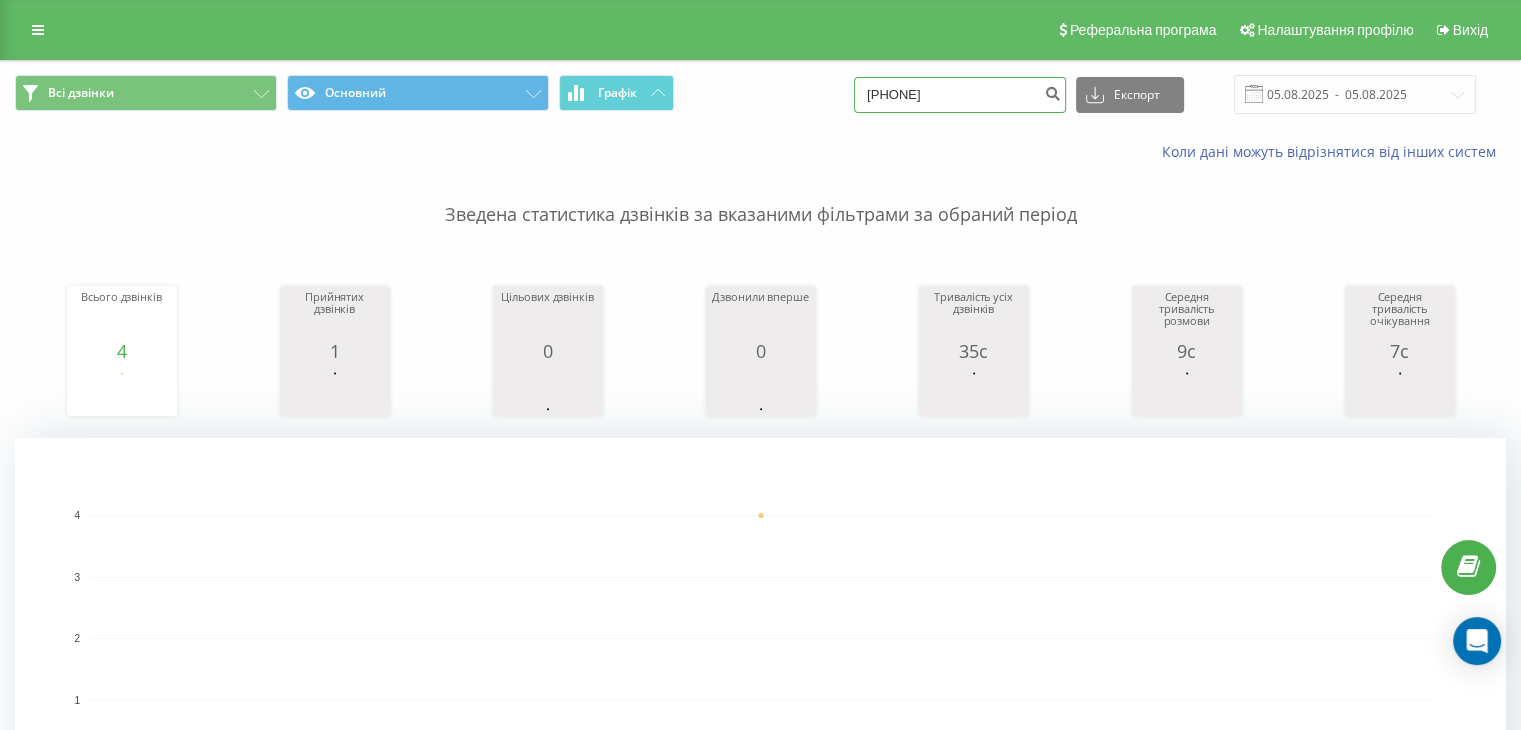 click on "80666377375" at bounding box center (960, 95) 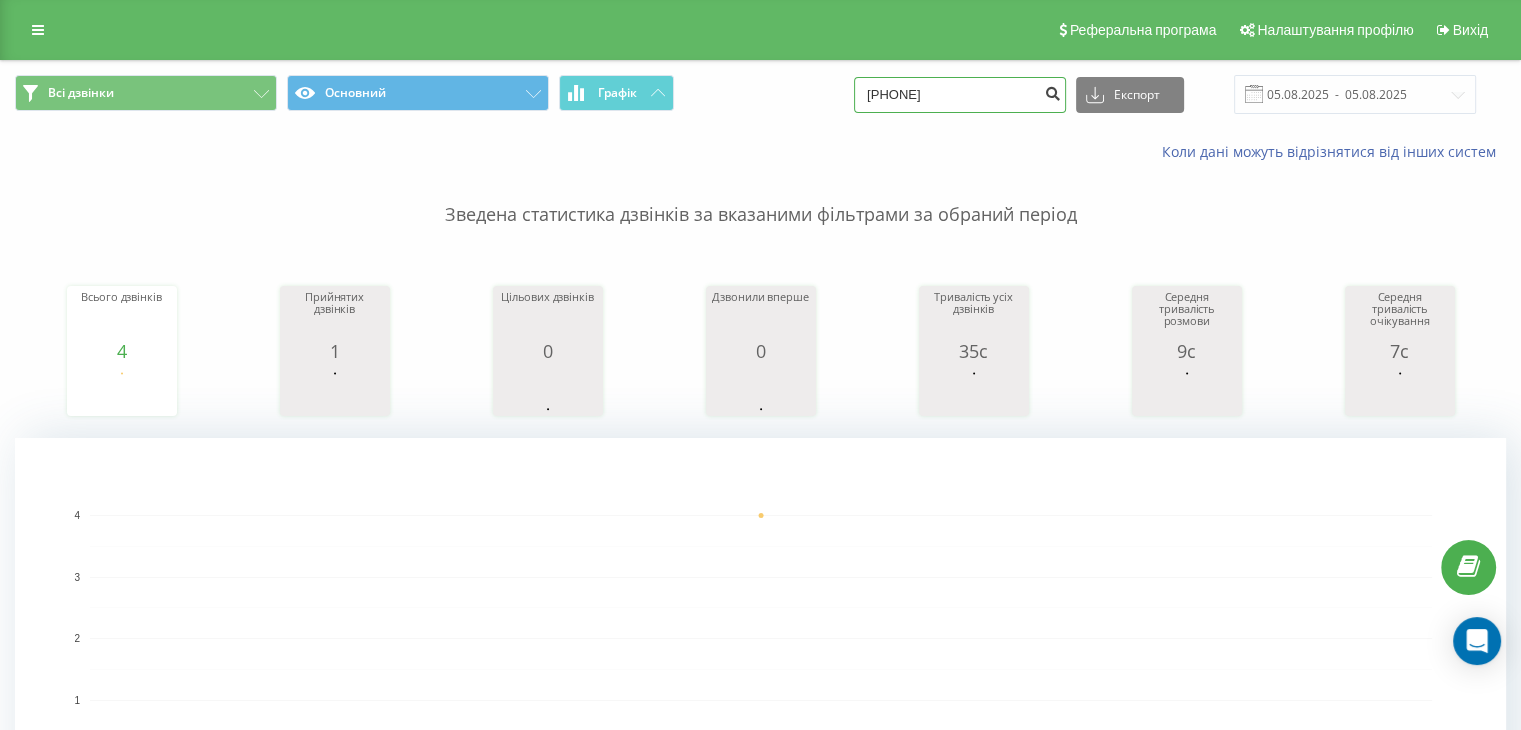 type on "380666377375" 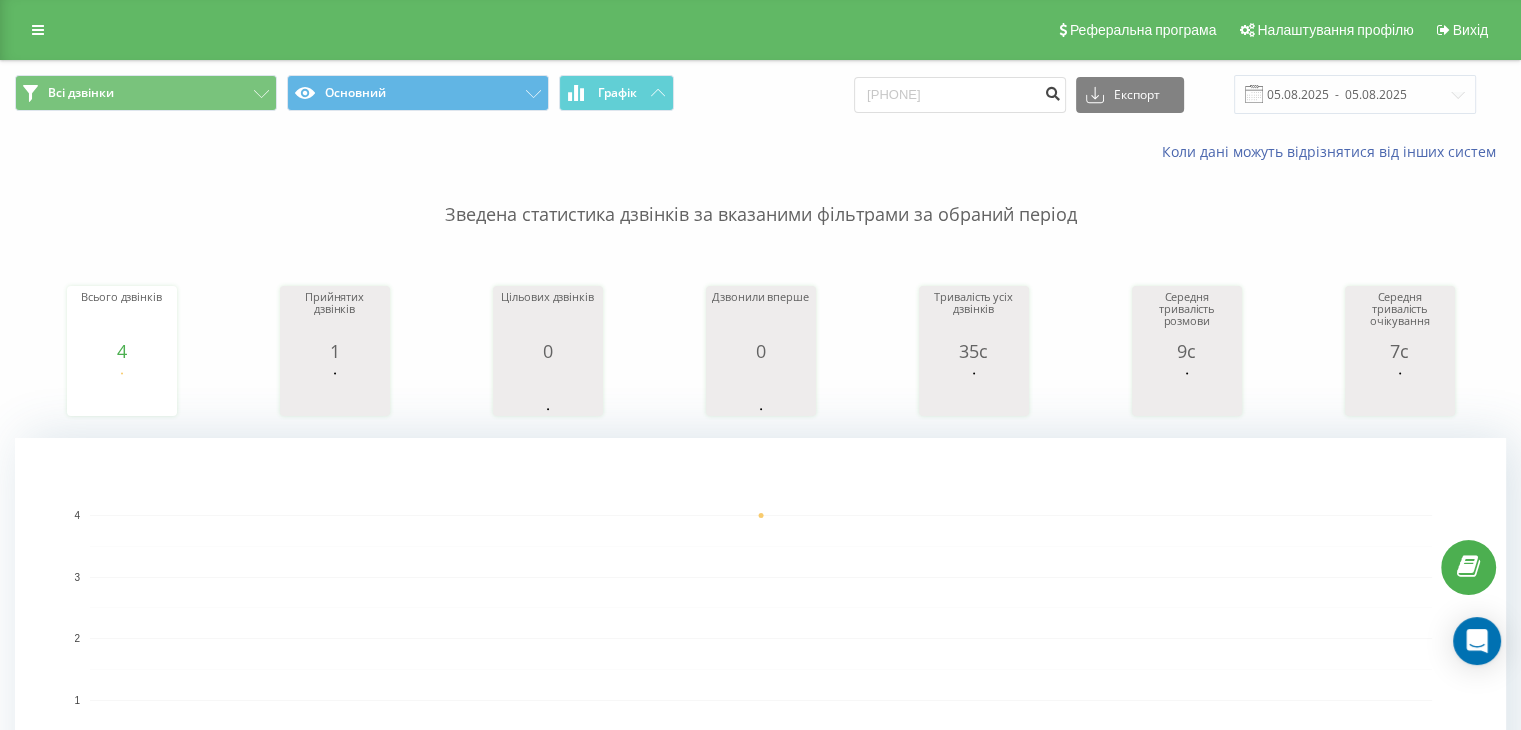 click at bounding box center [1052, 91] 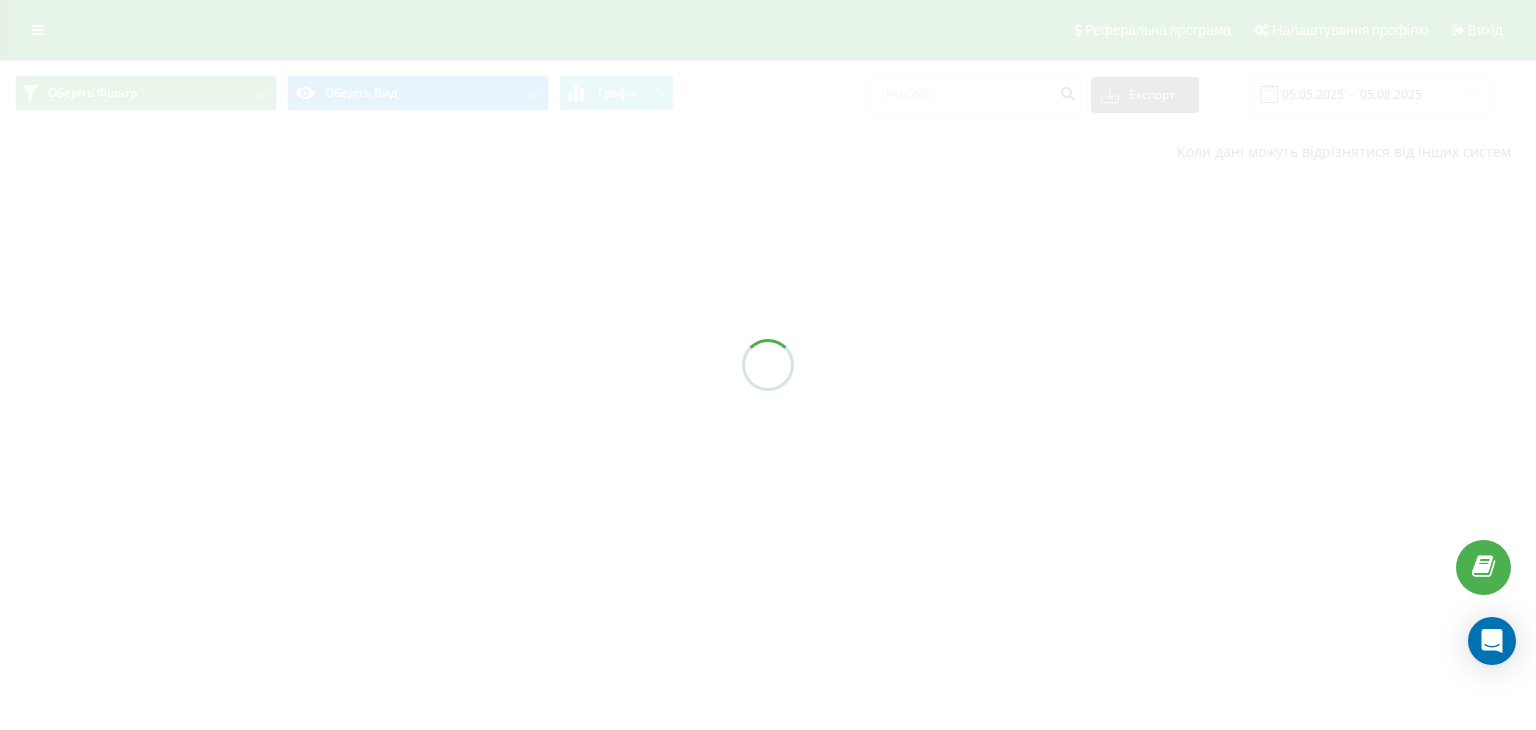 scroll, scrollTop: 0, scrollLeft: 0, axis: both 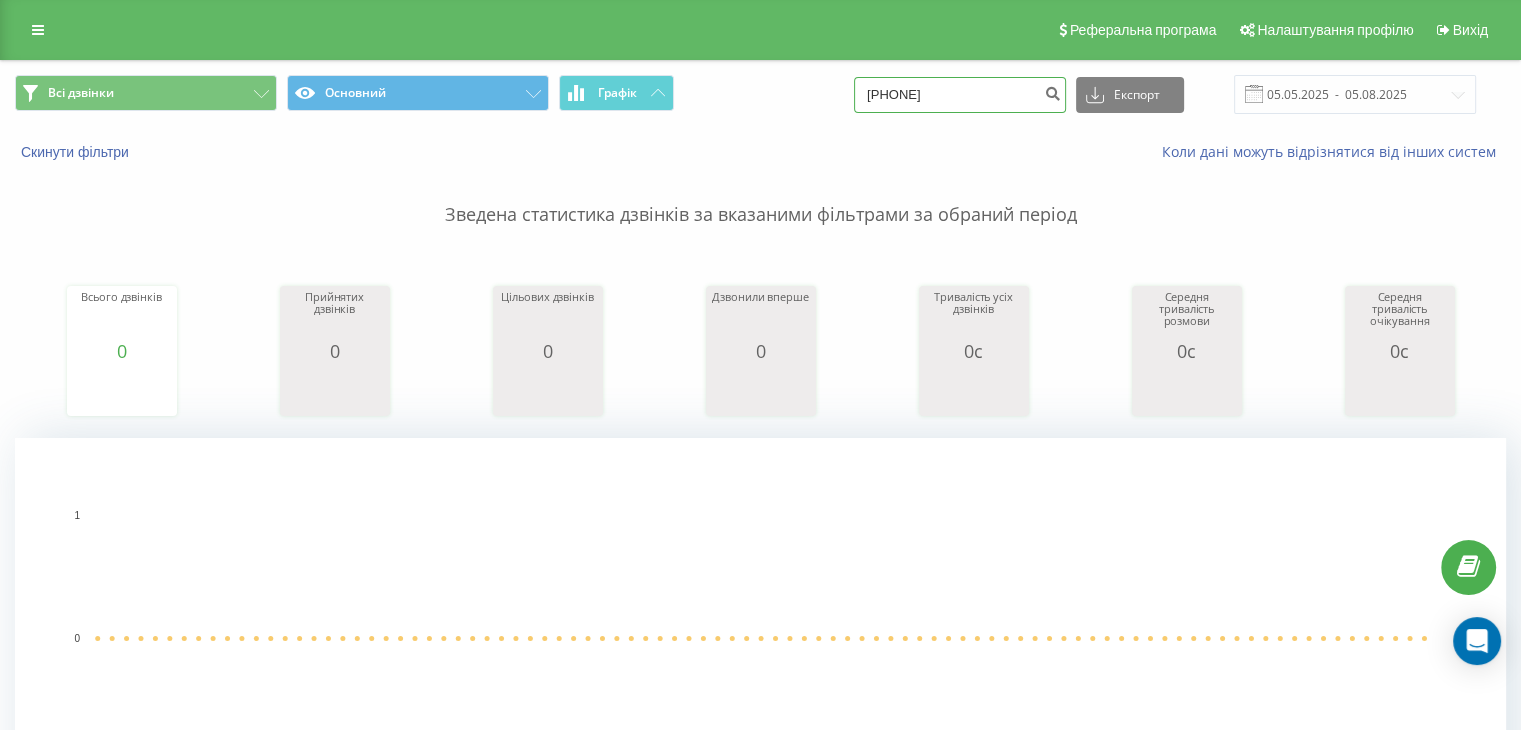drag, startPoint x: 998, startPoint y: 89, endPoint x: 780, endPoint y: 90, distance: 218.00229 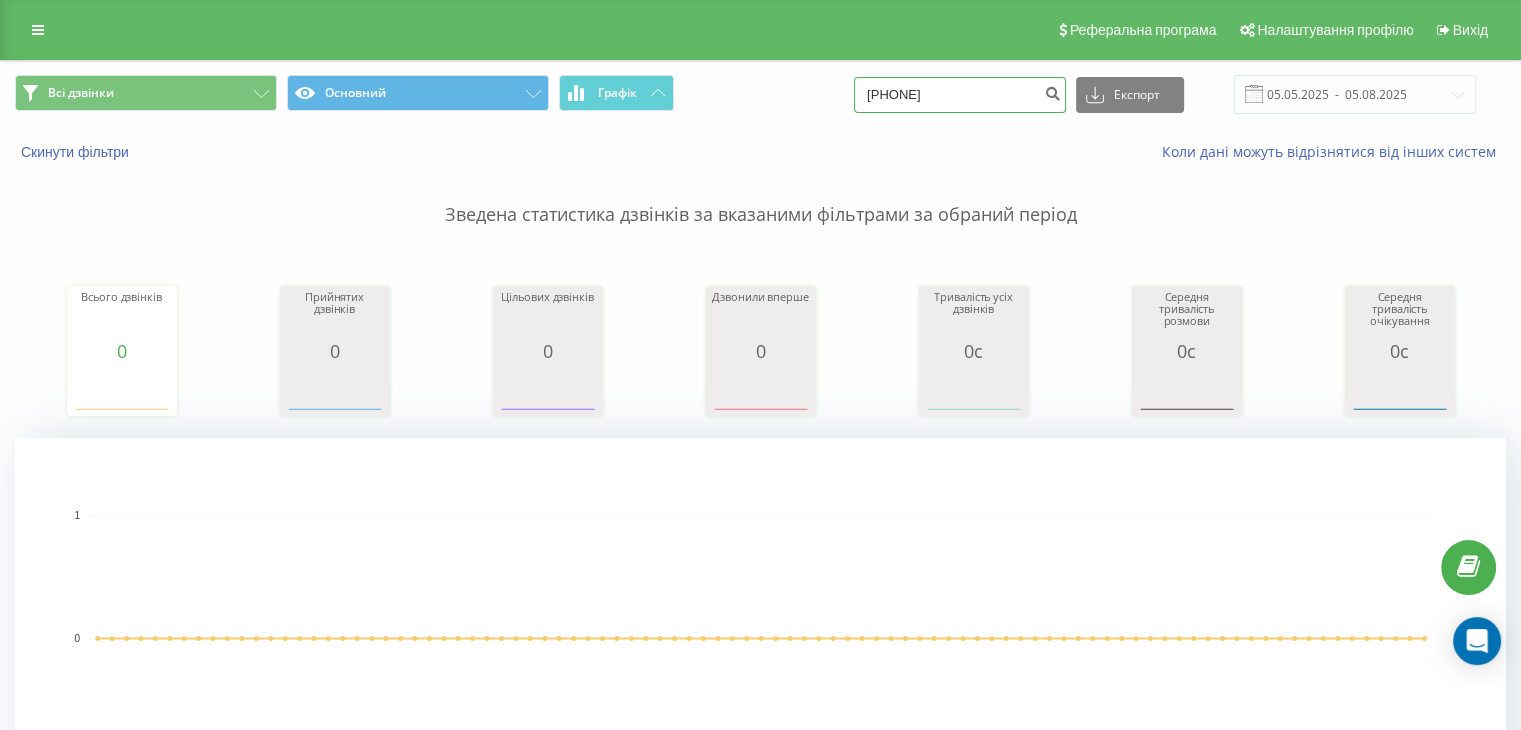 click on "Всі дзвінки Основний Графік [PHONE] Експорт .csv .xls .xlsx [DATE]  -  [DATE]" at bounding box center (760, 94) 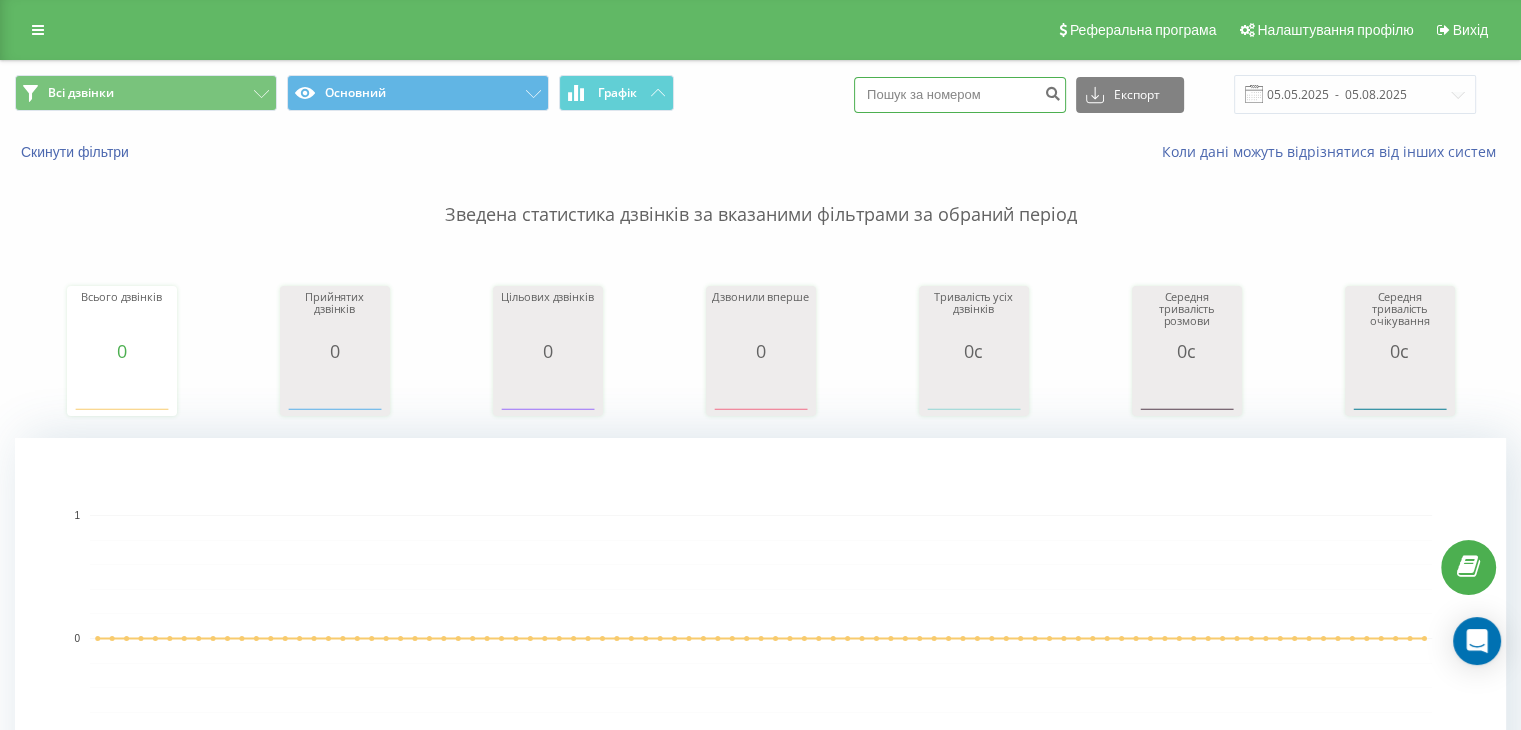 paste on "380508321185" 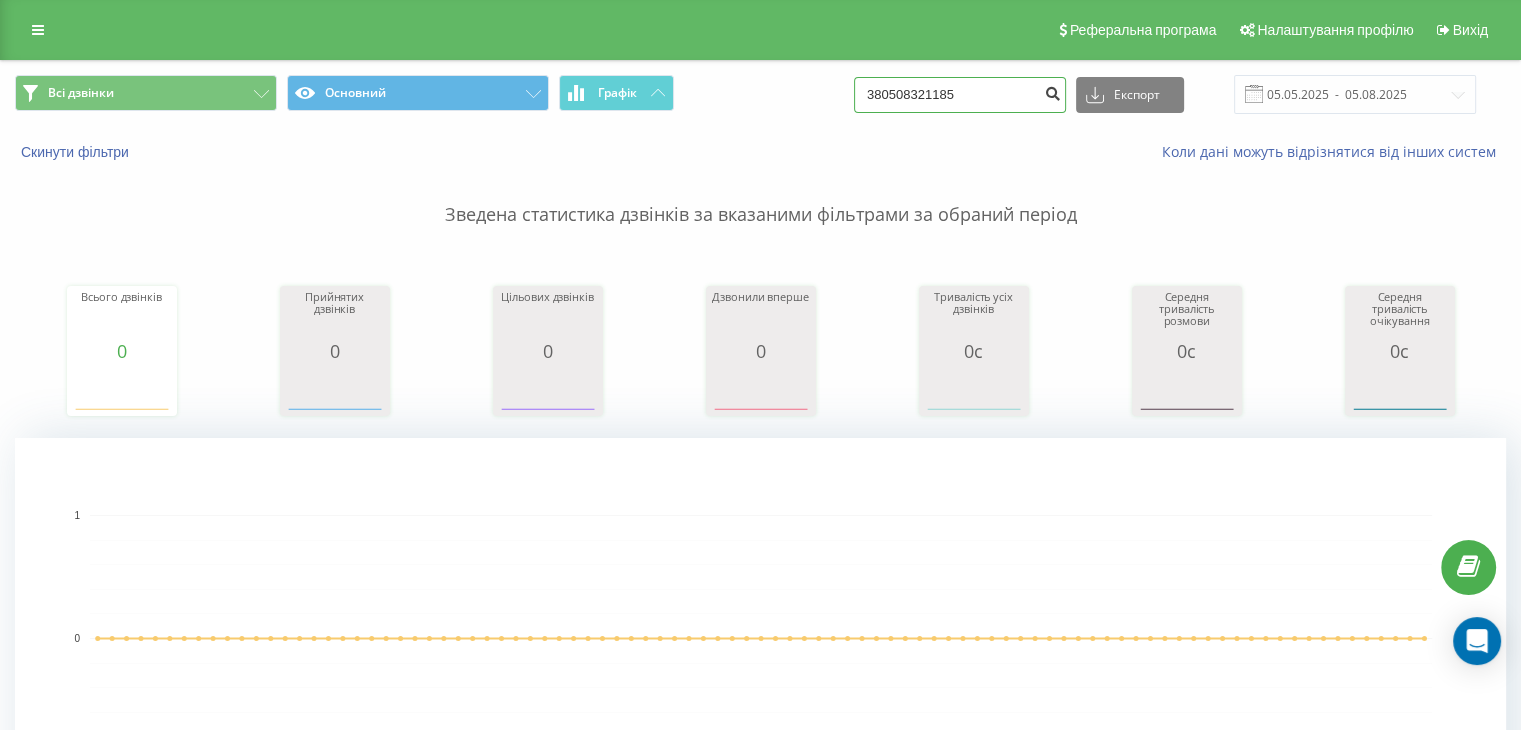 type on "380508321185" 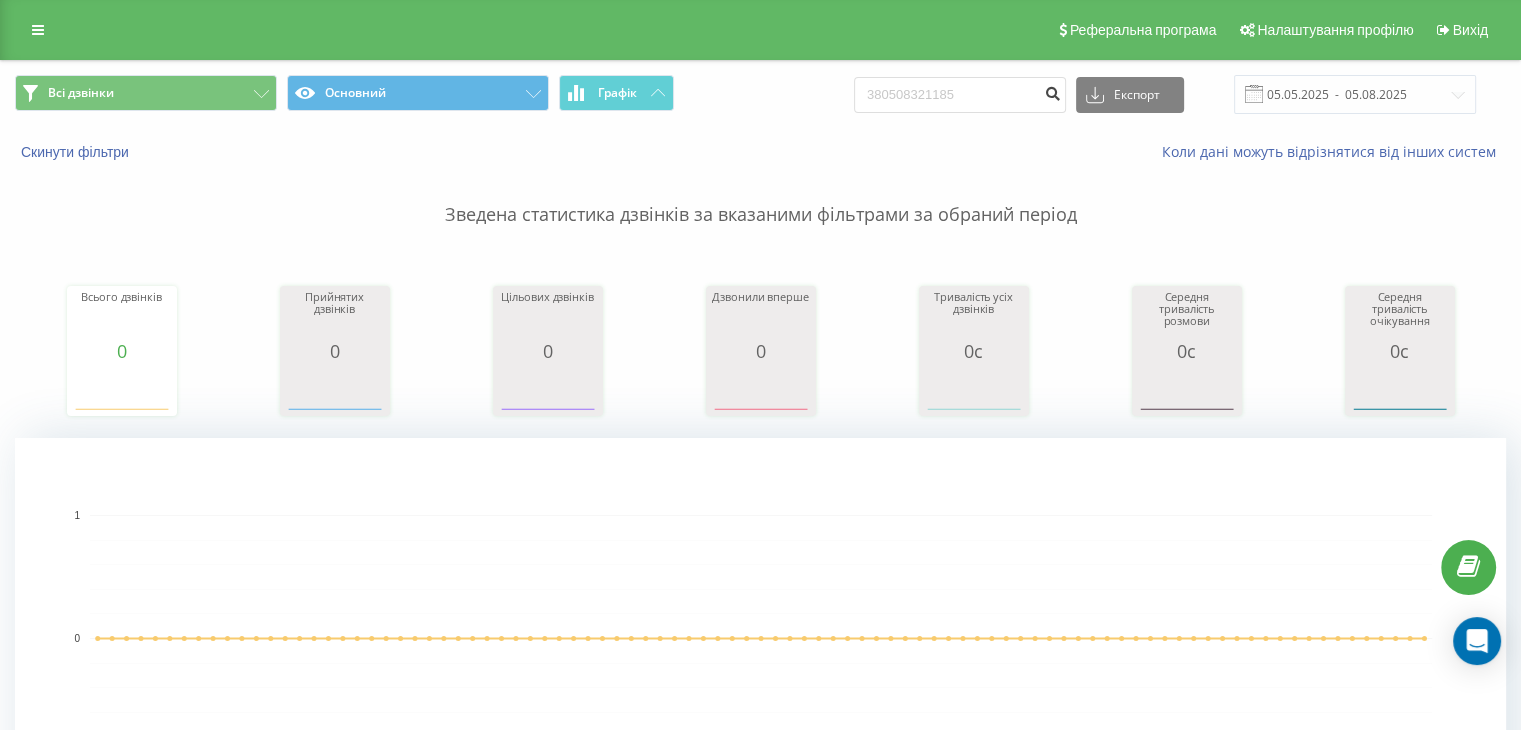 click at bounding box center (1052, 91) 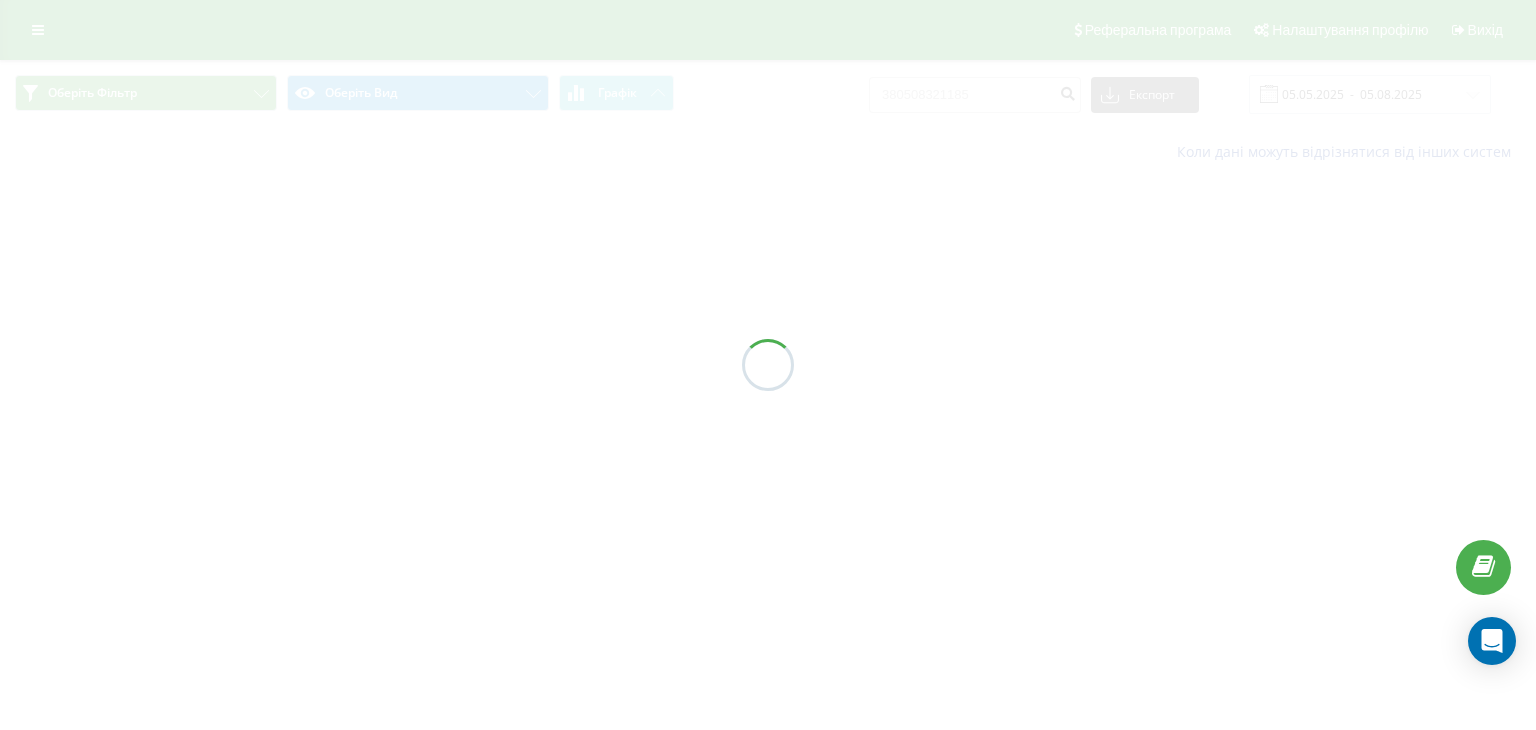 scroll, scrollTop: 0, scrollLeft: 0, axis: both 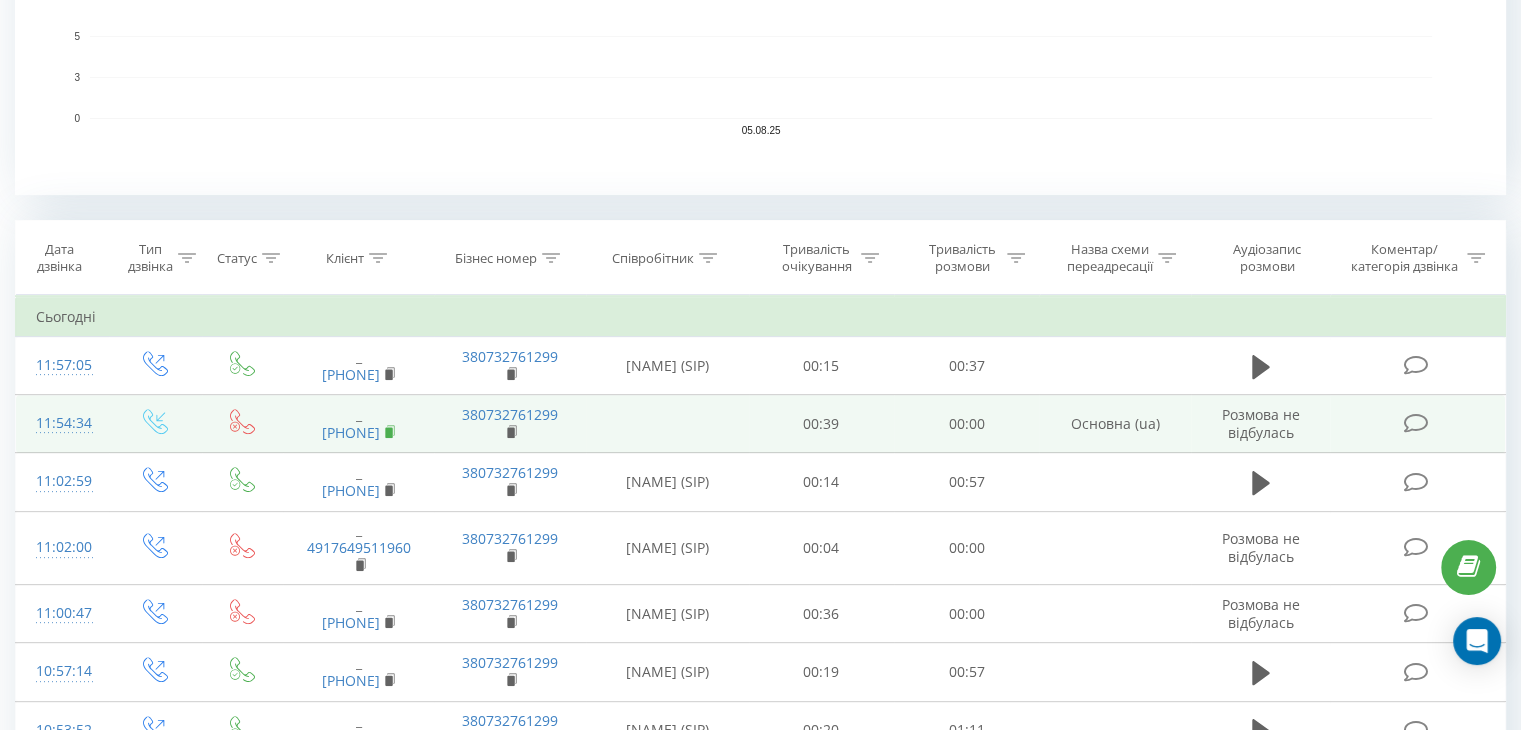 click 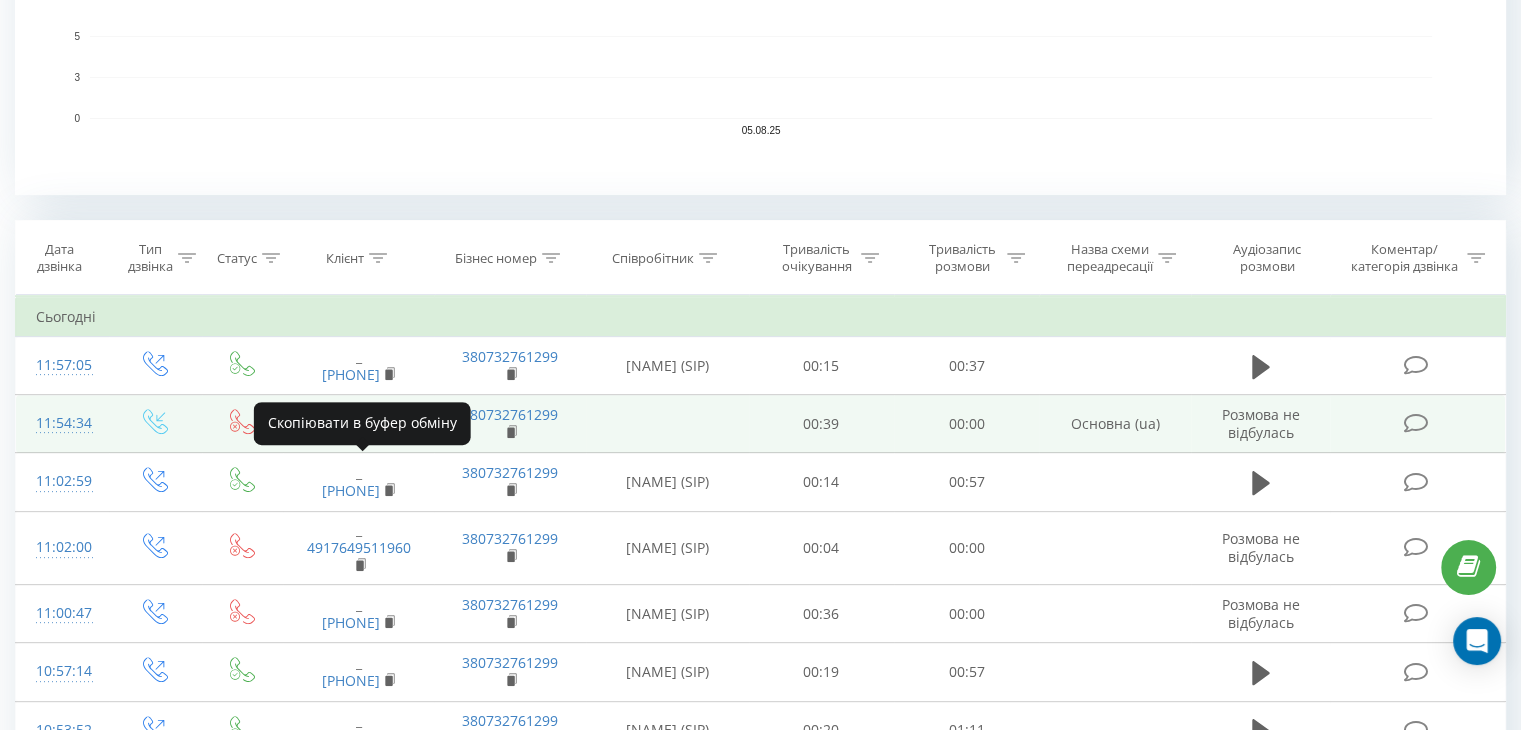 click 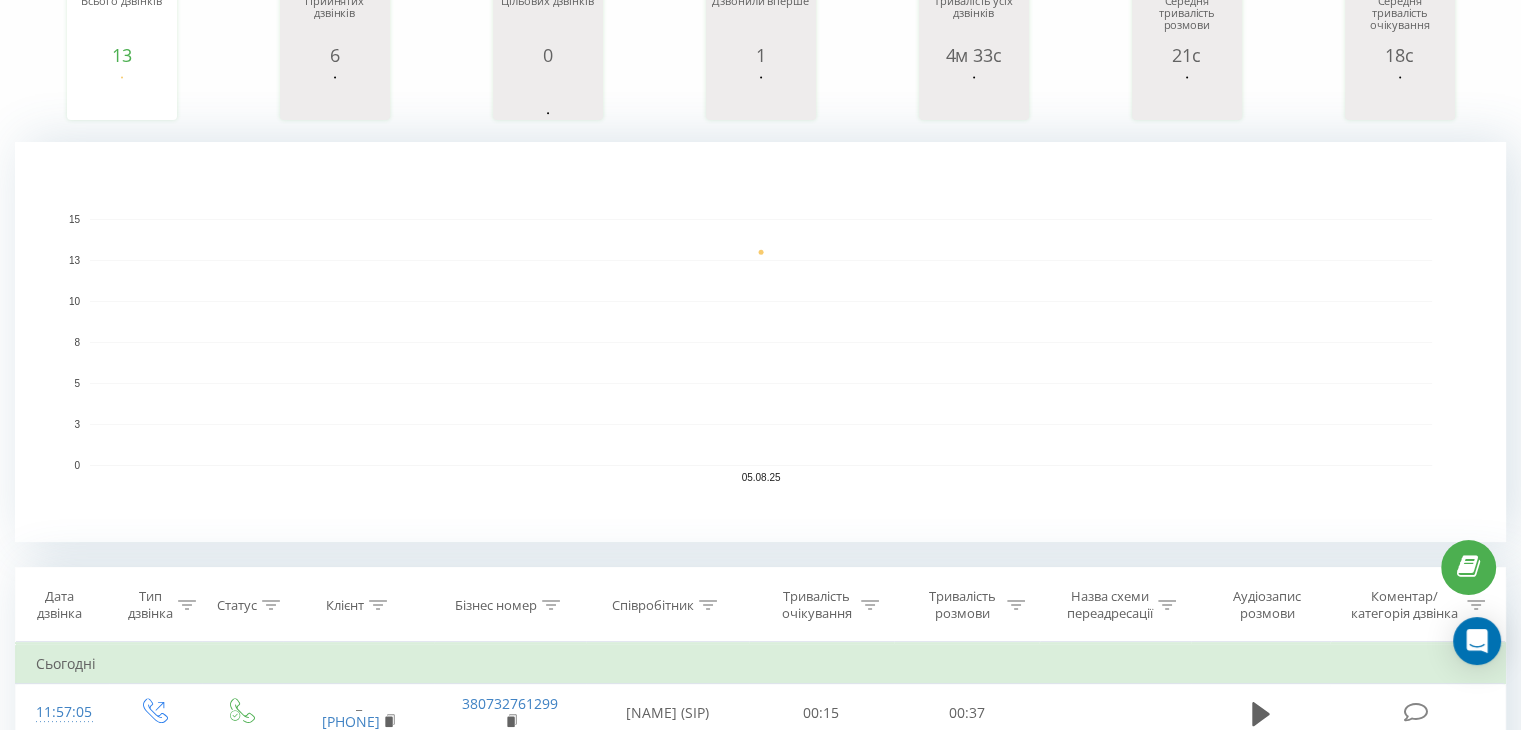 scroll, scrollTop: 0, scrollLeft: 0, axis: both 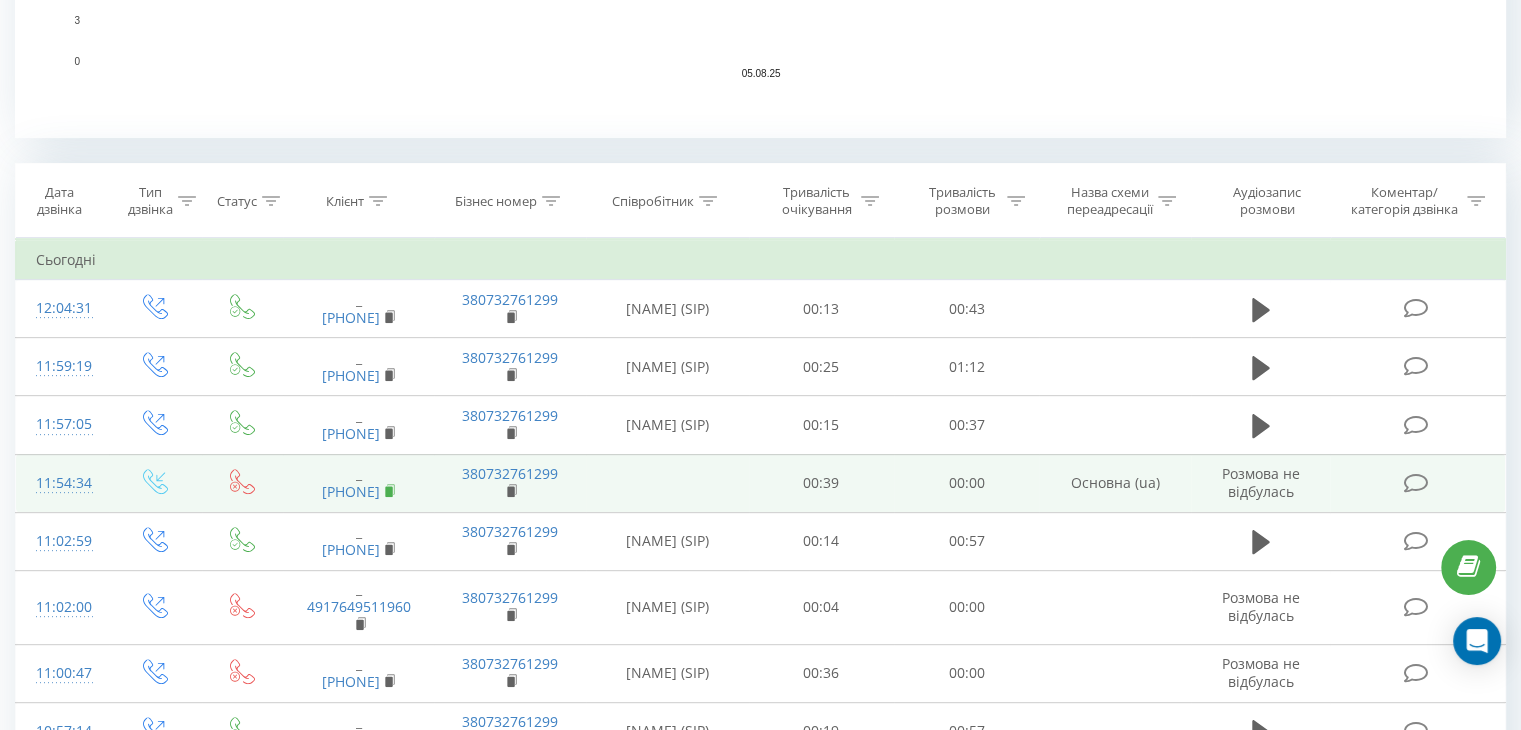 click 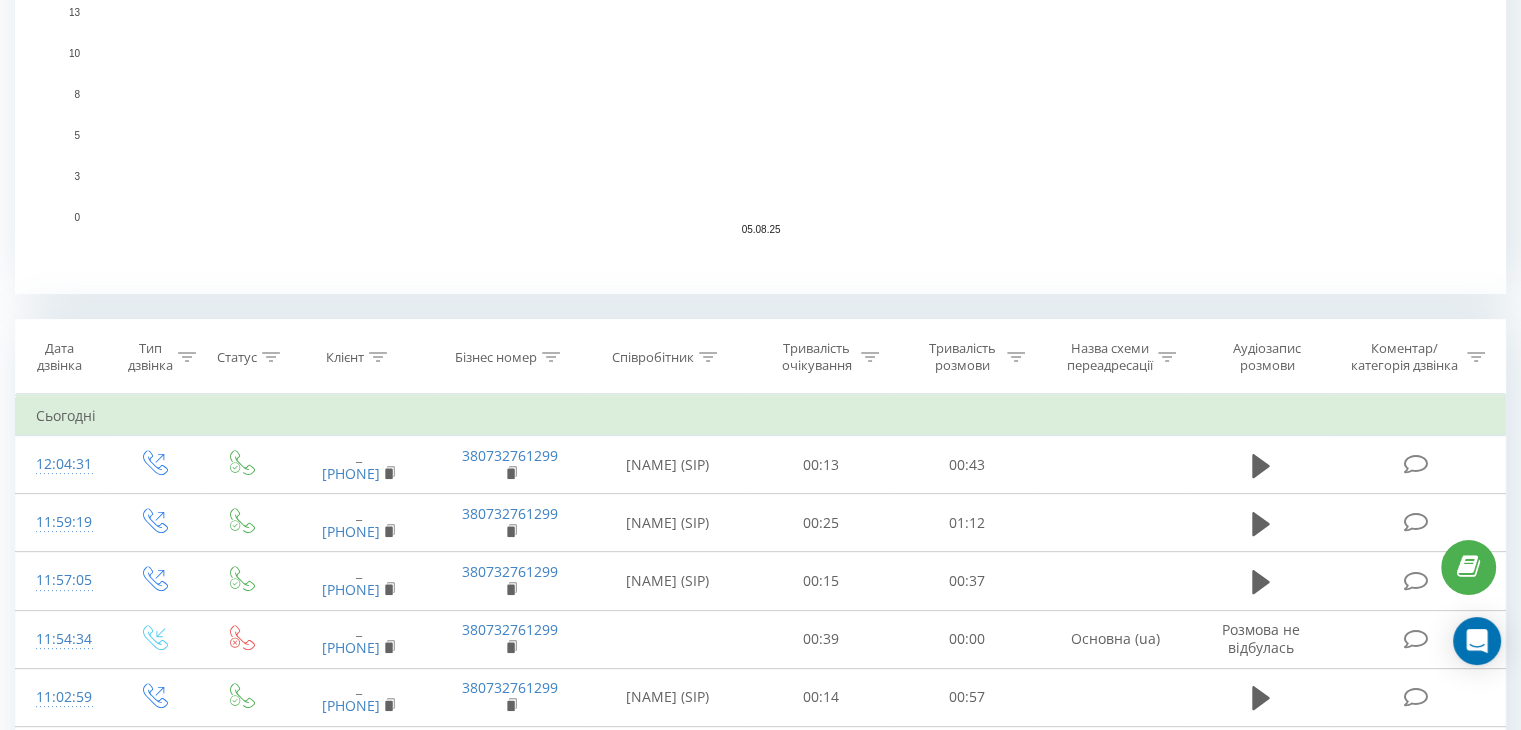 scroll, scrollTop: 600, scrollLeft: 0, axis: vertical 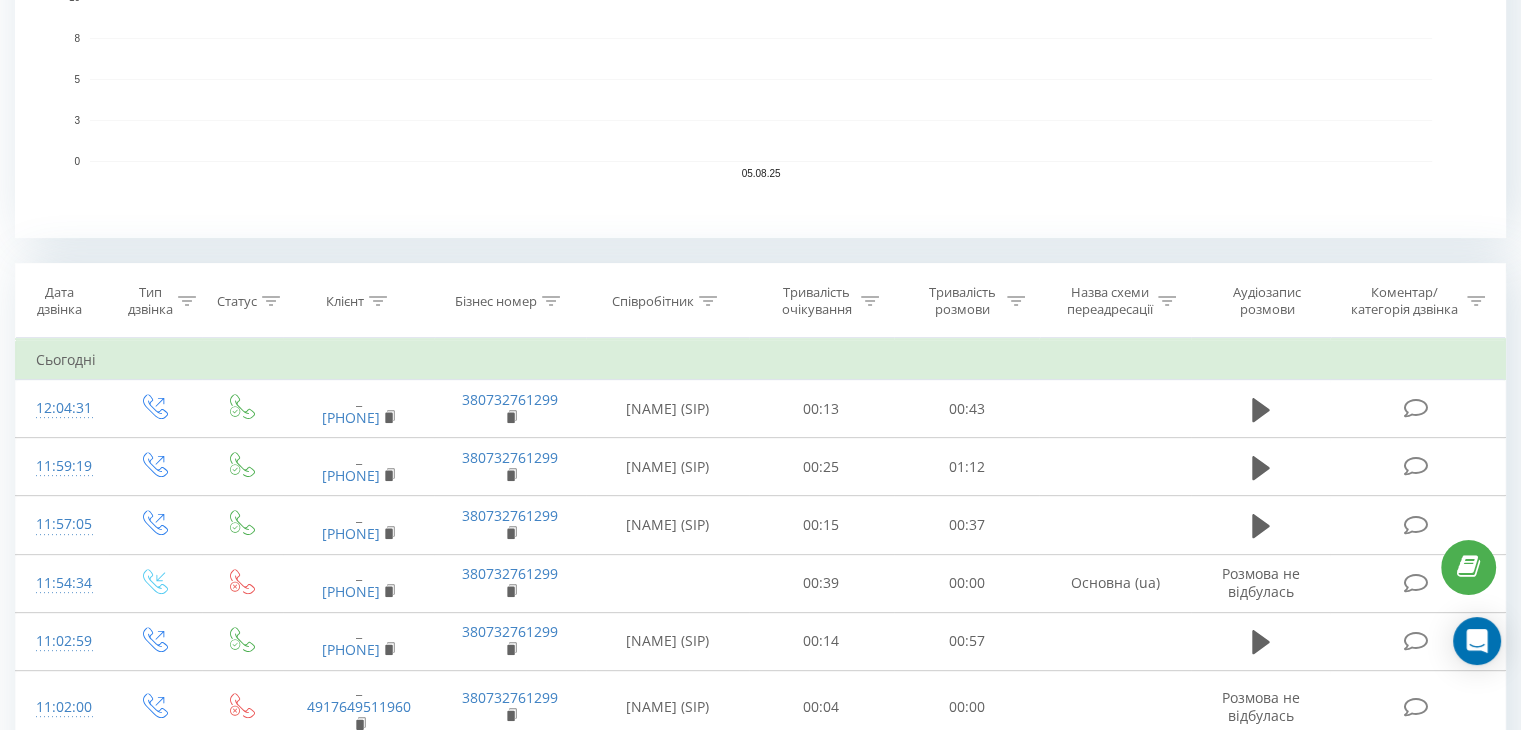 click at bounding box center [708, 301] 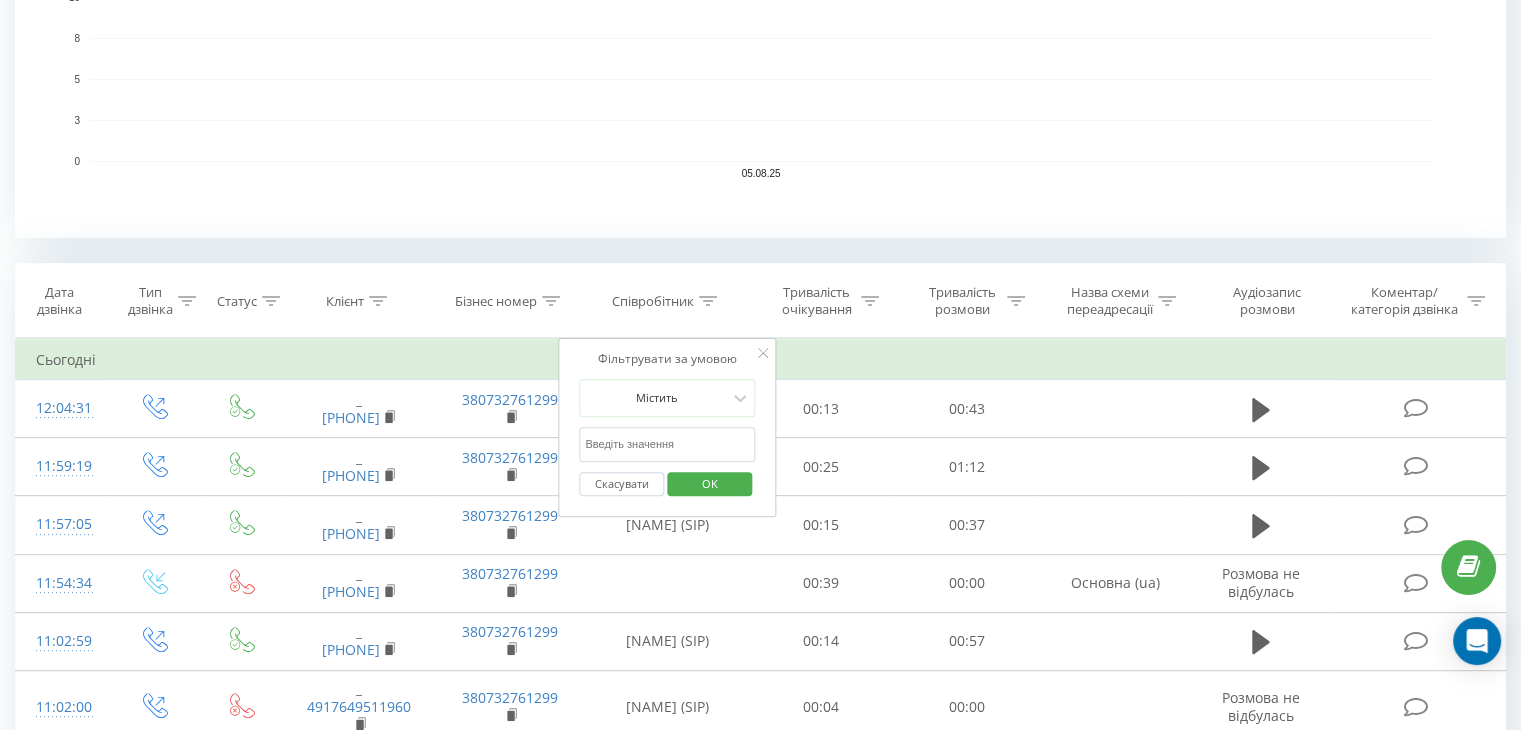 click at bounding box center [667, 444] 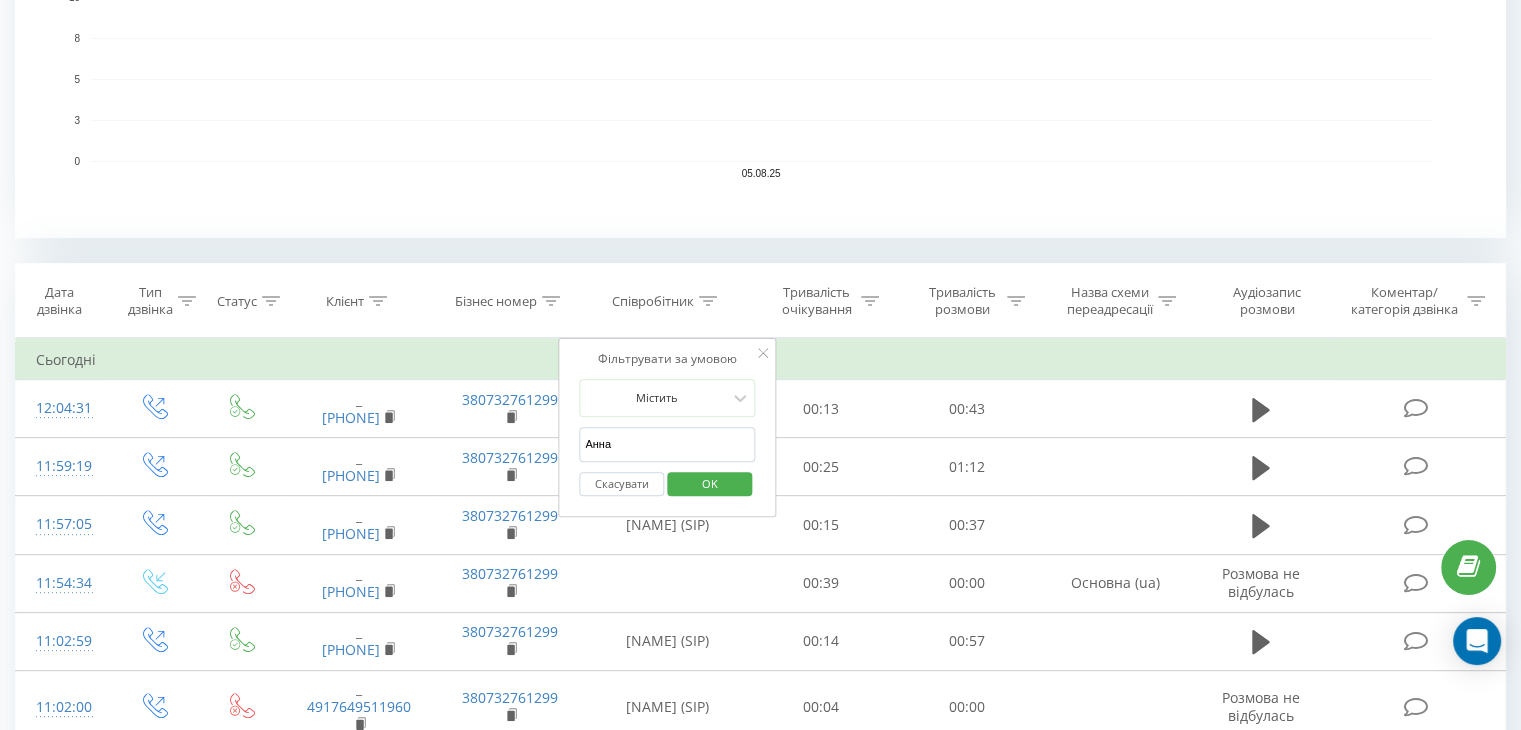 click on "OK" at bounding box center [710, 483] 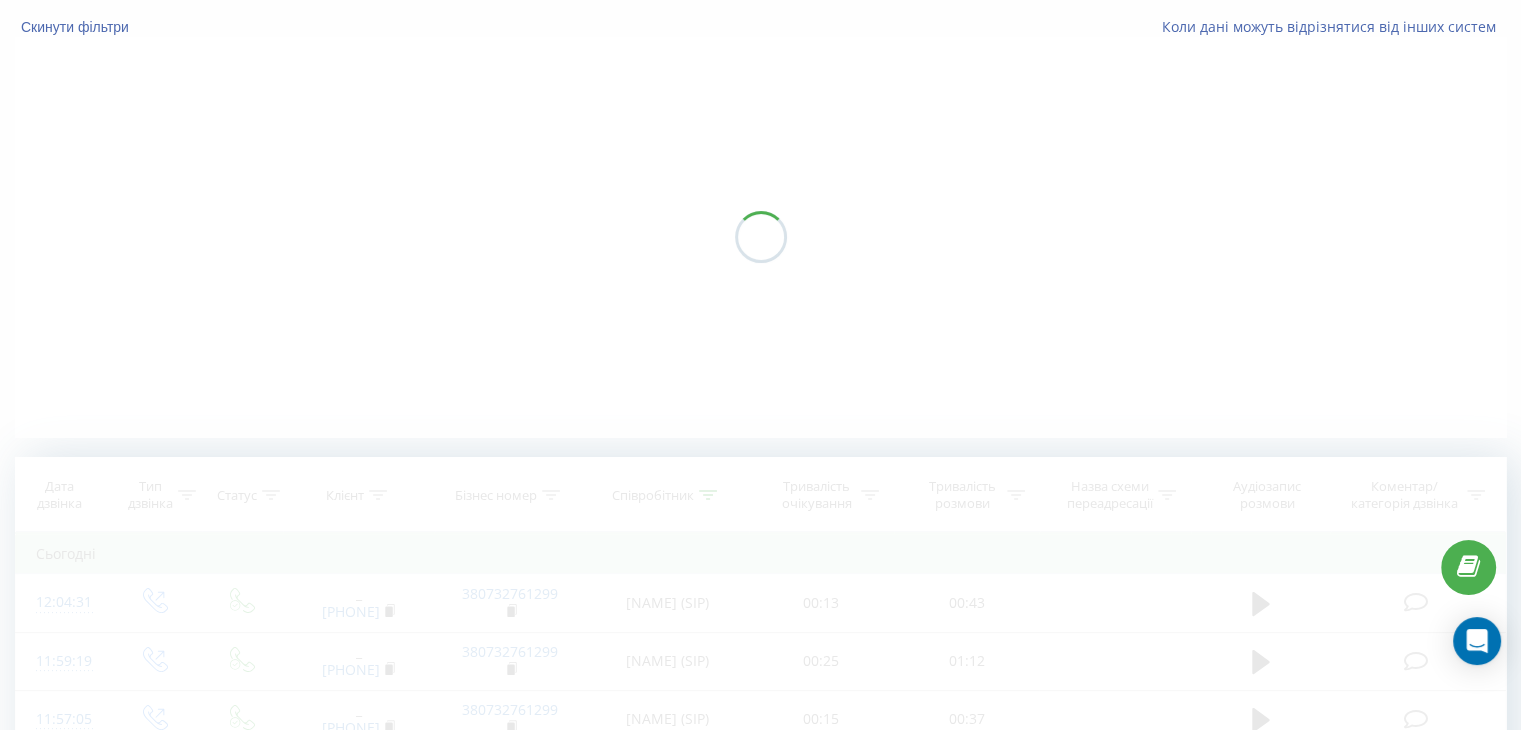 scroll, scrollTop: 0, scrollLeft: 0, axis: both 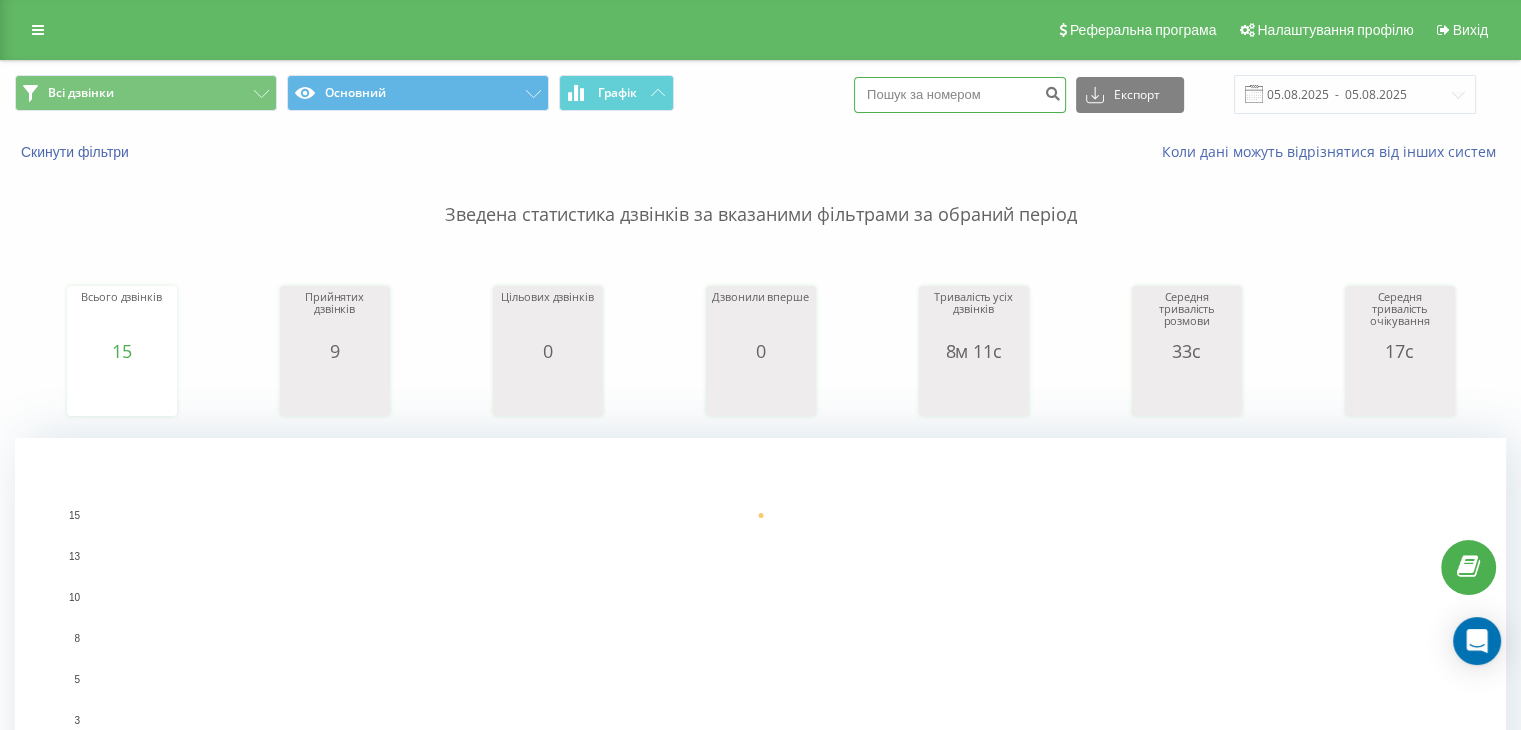 click at bounding box center [960, 95] 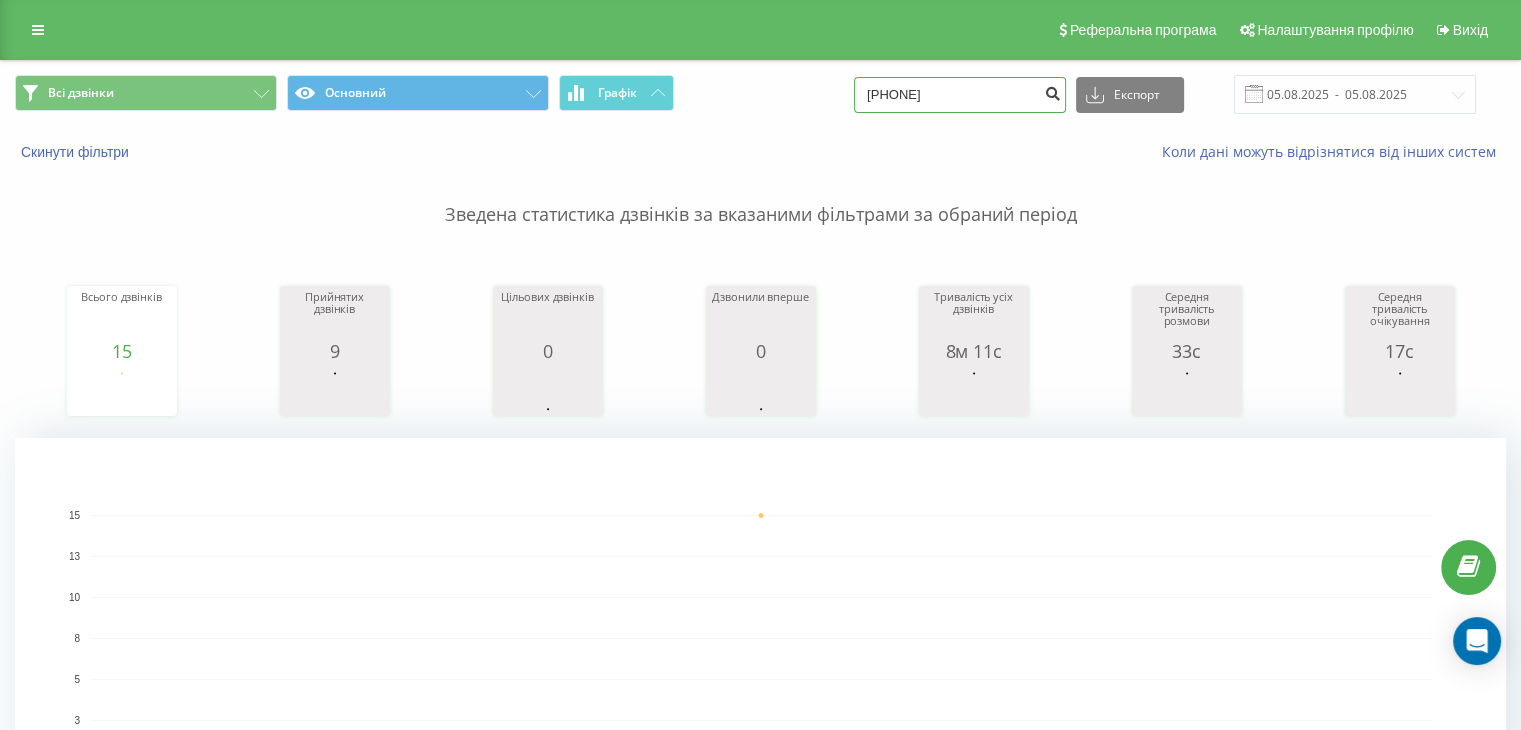 type on "380931692172" 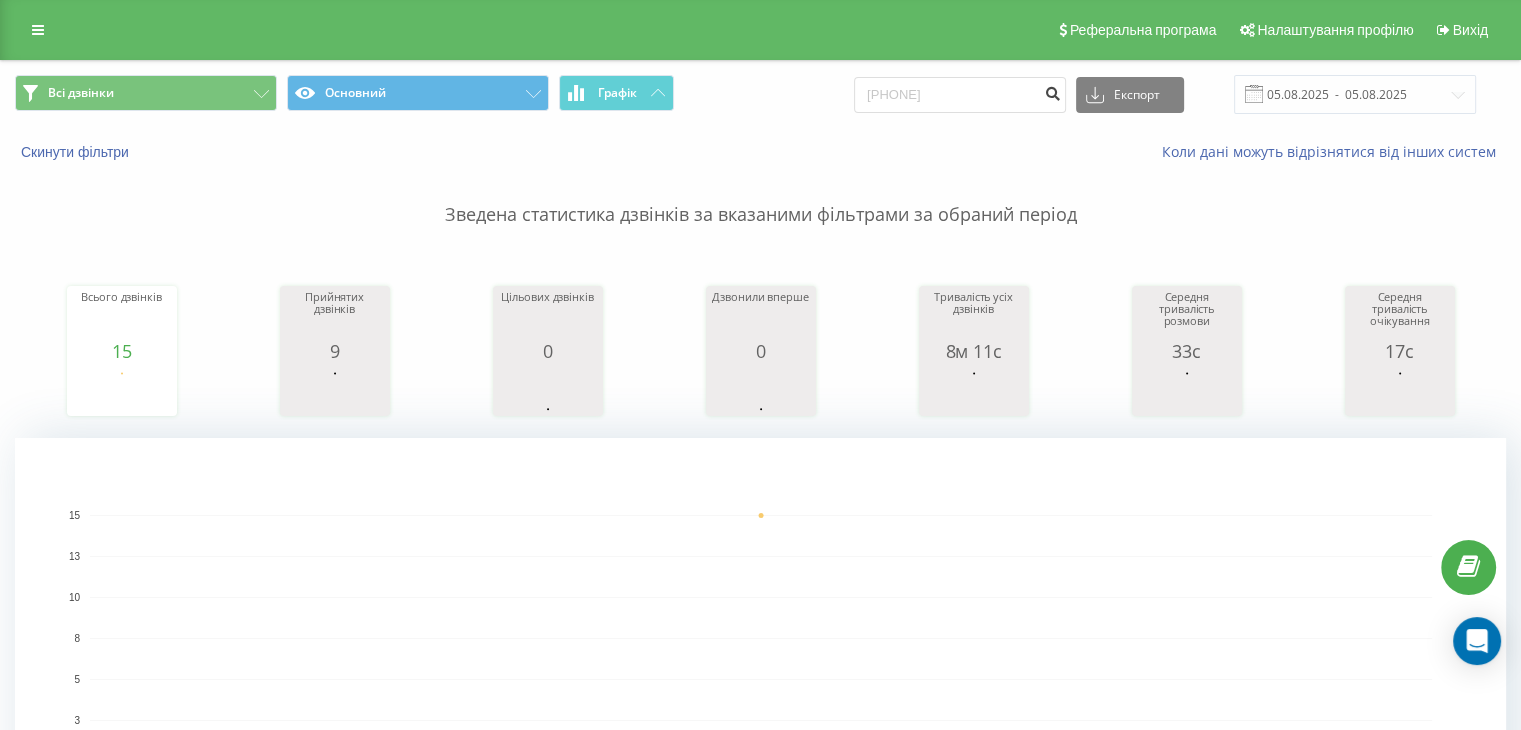 click at bounding box center (1052, 91) 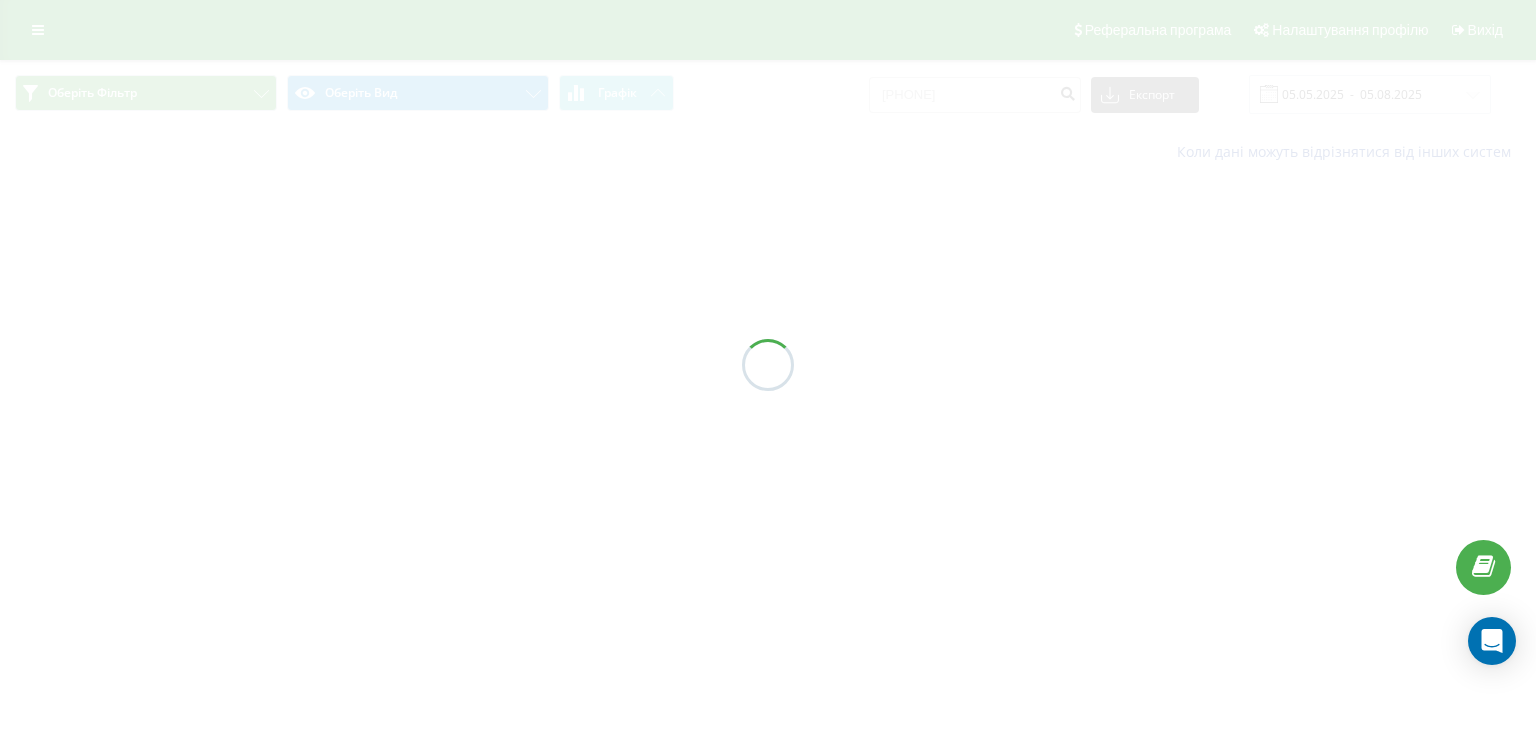scroll, scrollTop: 0, scrollLeft: 0, axis: both 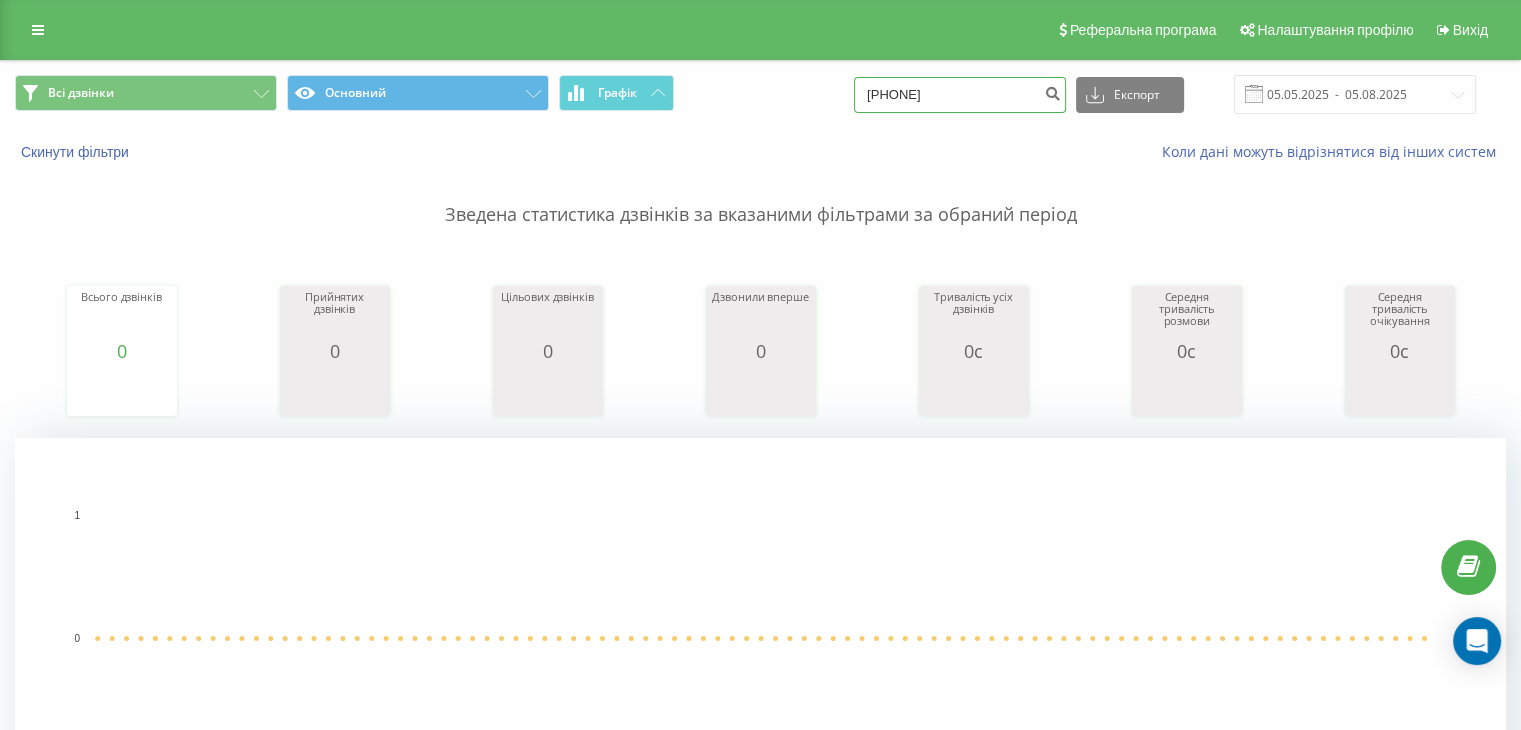 click on "[PHONE]" at bounding box center (960, 95) 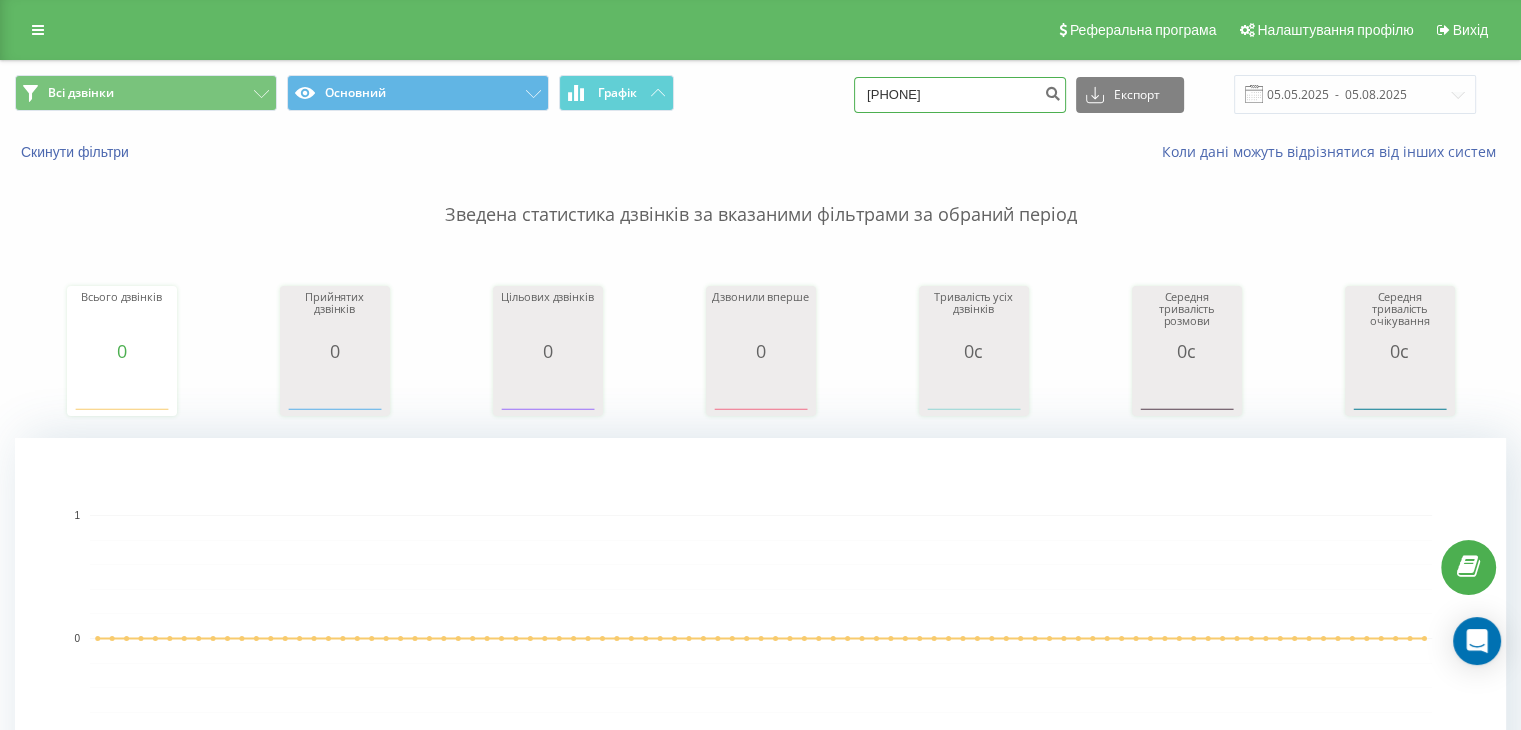 click on "[PHONE]" at bounding box center [960, 95] 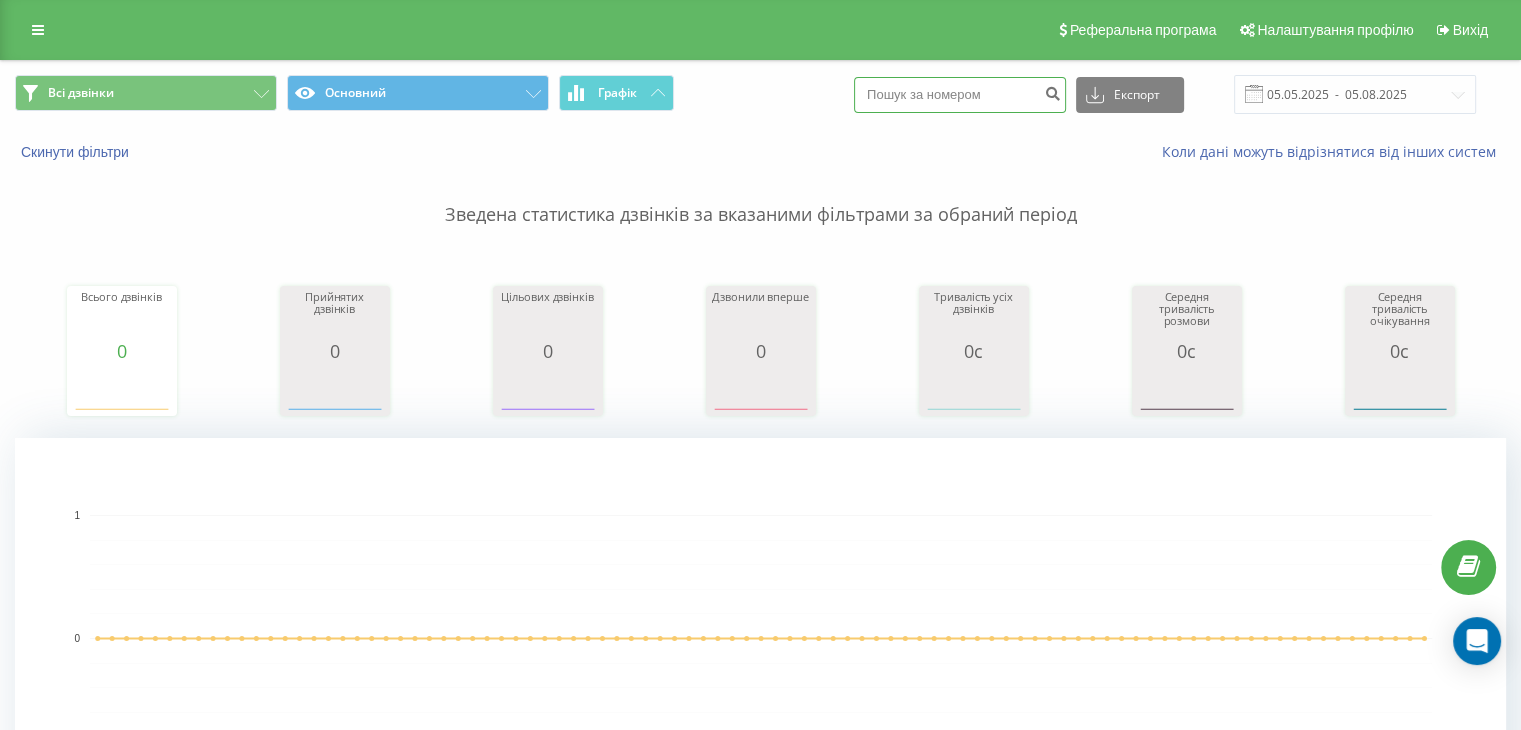 paste on "380509437853" 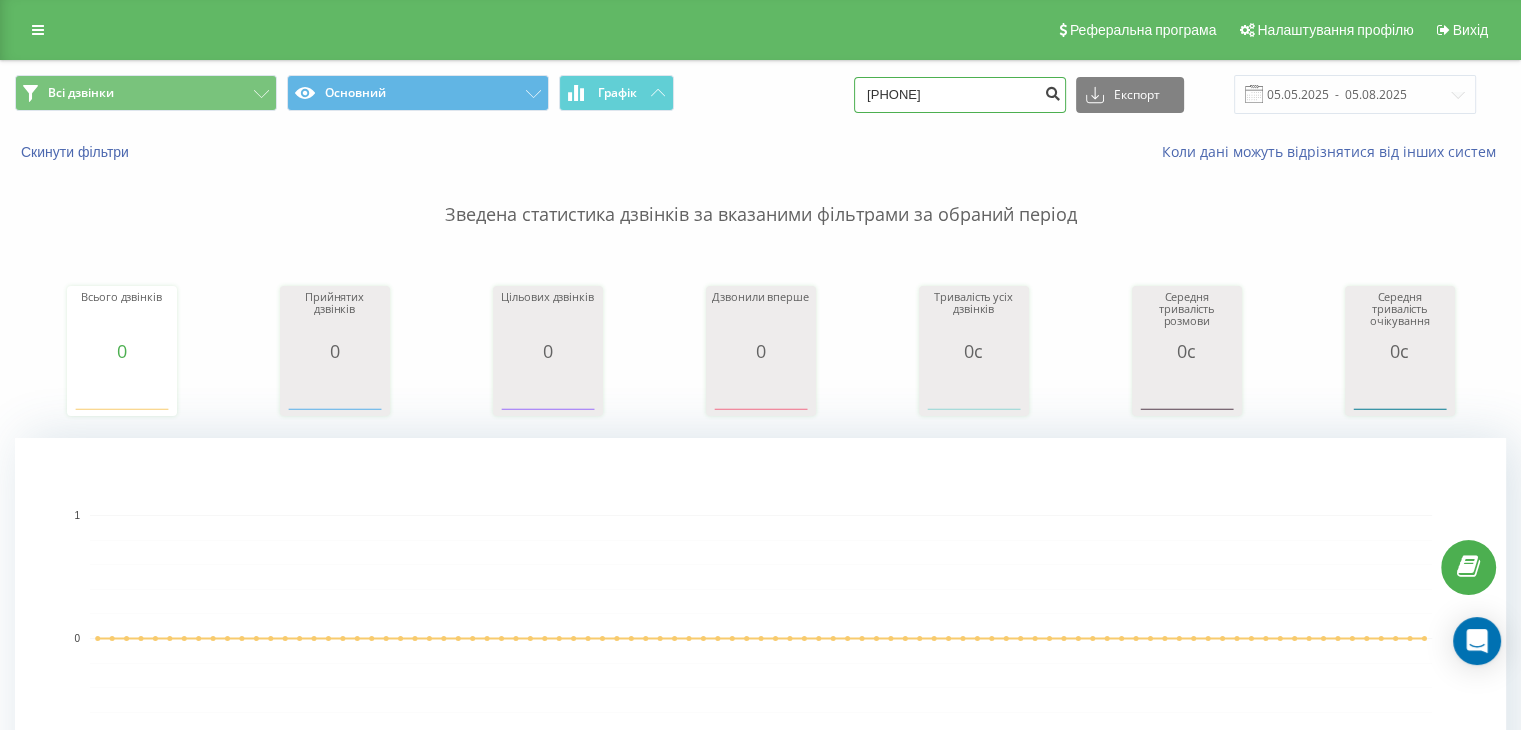 type on "380509437853" 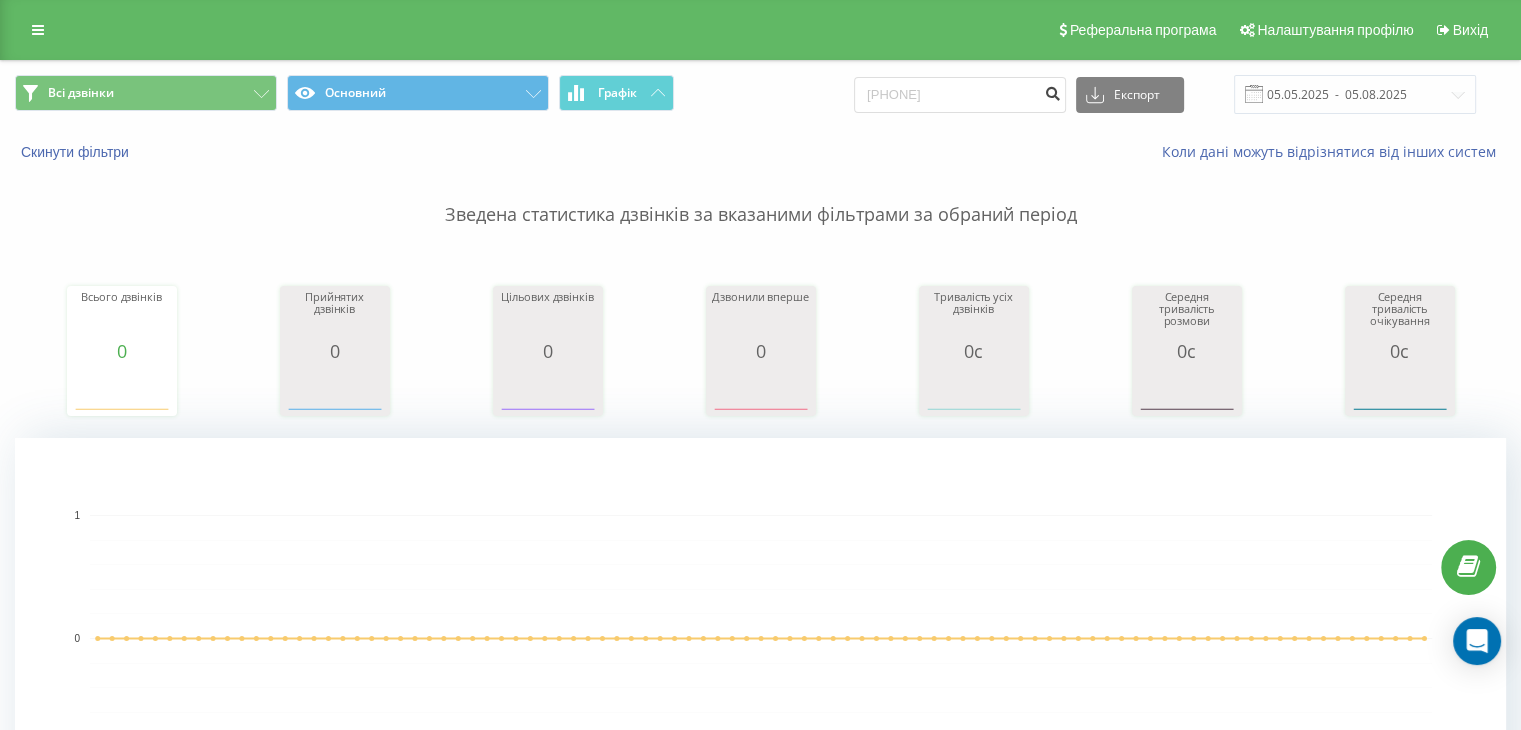 click at bounding box center [1052, 91] 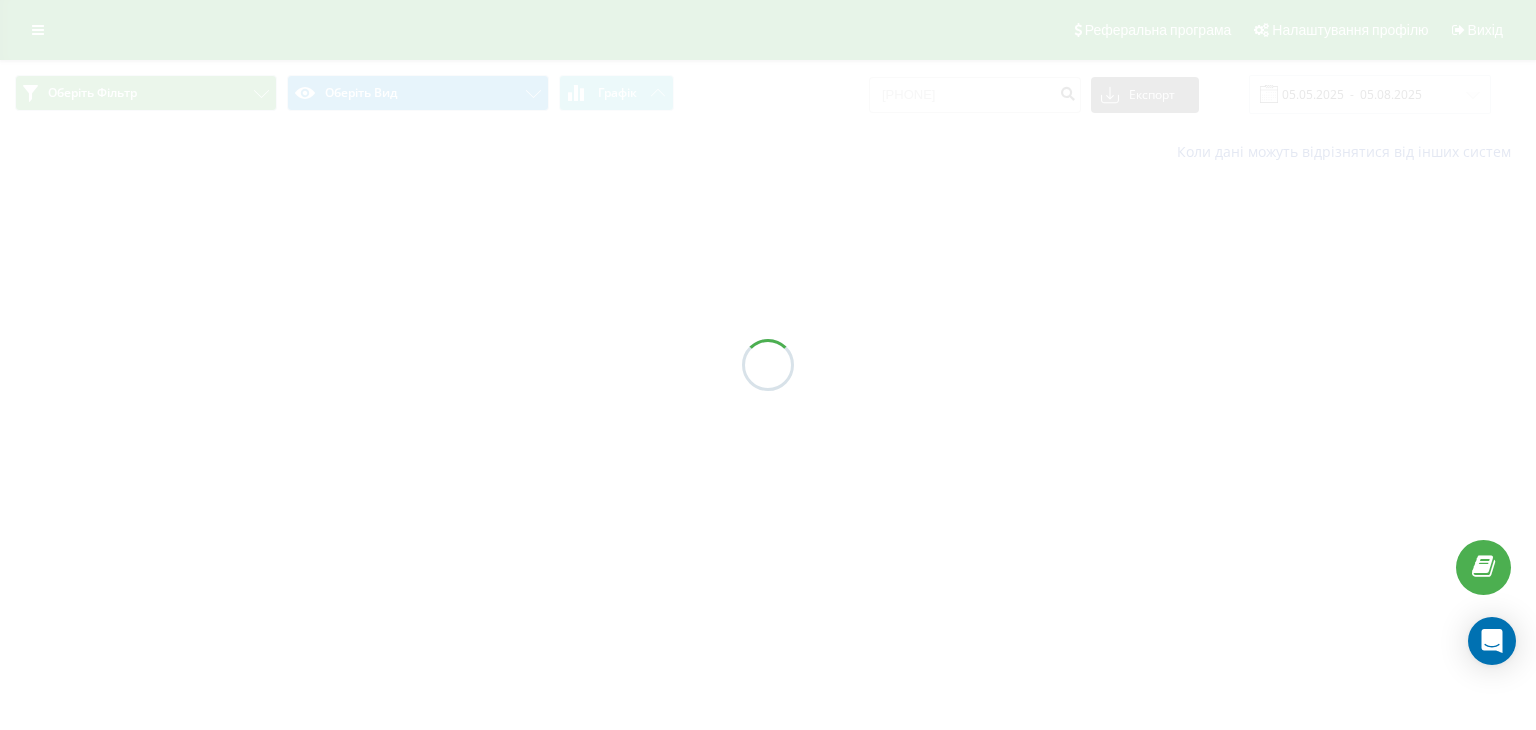 scroll, scrollTop: 0, scrollLeft: 0, axis: both 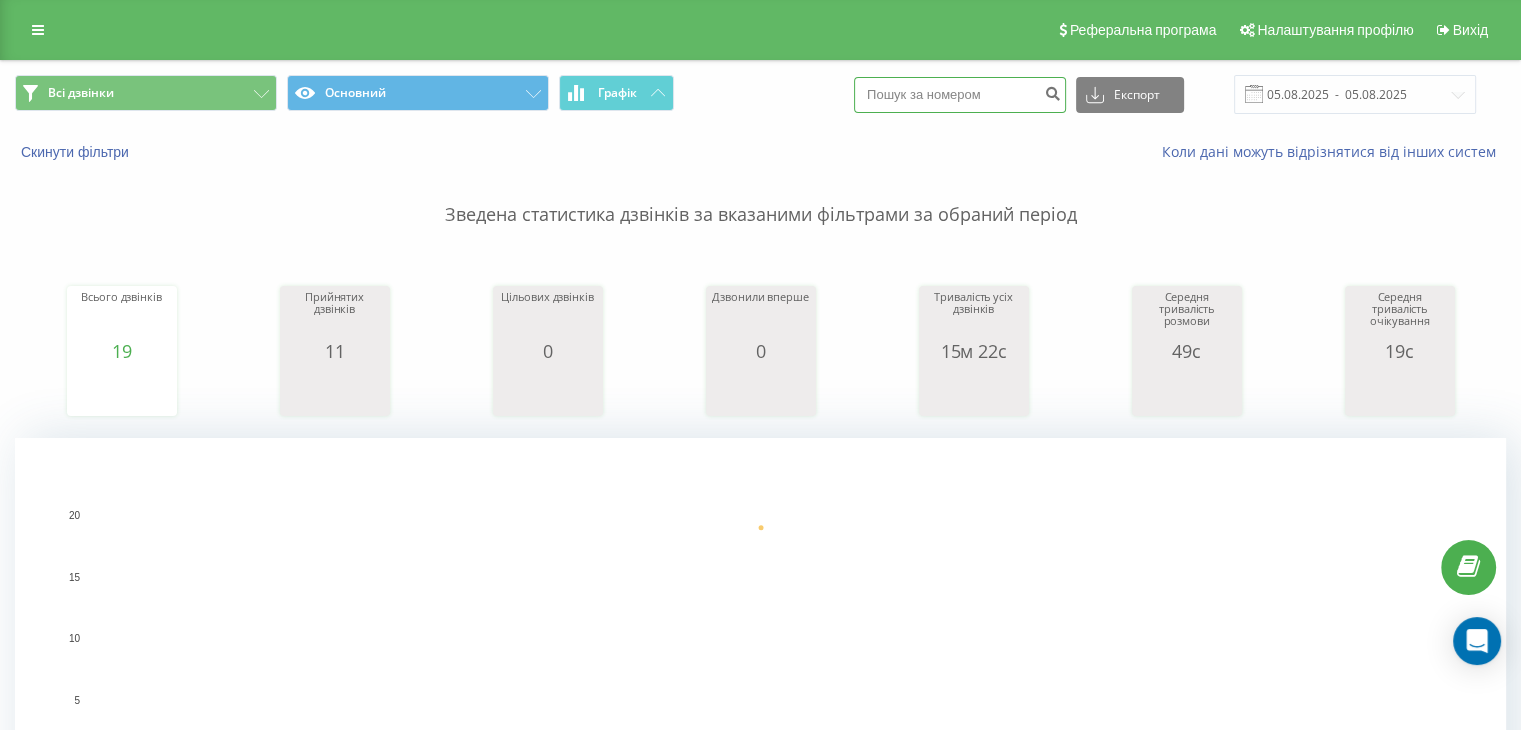 click at bounding box center [960, 95] 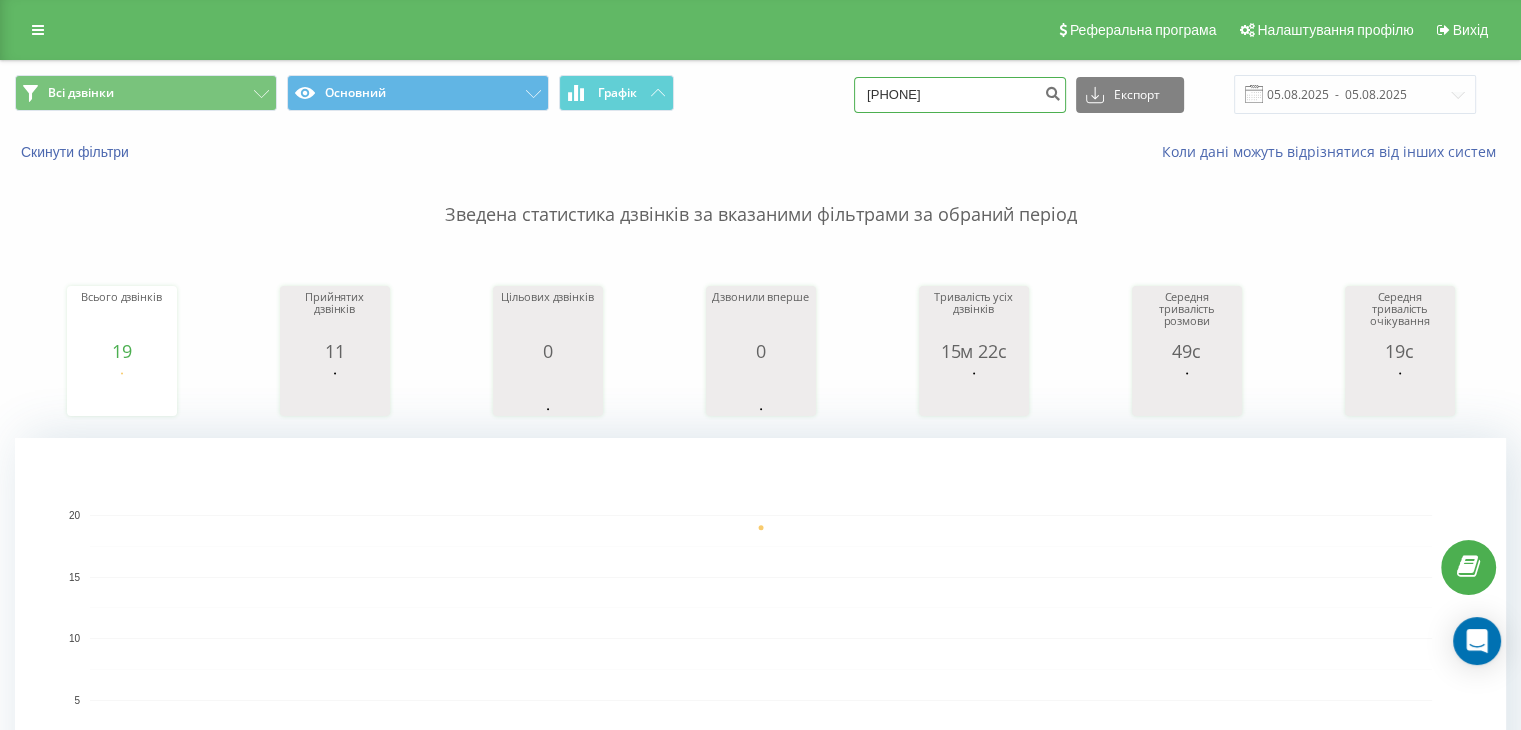 click on "[PHONE]" at bounding box center (960, 95) 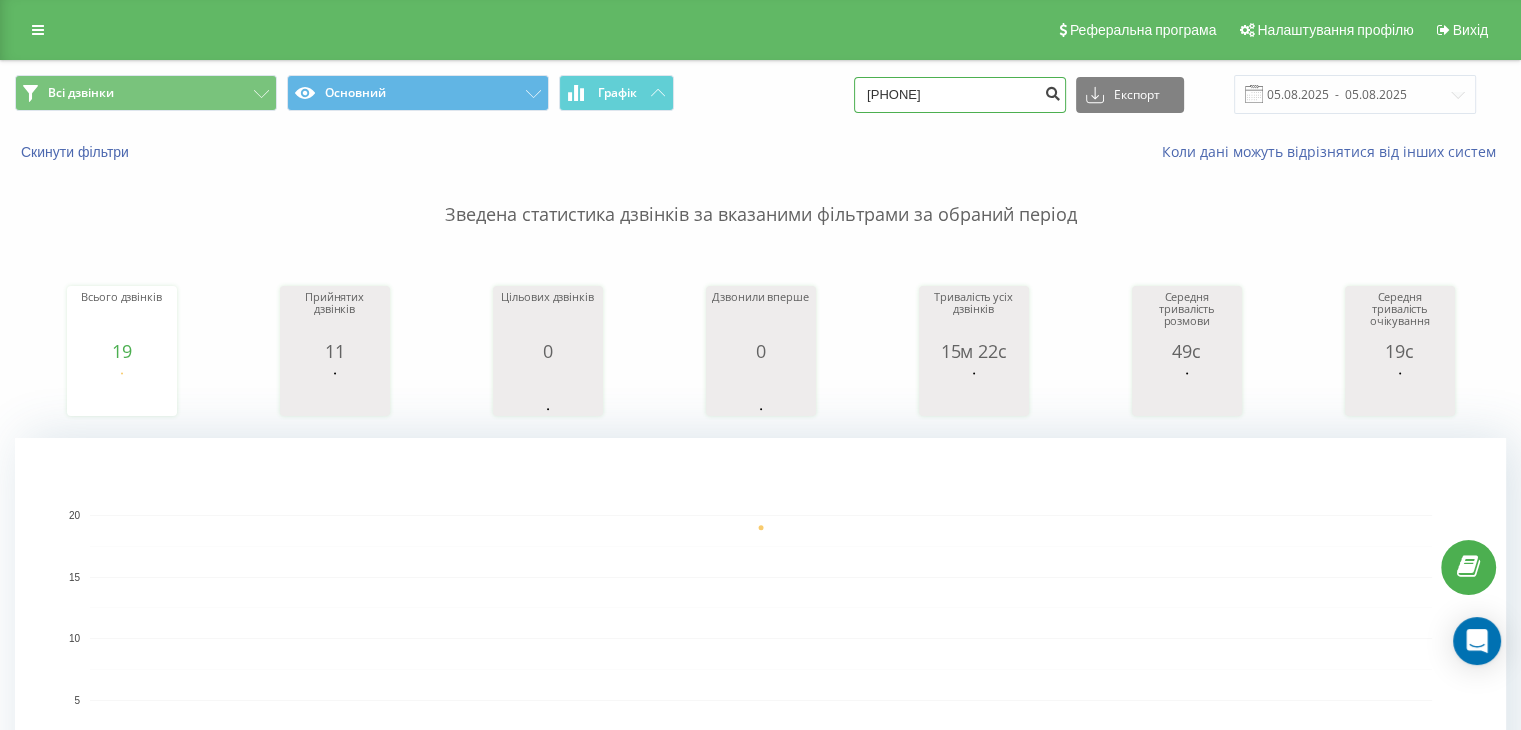 type on "[PHONE]" 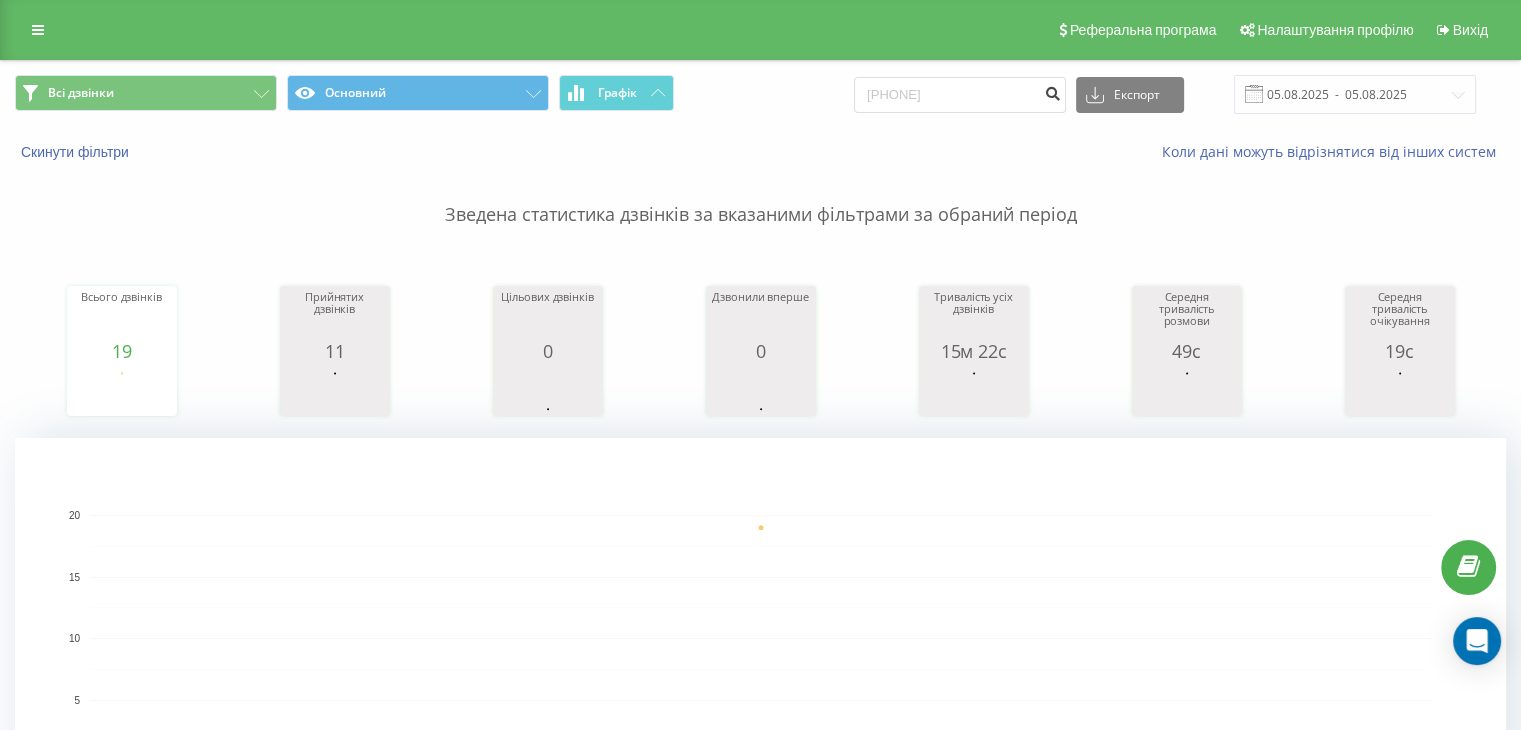 click at bounding box center (1052, 91) 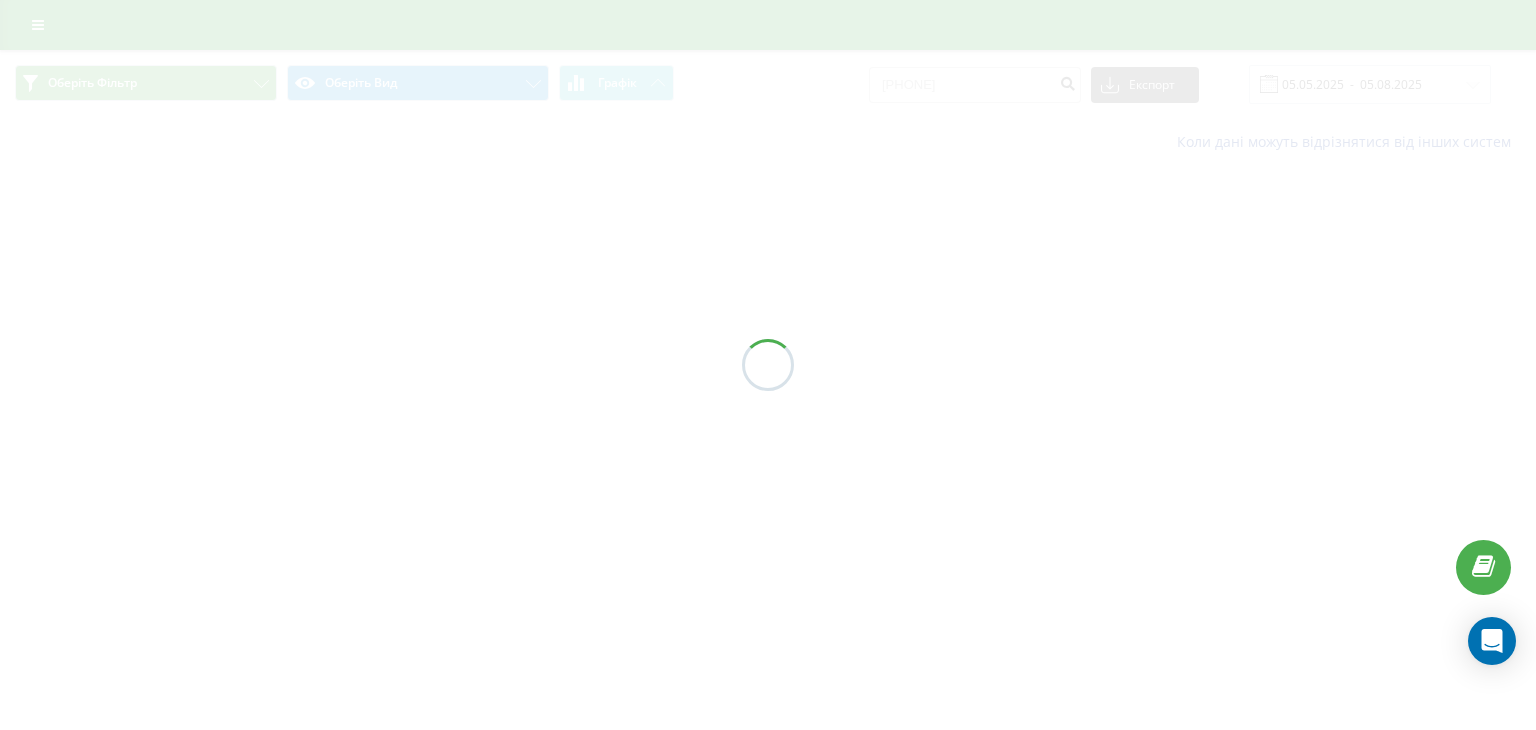 scroll, scrollTop: 0, scrollLeft: 0, axis: both 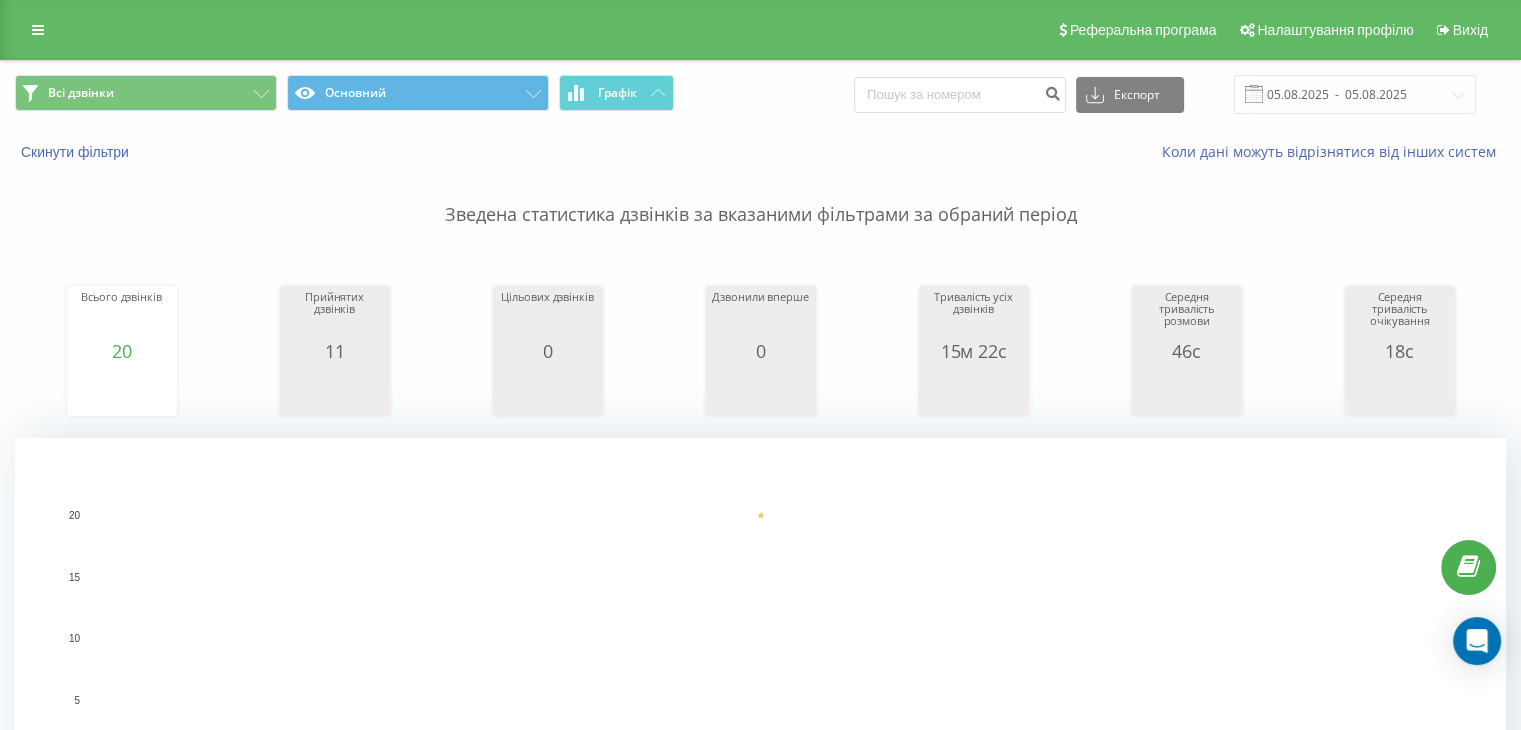 click on "Всі дзвінки Основний Графік Експорт .csv .xls .xlsx 05.08.2025  -  05.08.2025" at bounding box center (760, 94) 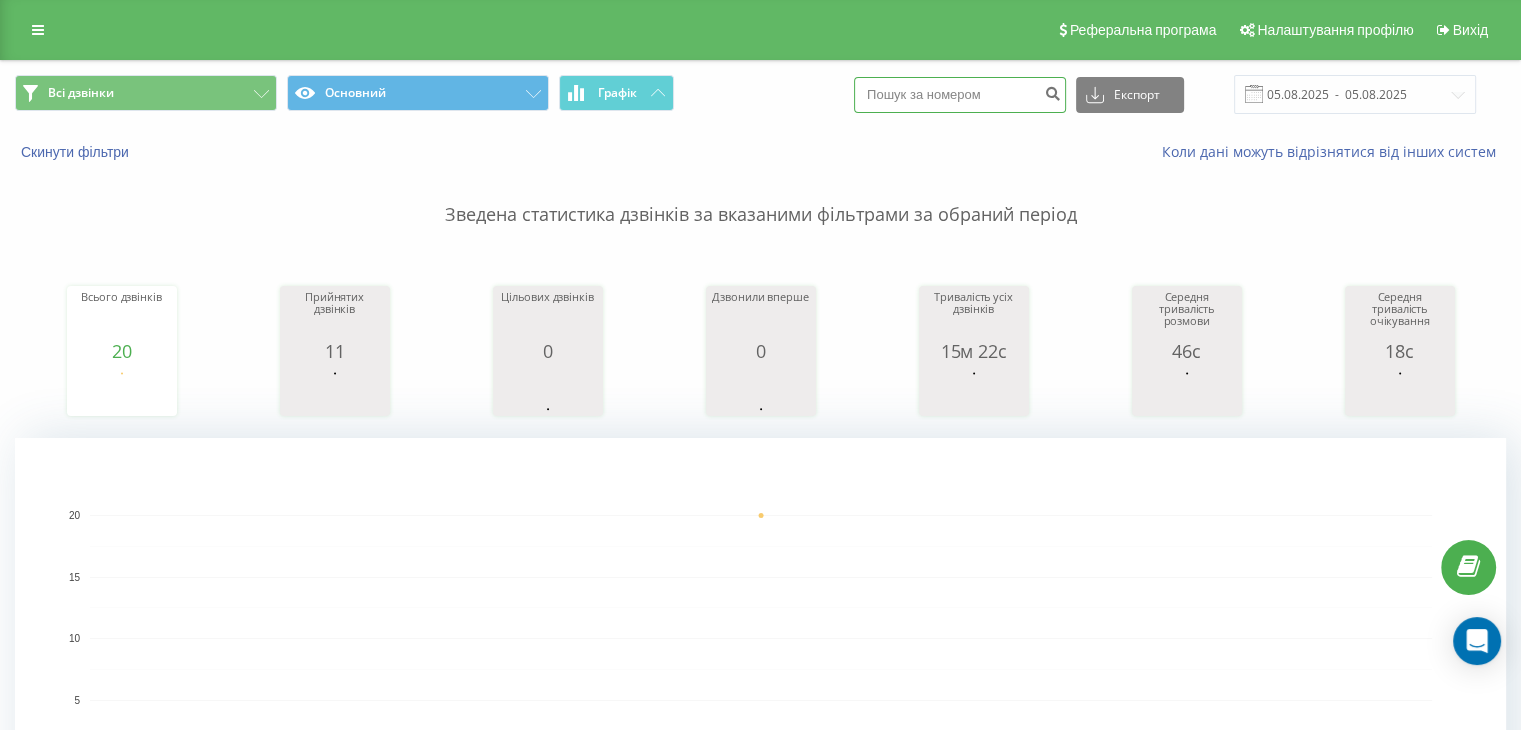 click at bounding box center [960, 95] 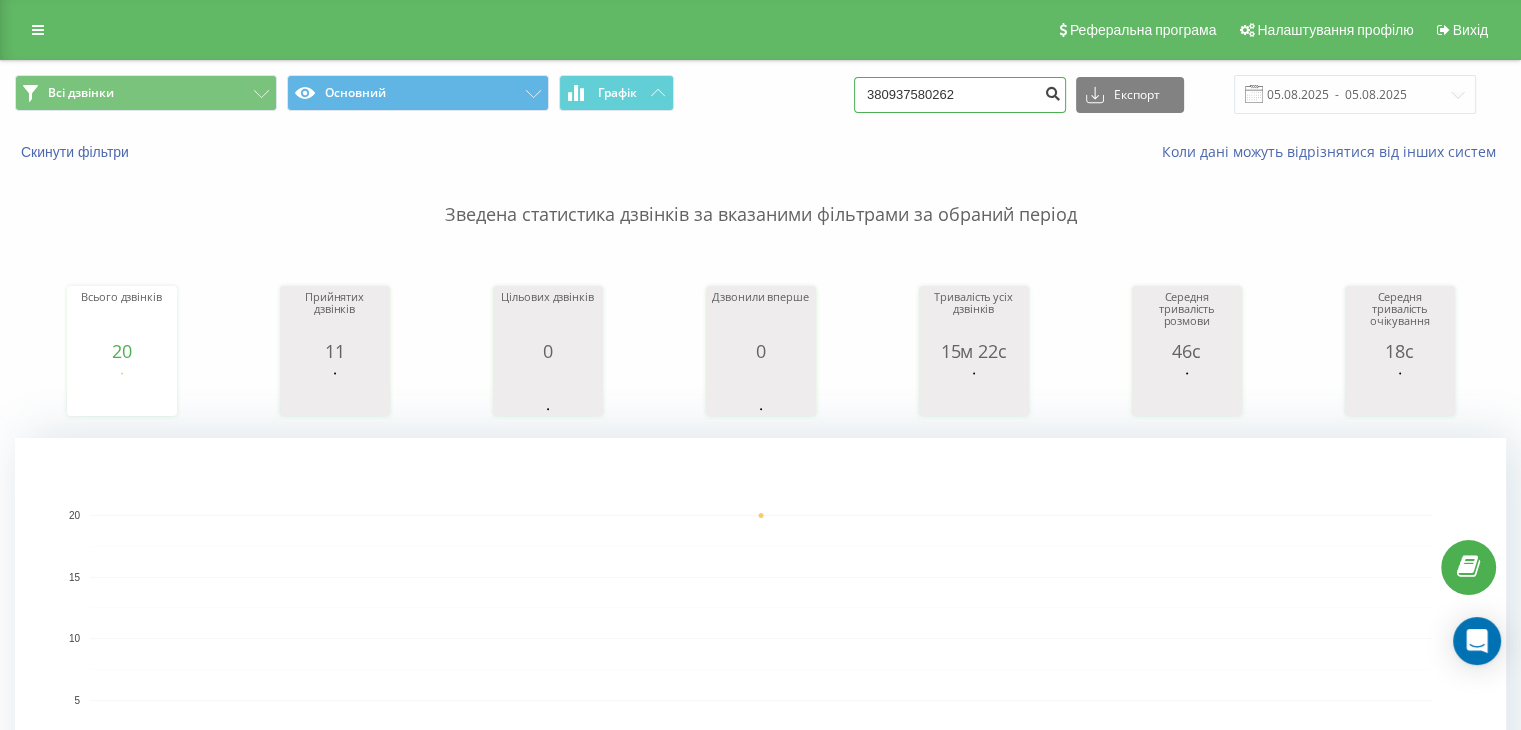 type on "380937580262" 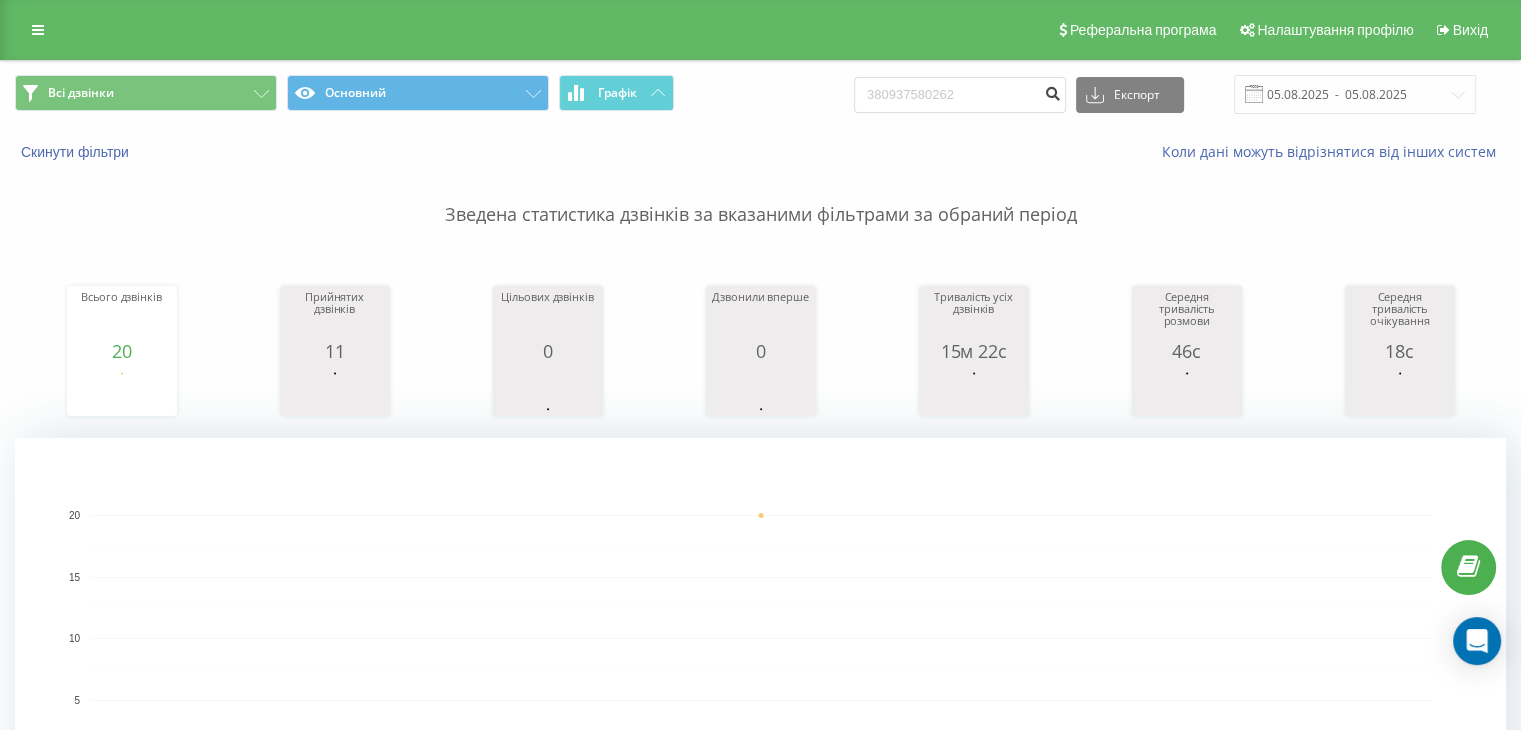 click at bounding box center (1052, 91) 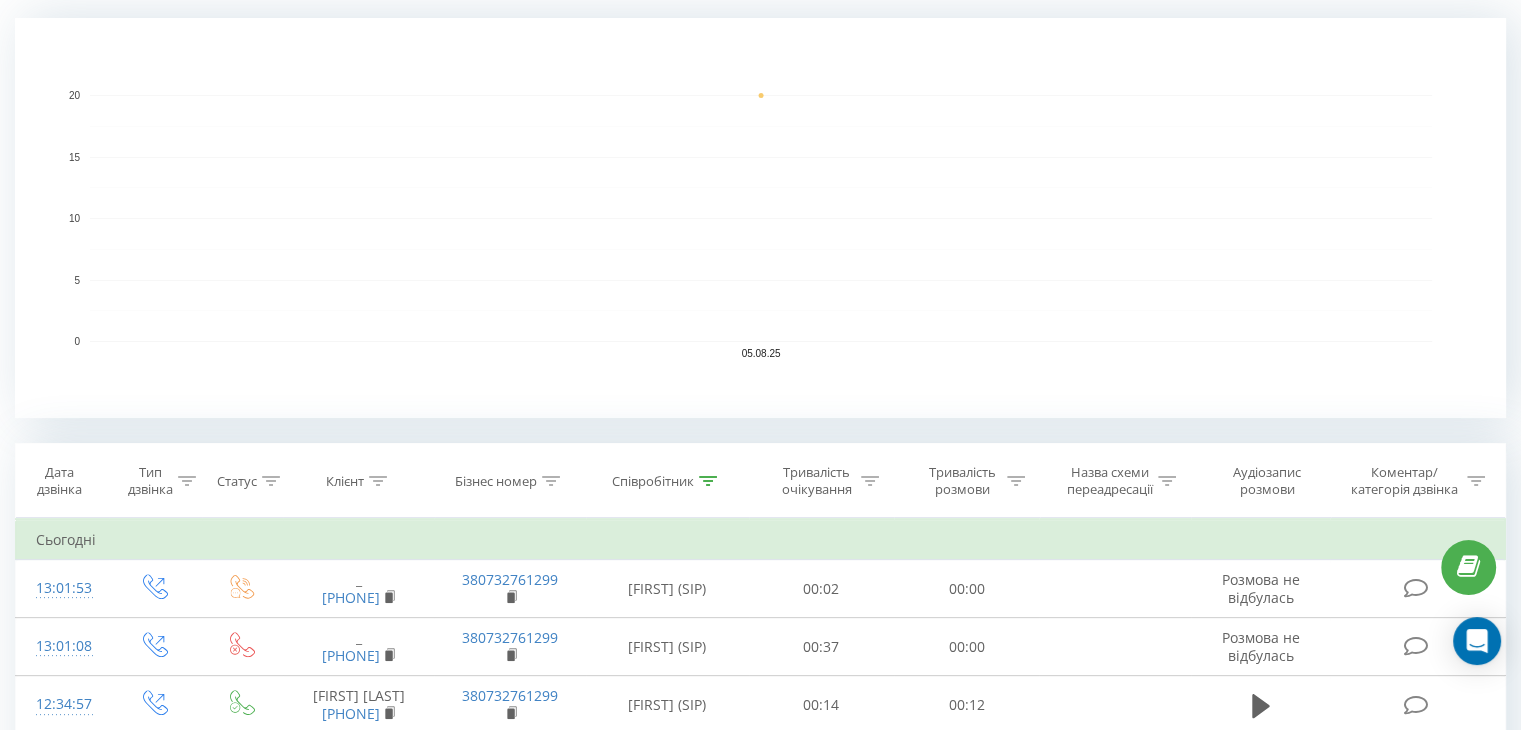 scroll, scrollTop: 700, scrollLeft: 0, axis: vertical 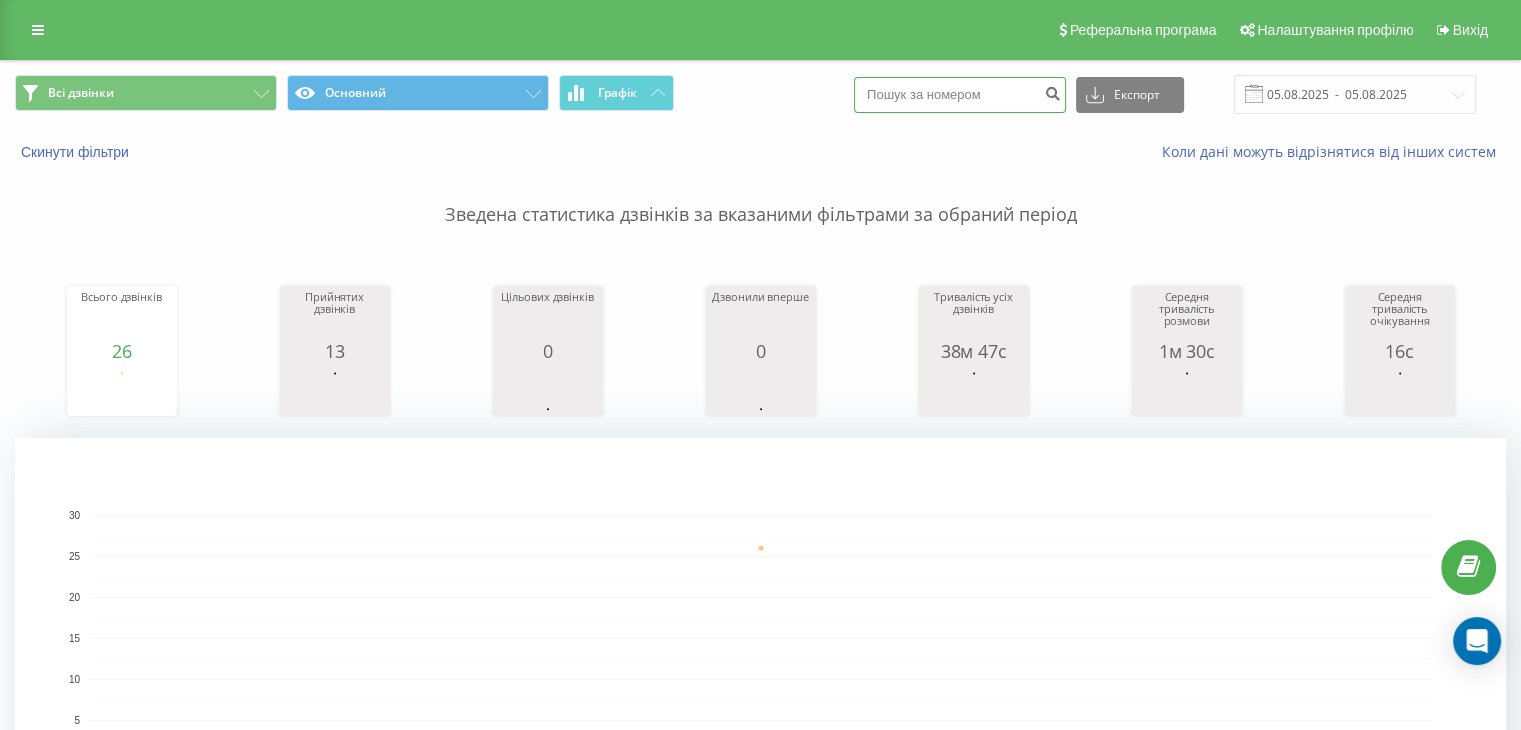 click at bounding box center (960, 95) 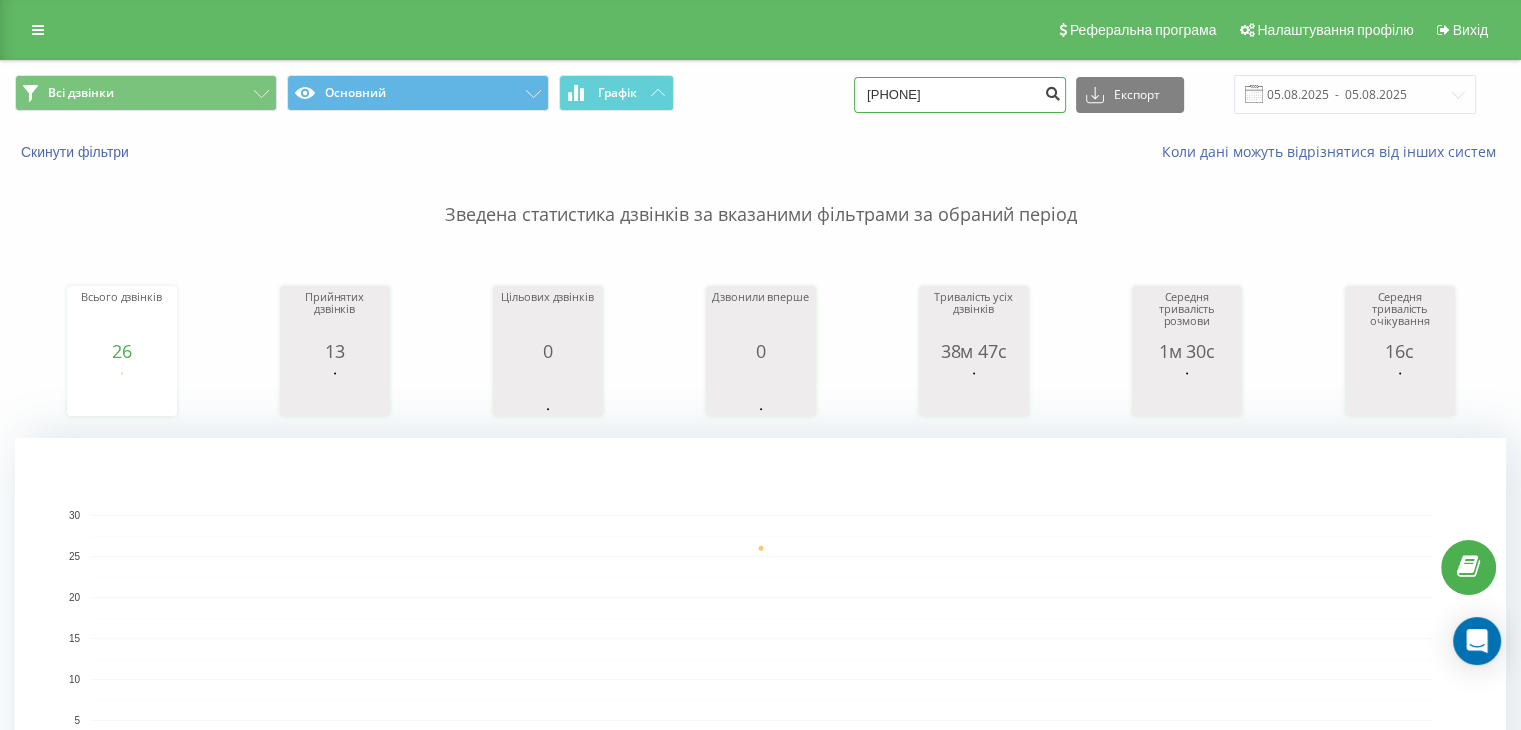type on "380677341529" 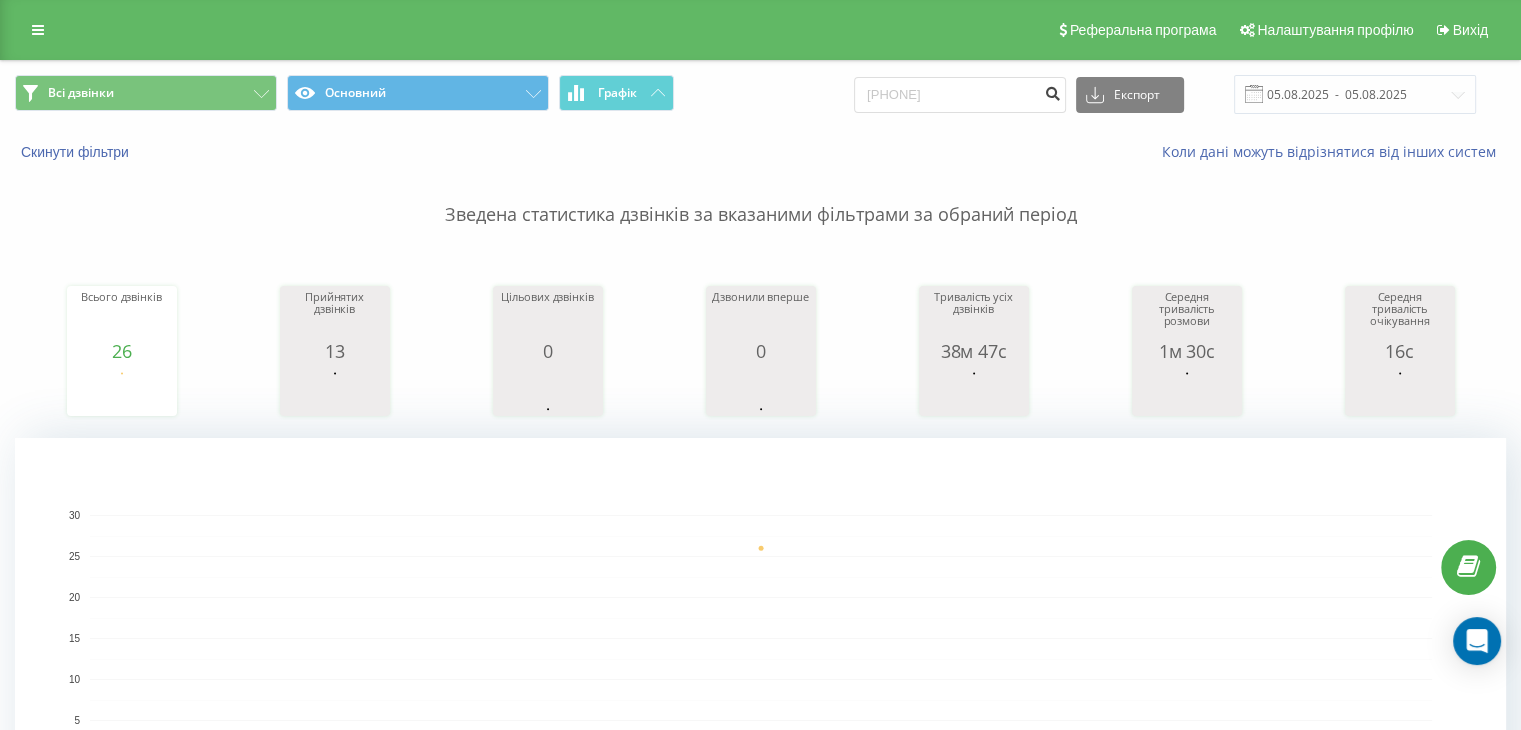 click at bounding box center (1052, 91) 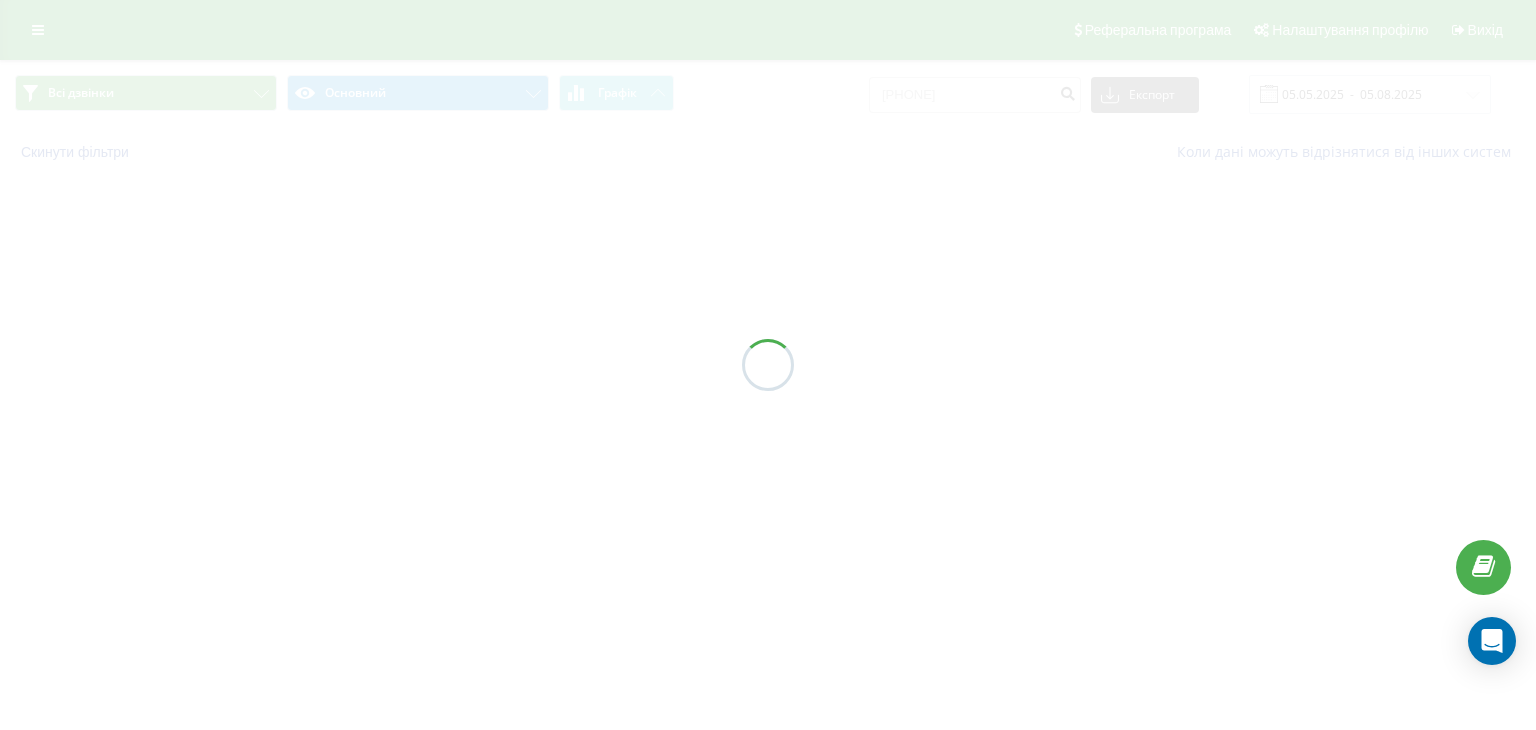 scroll, scrollTop: 0, scrollLeft: 0, axis: both 